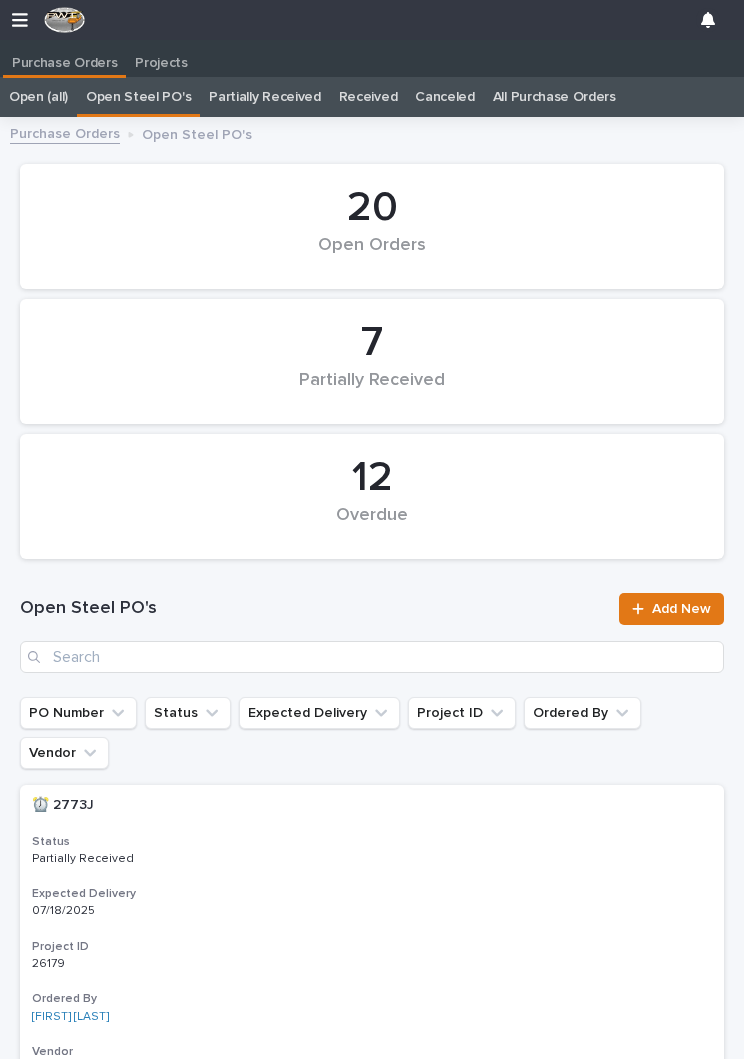 scroll, scrollTop: 0, scrollLeft: 0, axis: both 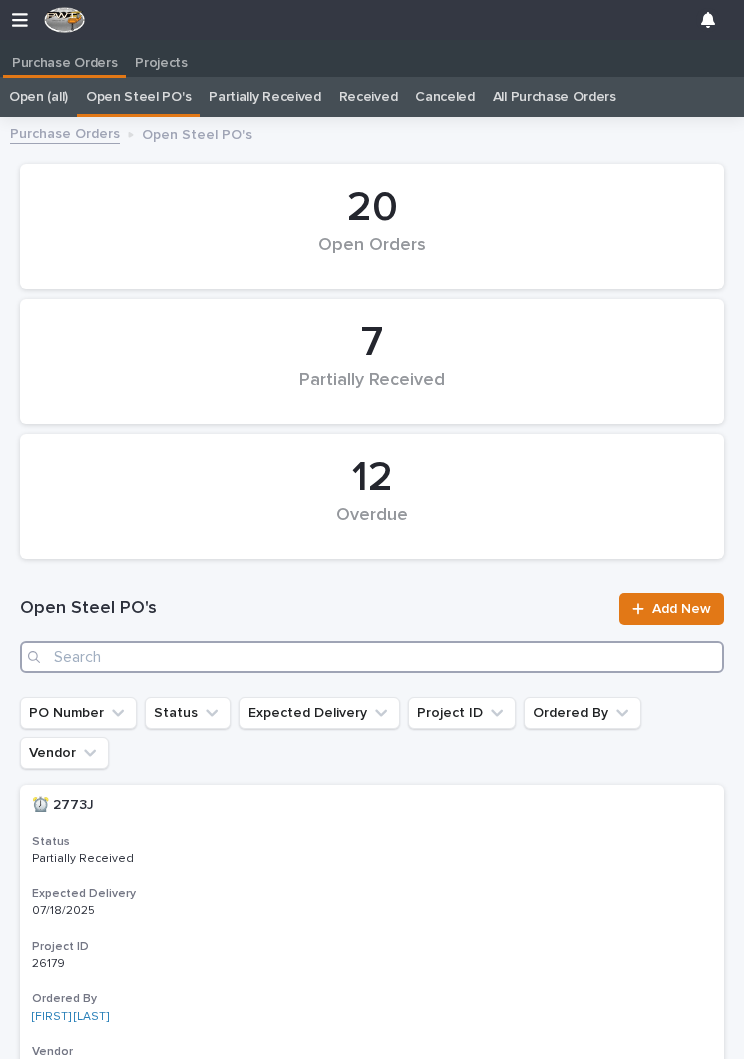click at bounding box center (372, 657) 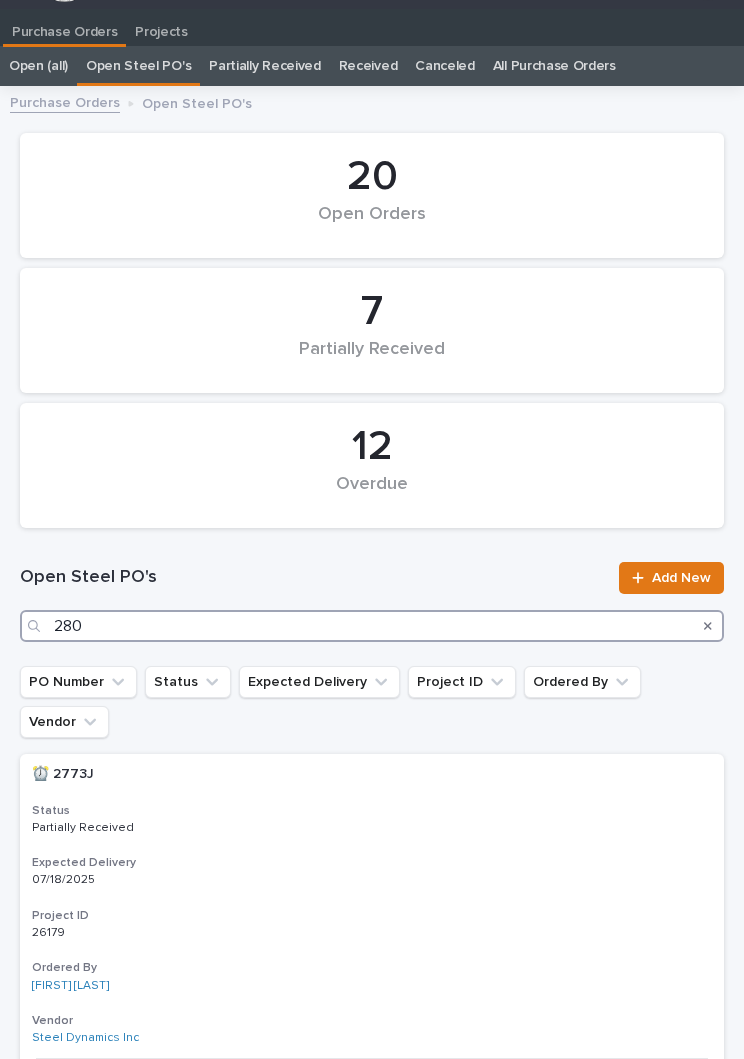 type on "2808" 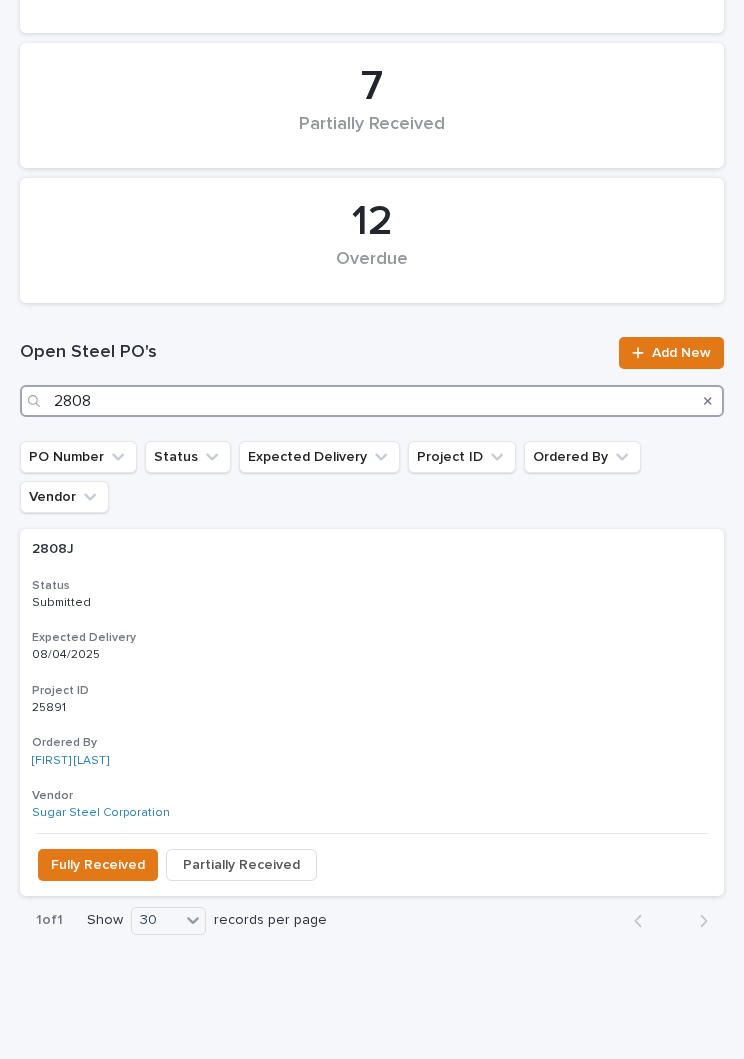 scroll, scrollTop: 255, scrollLeft: 0, axis: vertical 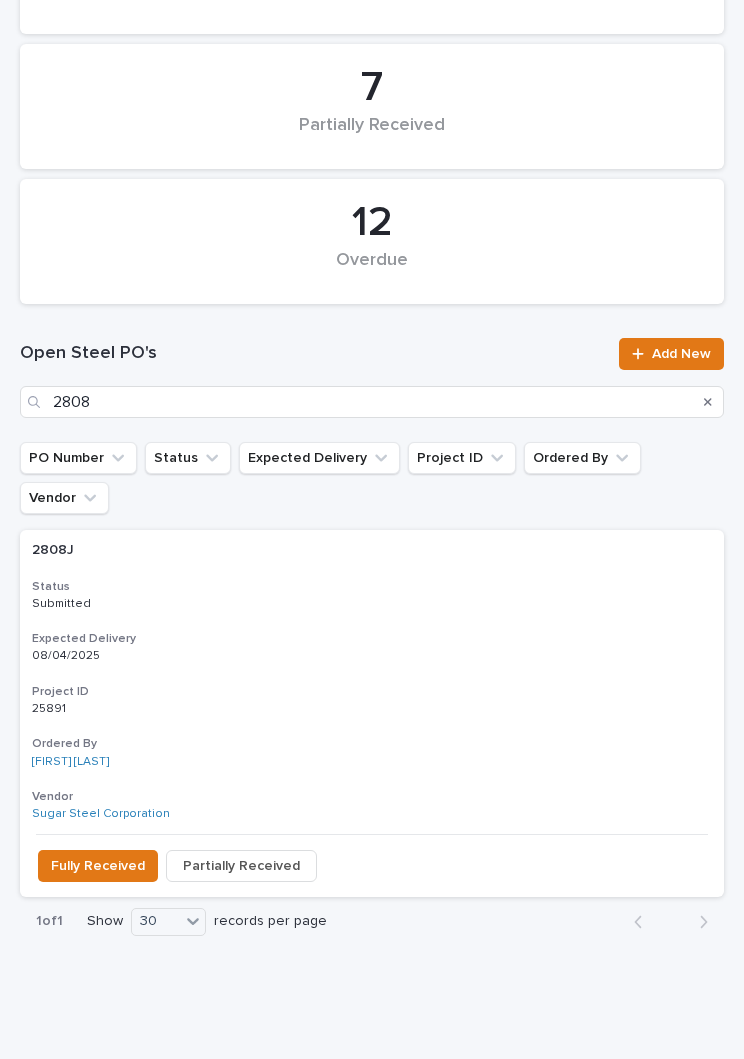 click on "Expected Delivery" at bounding box center (372, 639) 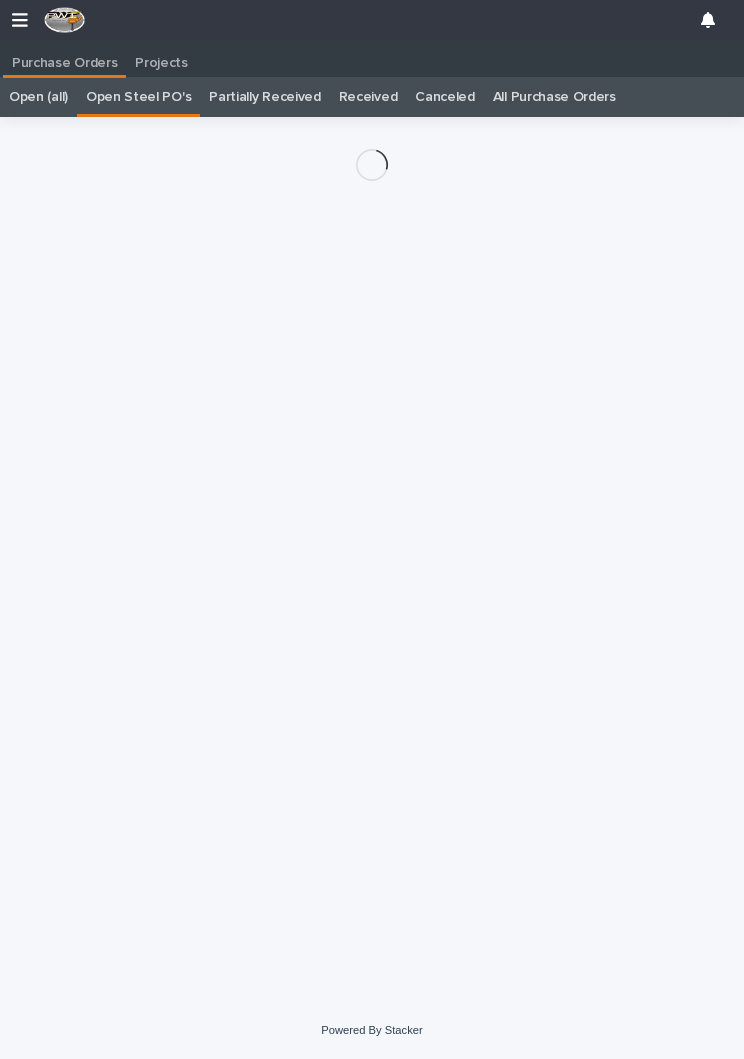 scroll, scrollTop: 0, scrollLeft: 9, axis: horizontal 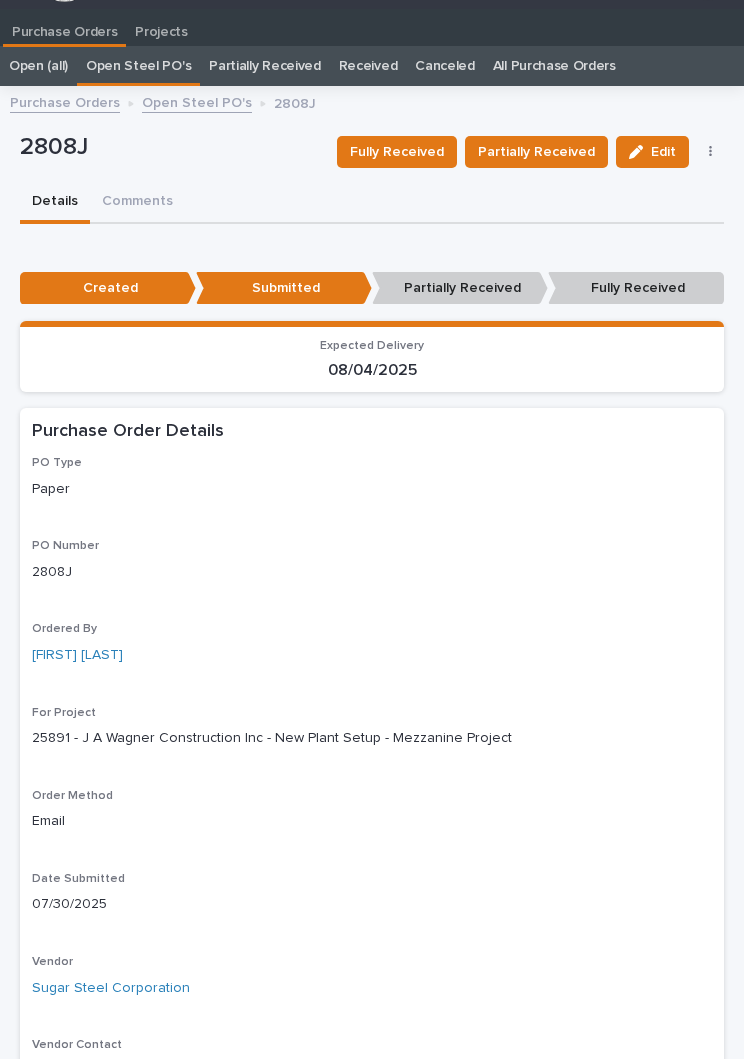 click on "Fully Received" at bounding box center (397, 152) 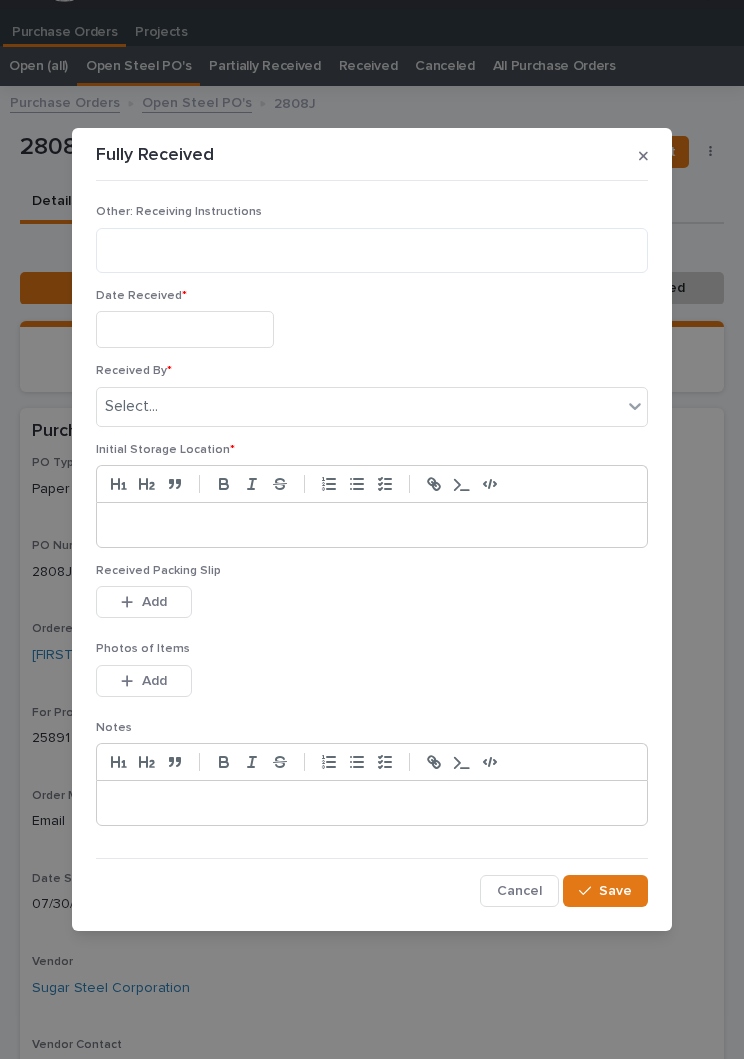 click at bounding box center [185, 329] 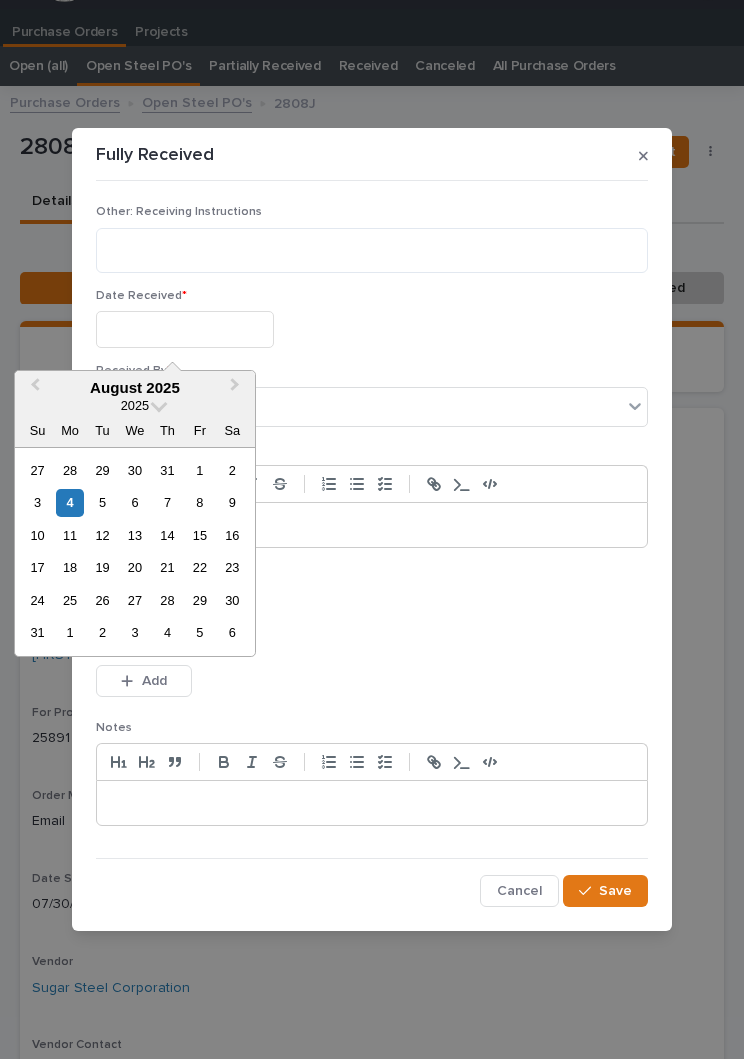 click on "4" at bounding box center (69, 502) 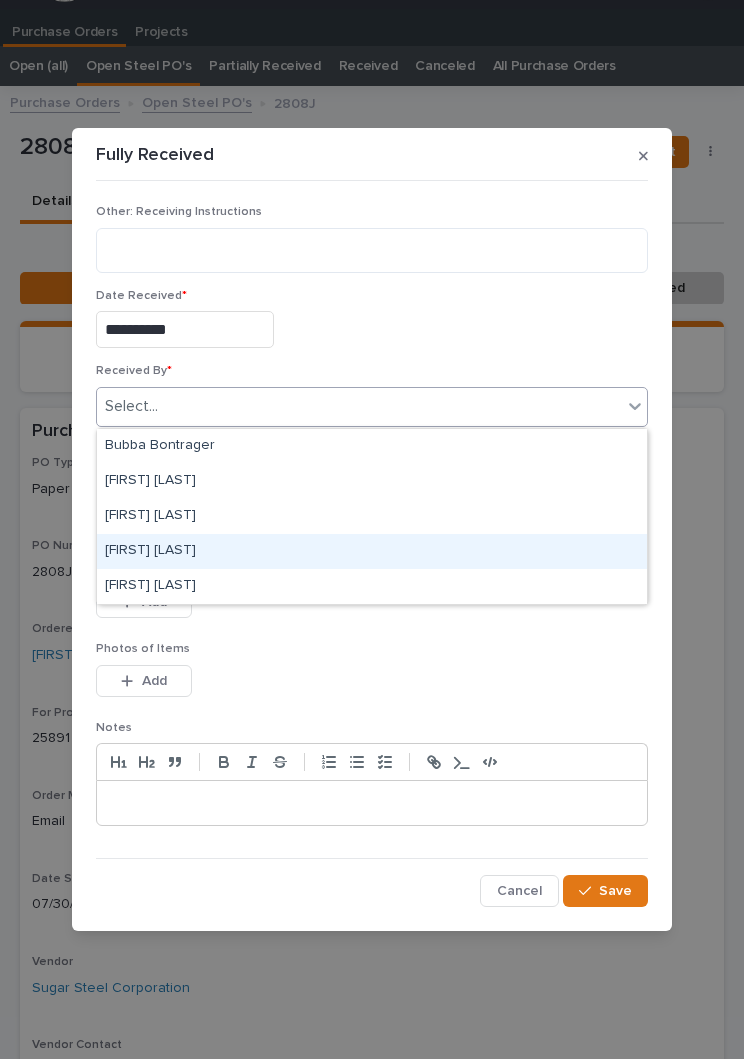 click on "[FIRST] [LAST]" at bounding box center [372, 551] 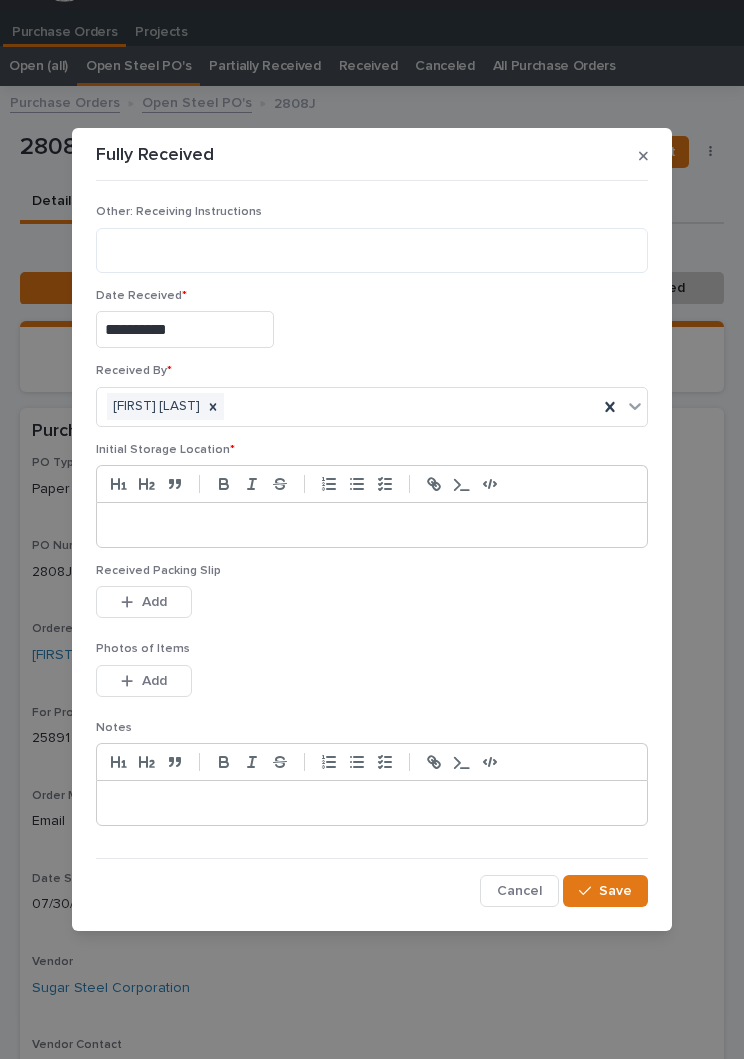 click at bounding box center [372, 525] 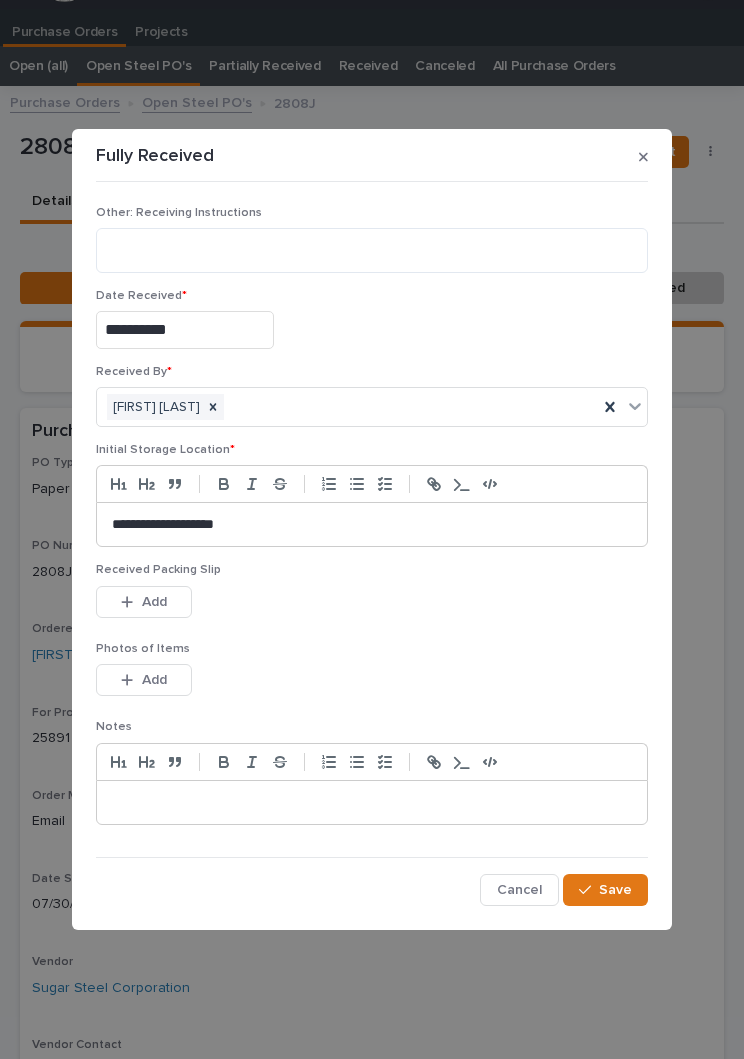 click on "Received Packing Slip This file cannot be opened Download File Add" at bounding box center [372, 602] 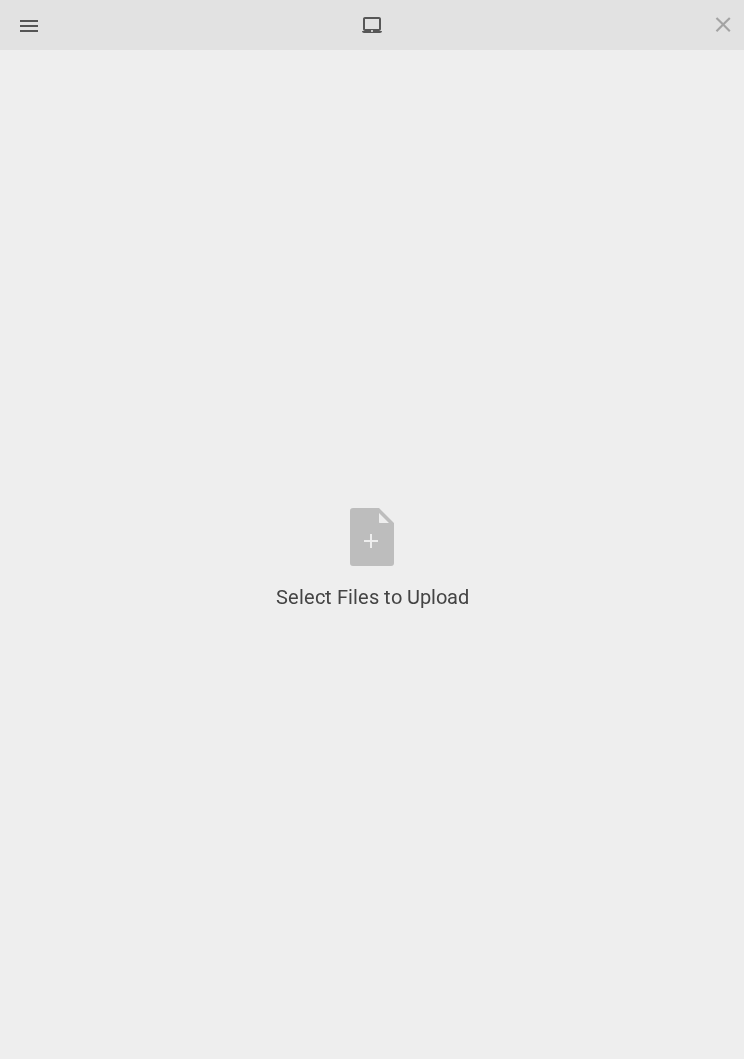 click on "Select Files to Upload
or Drag and Drop, Copy and Paste Files" at bounding box center (372, 559) 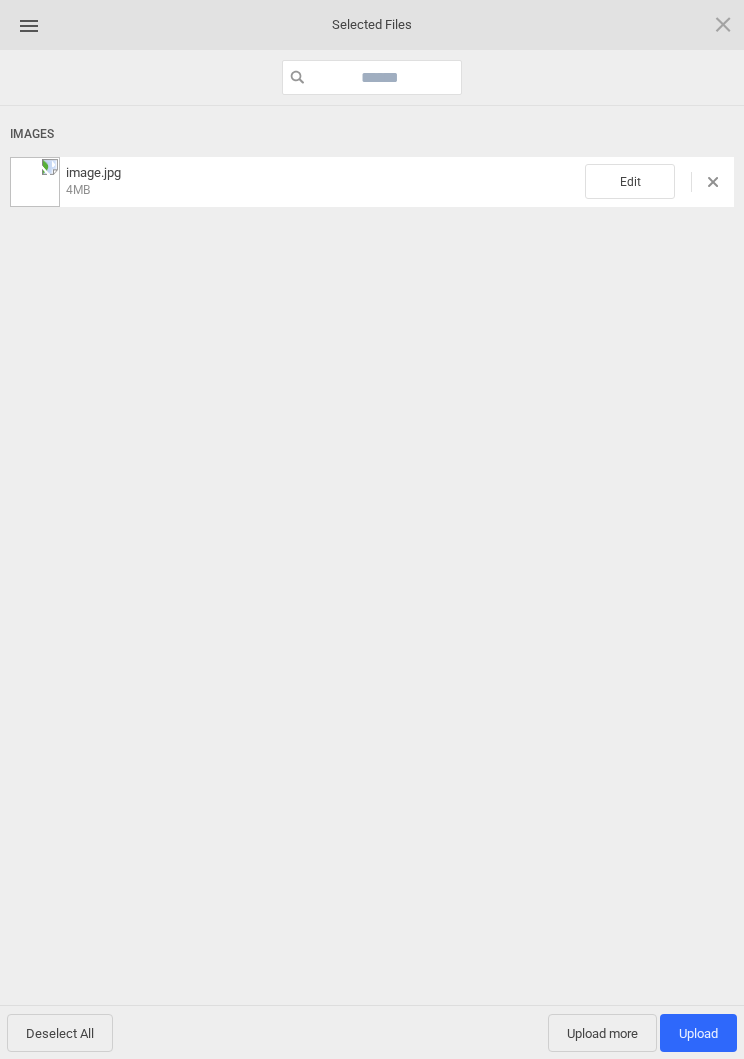 click on "Edit" at bounding box center (630, 181) 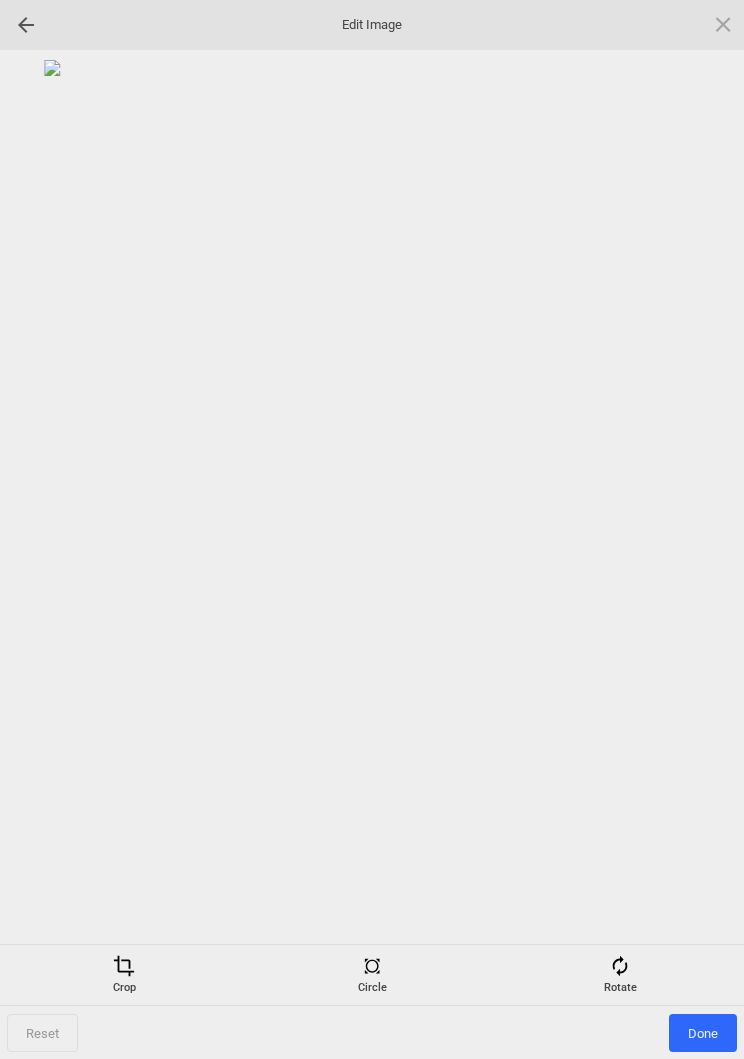 click at bounding box center (620, 966) 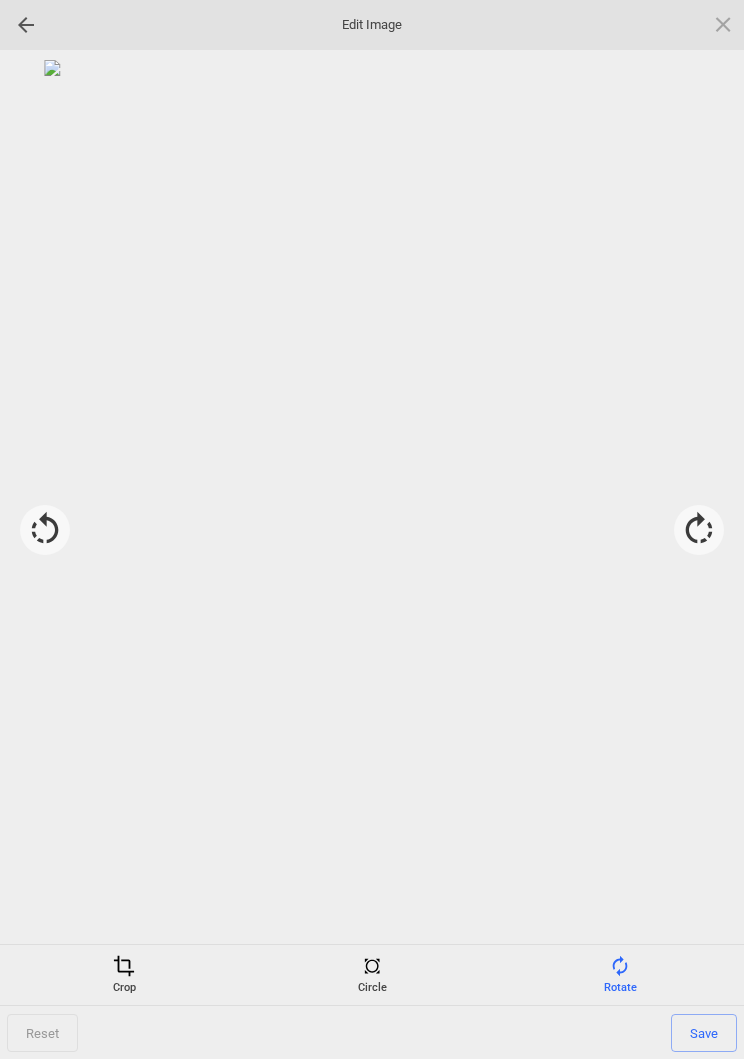 click at bounding box center [699, 530] 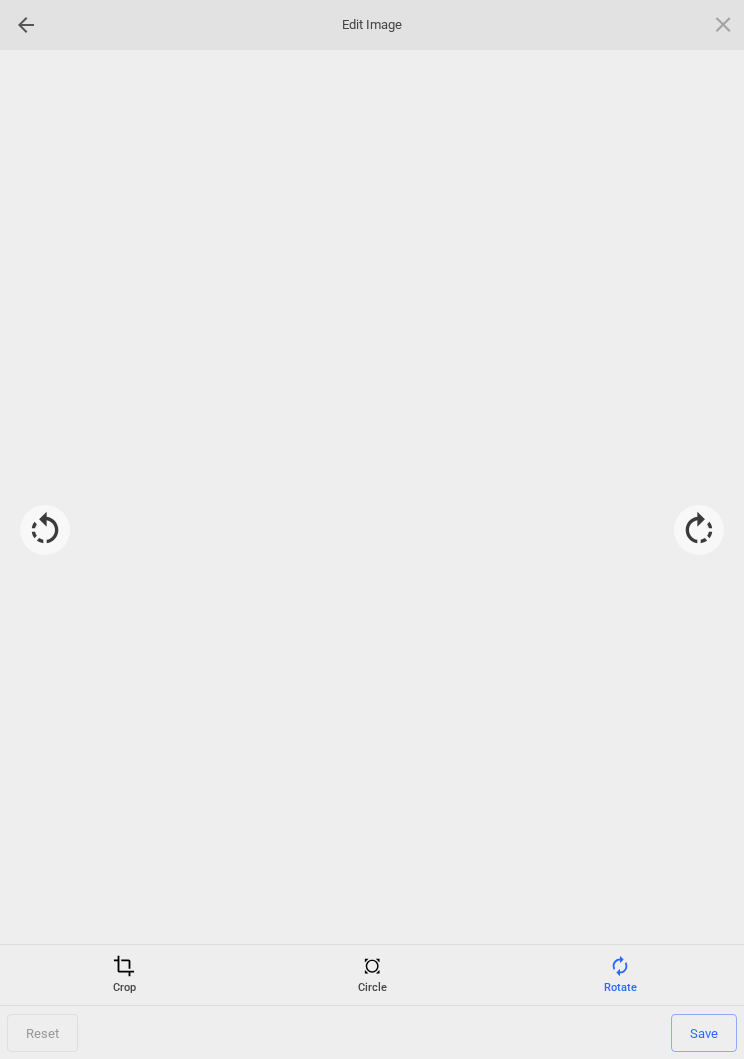 click at bounding box center (699, 530) 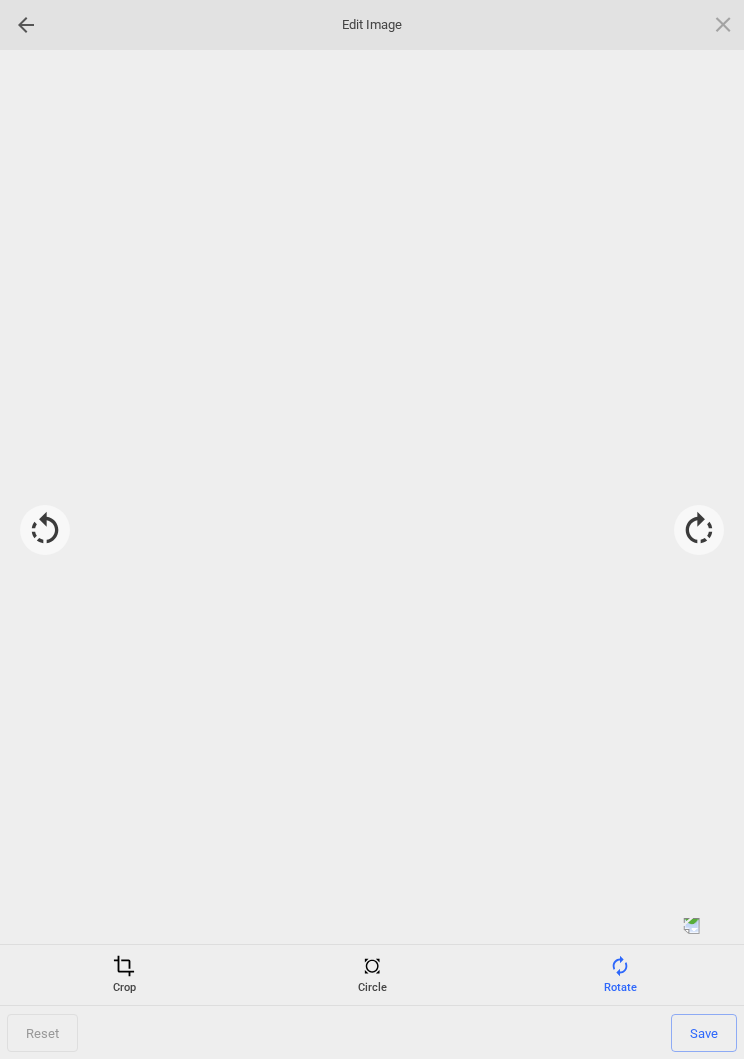 click at bounding box center [699, 530] 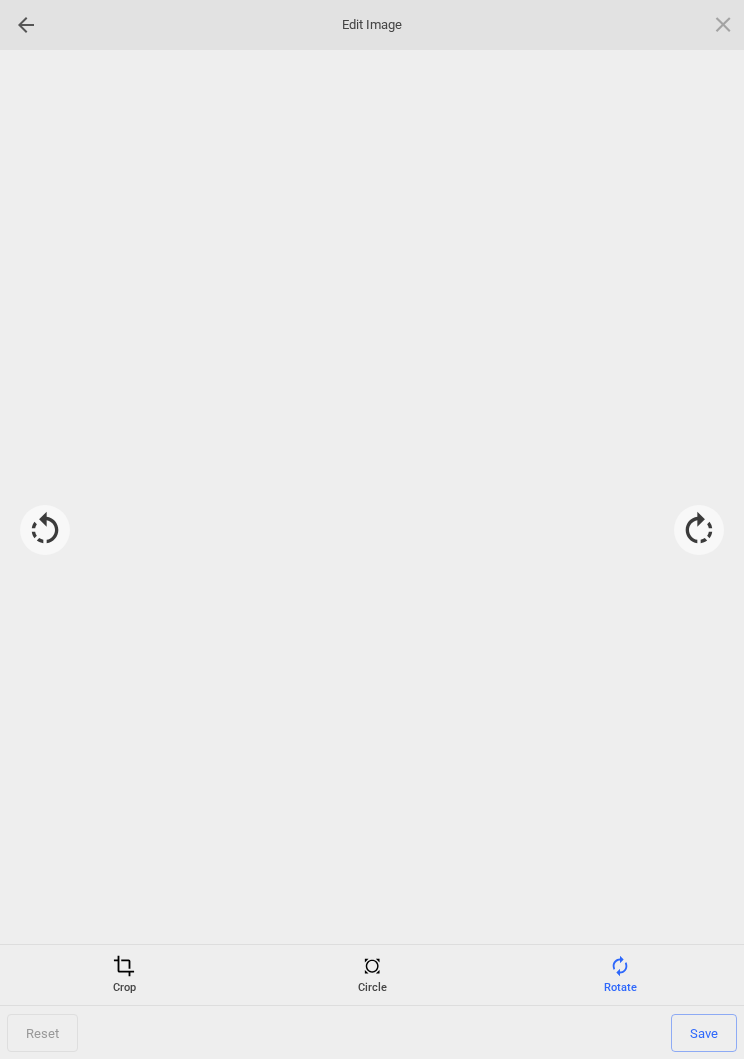 click at bounding box center [372, 497] 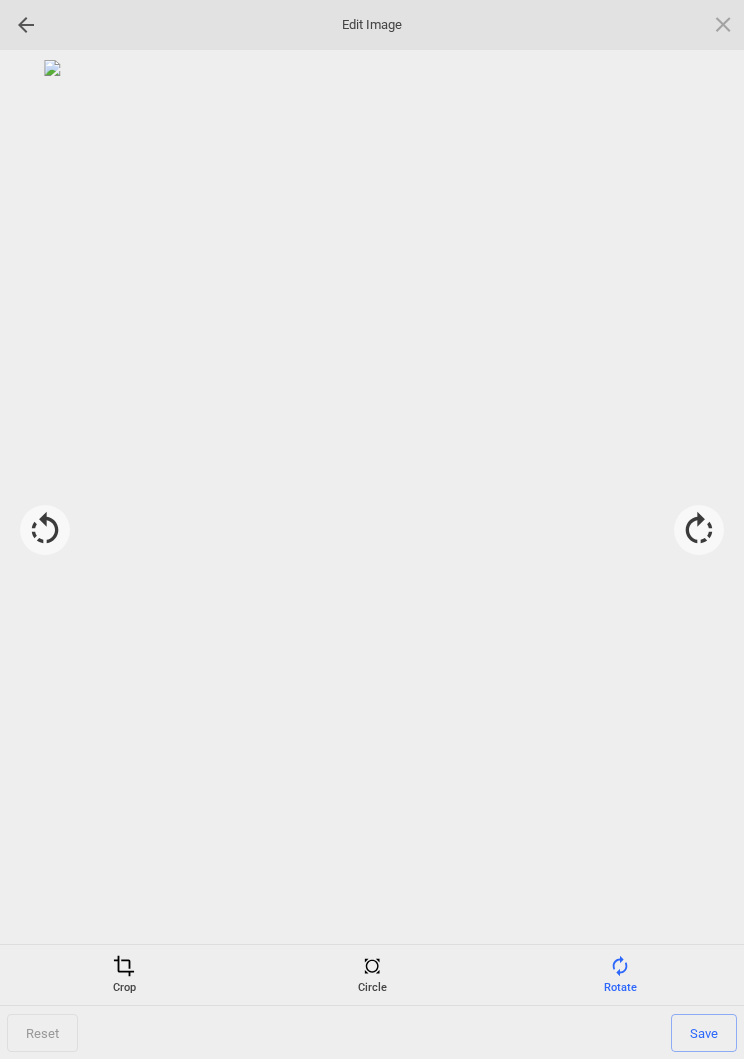 click on "Save" at bounding box center [704, 1033] 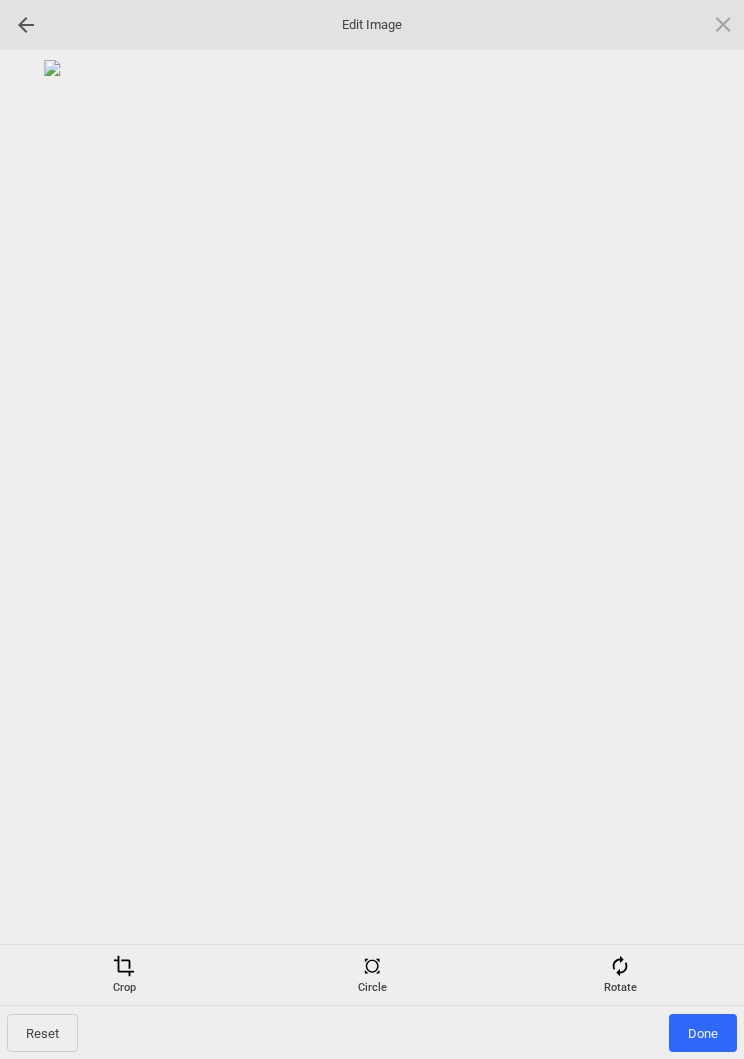 click on "Done" at bounding box center [703, 1033] 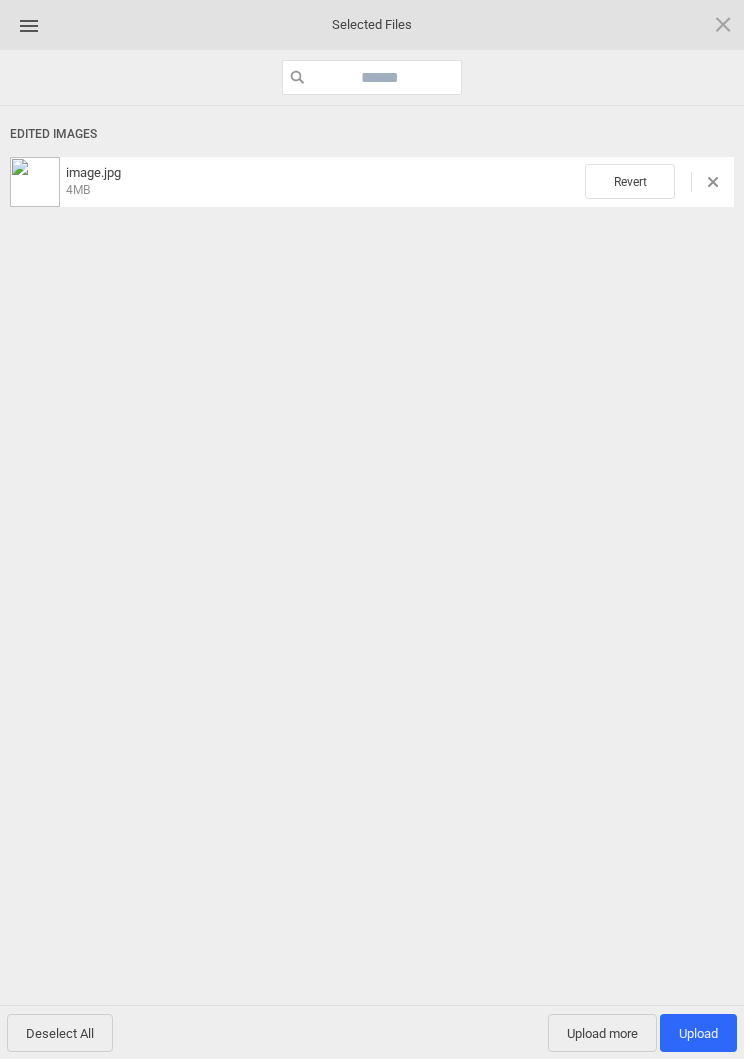 click on "Upload more" at bounding box center (602, 1033) 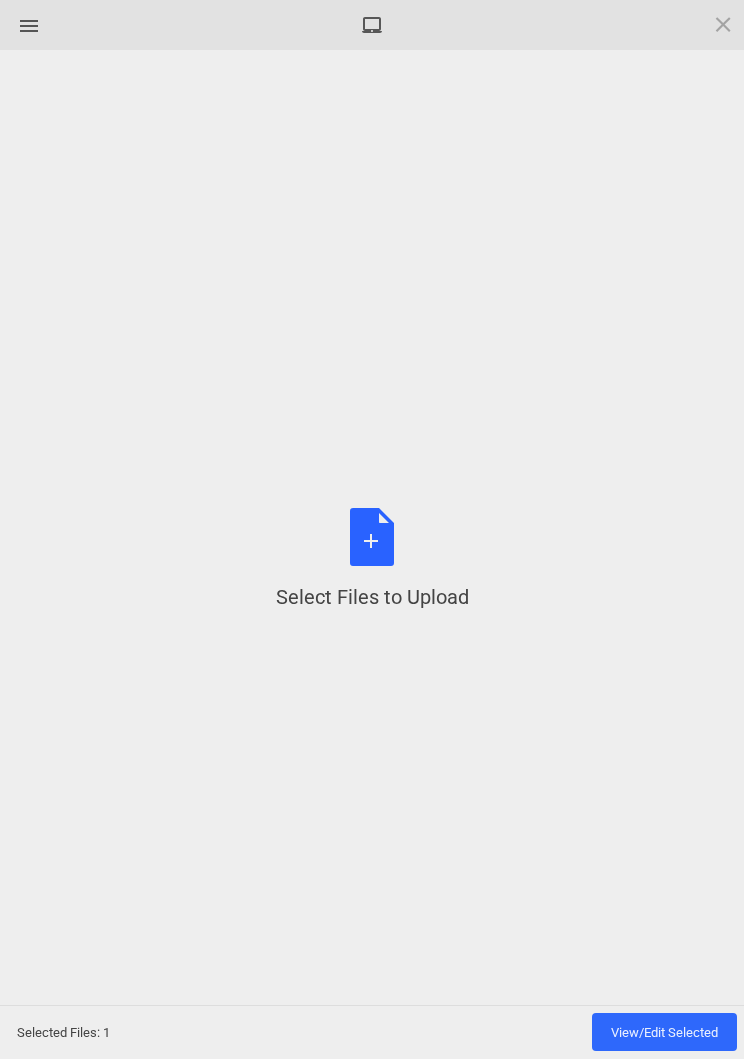 click on "Select Files to Upload
or Drag and Drop, Copy and Paste Files" at bounding box center (372, 559) 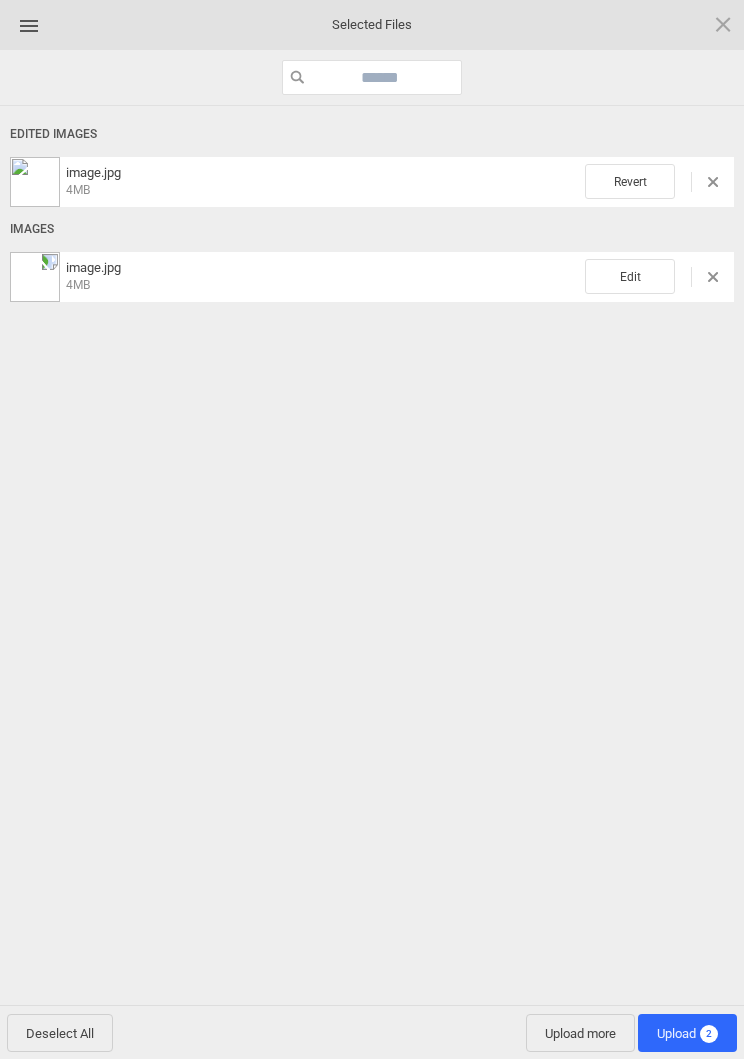click on "Edit" at bounding box center [630, 276] 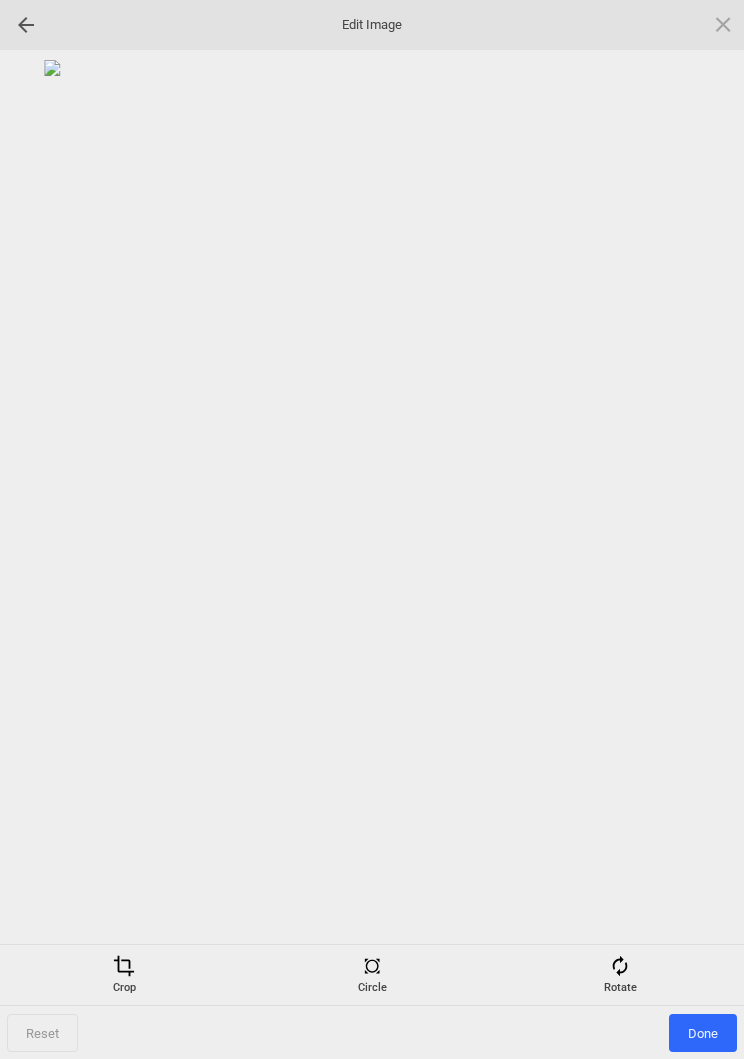 click at bounding box center [620, 966] 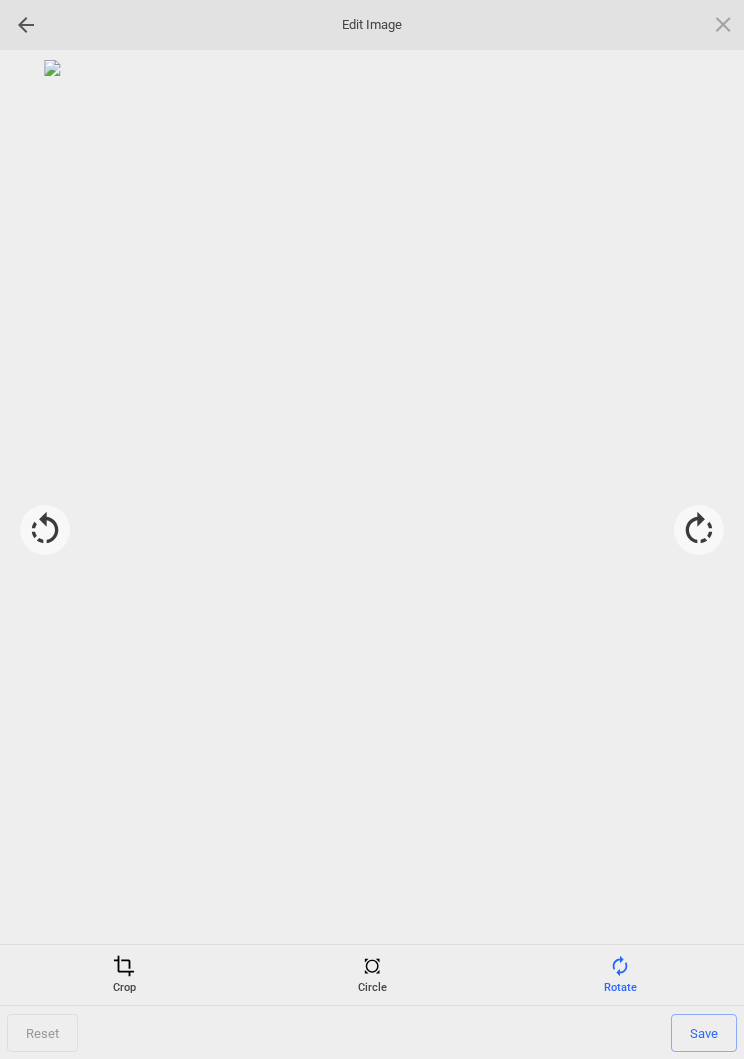 click at bounding box center (699, 530) 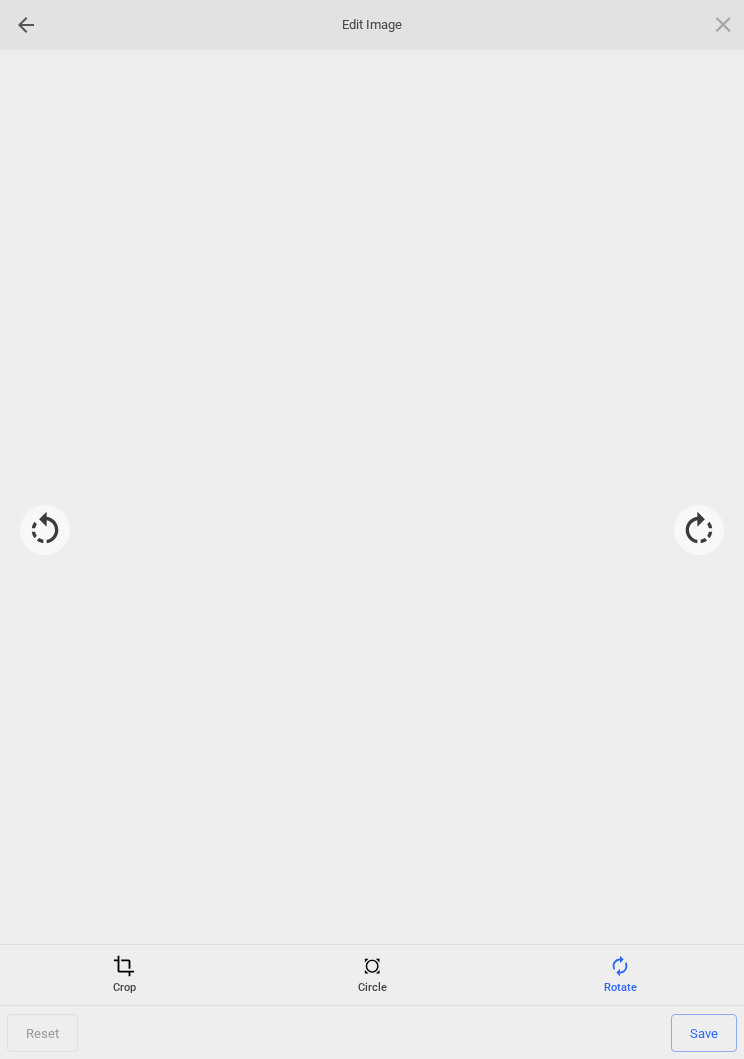 click at bounding box center (699, 530) 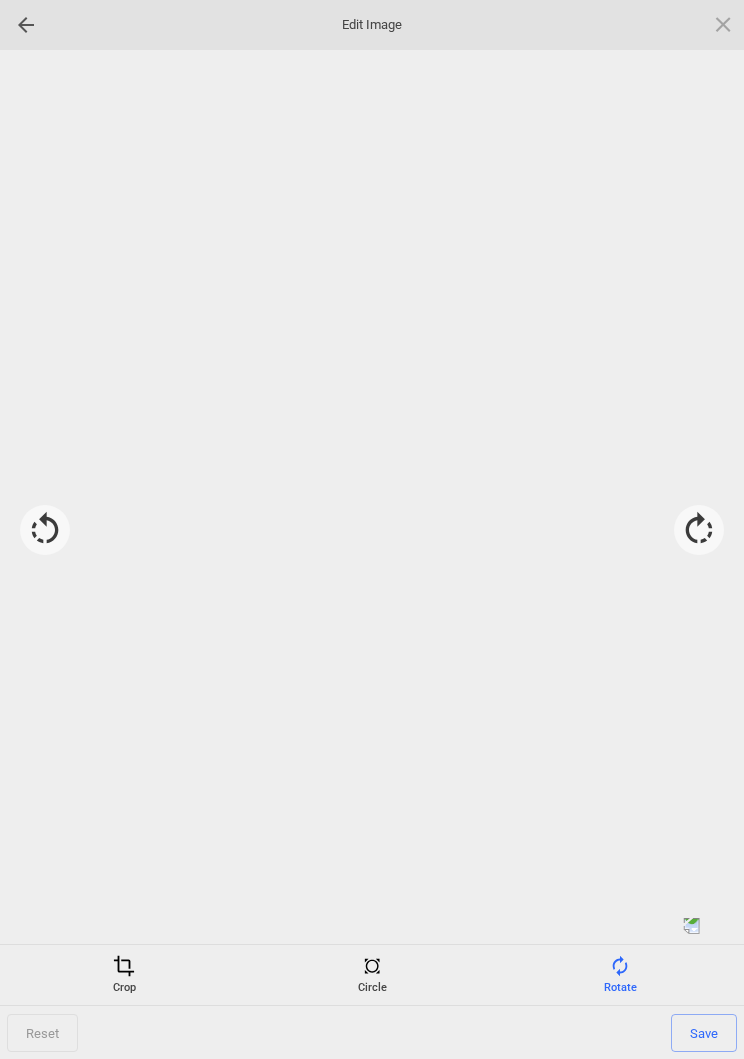 click at bounding box center (699, 530) 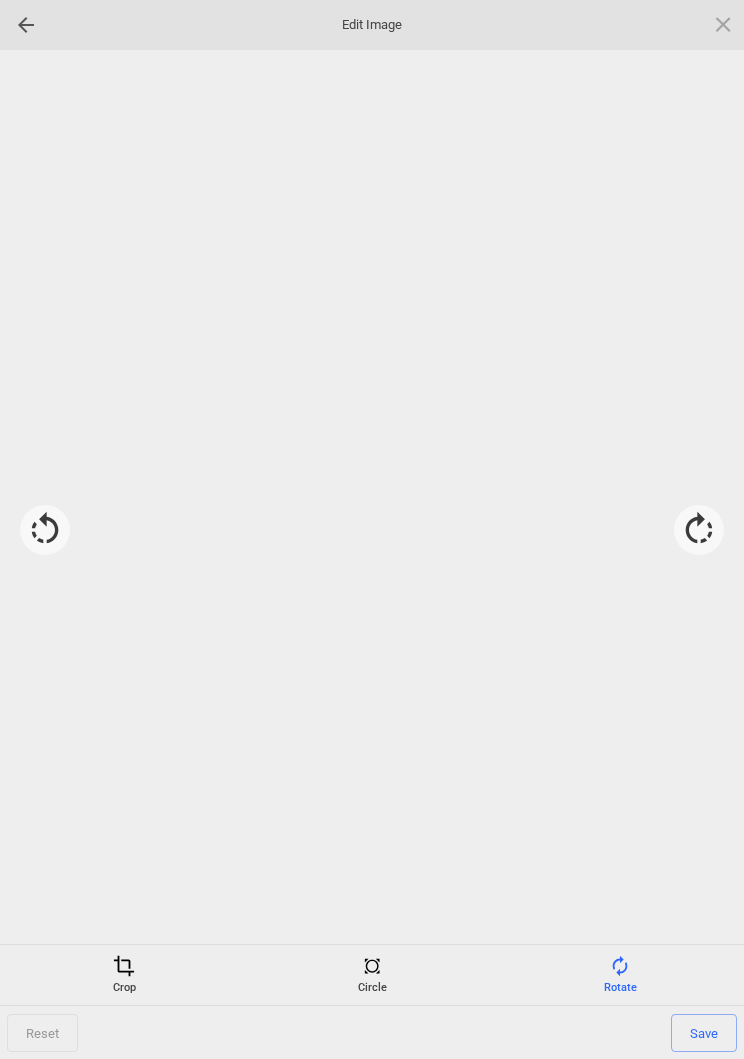 click at bounding box center (699, 530) 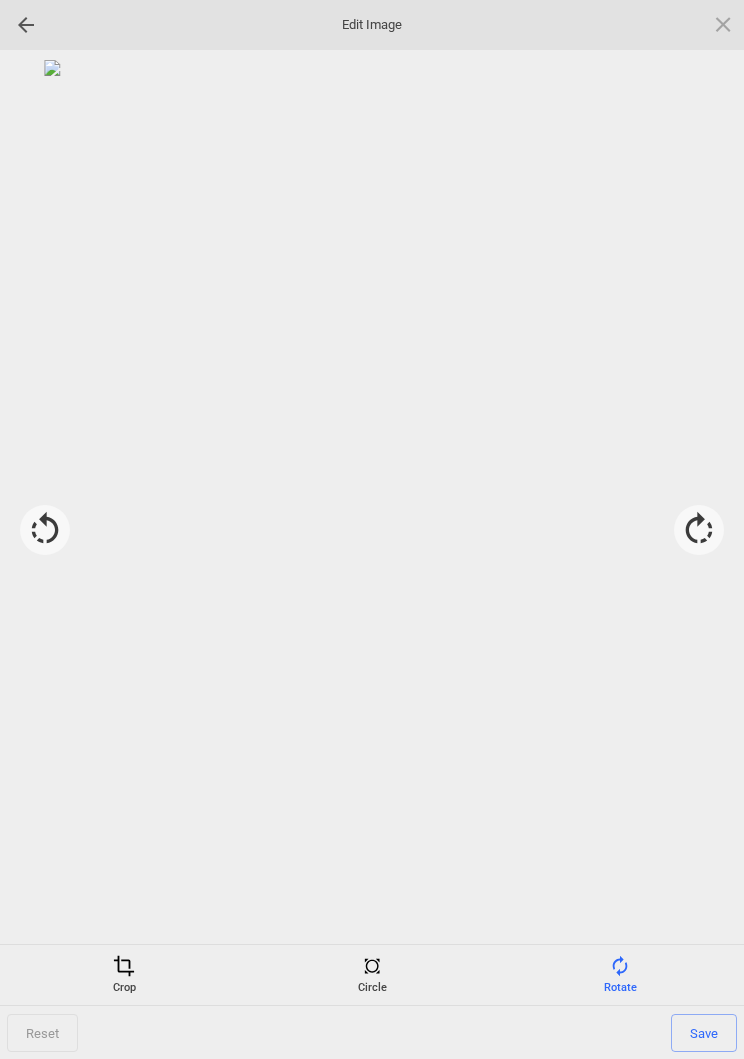 click on "Save" at bounding box center (704, 1033) 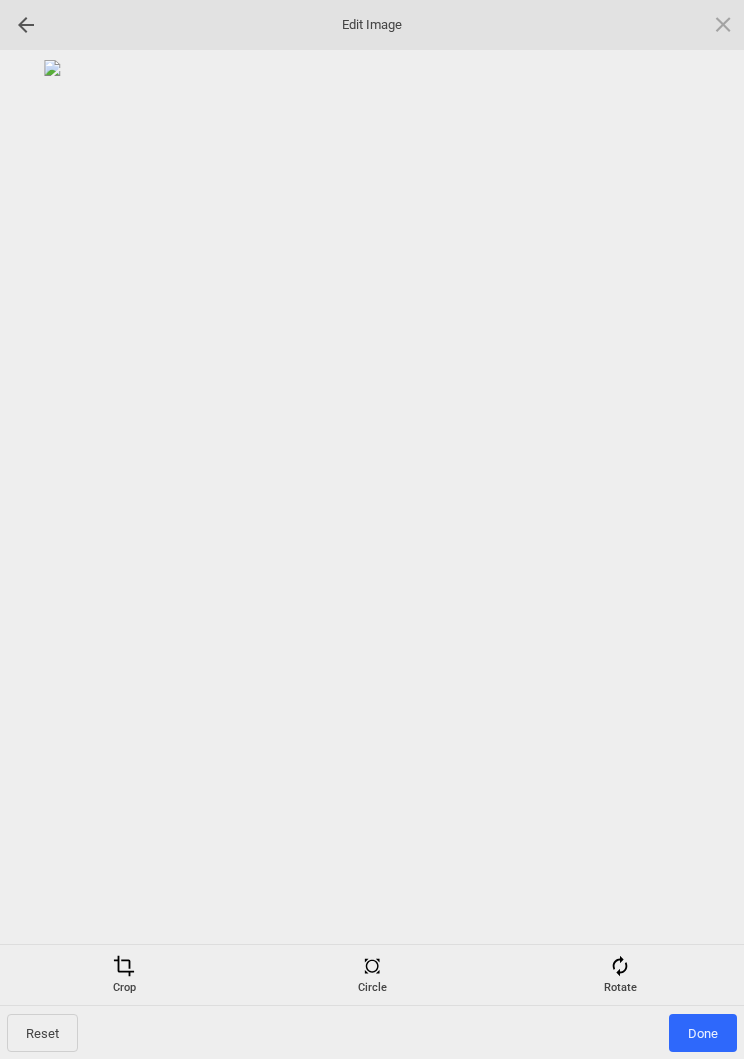 click on "Done" at bounding box center (703, 1033) 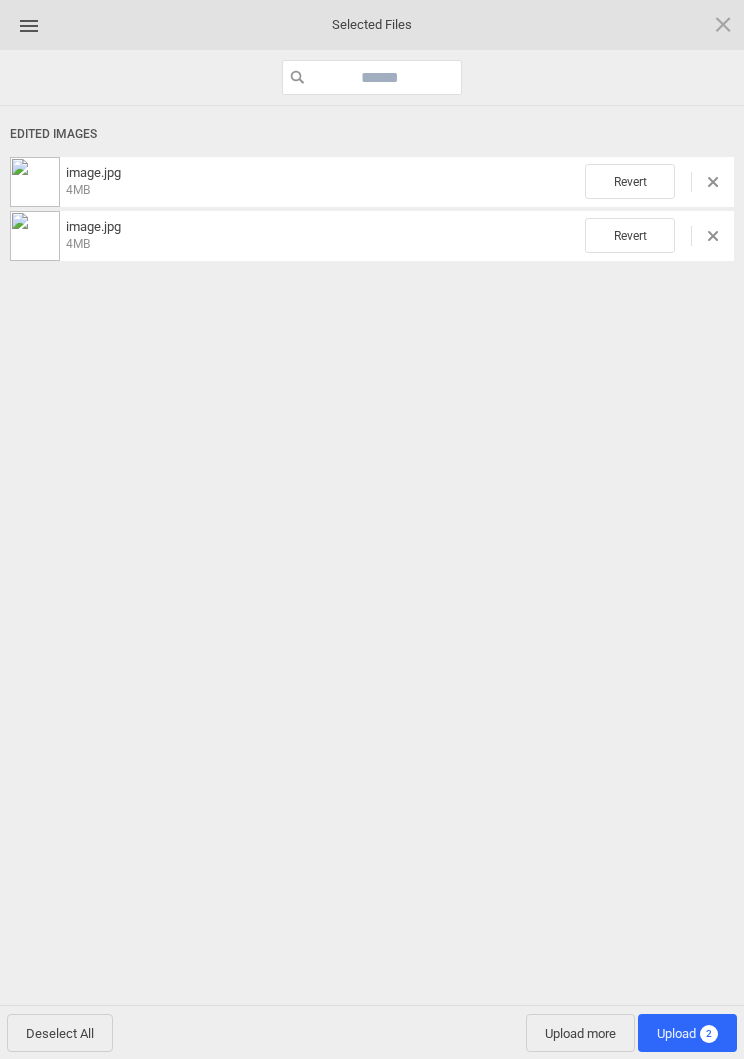 click on "Upload
2" at bounding box center [687, 1033] 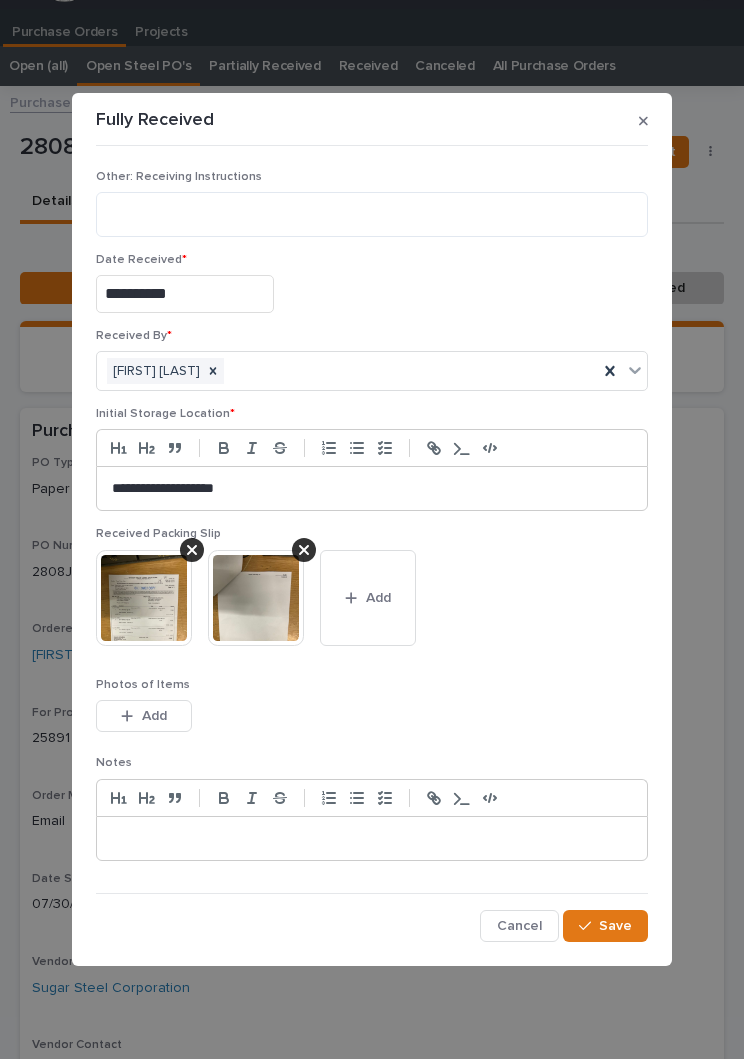 click on "Save" at bounding box center [615, 926] 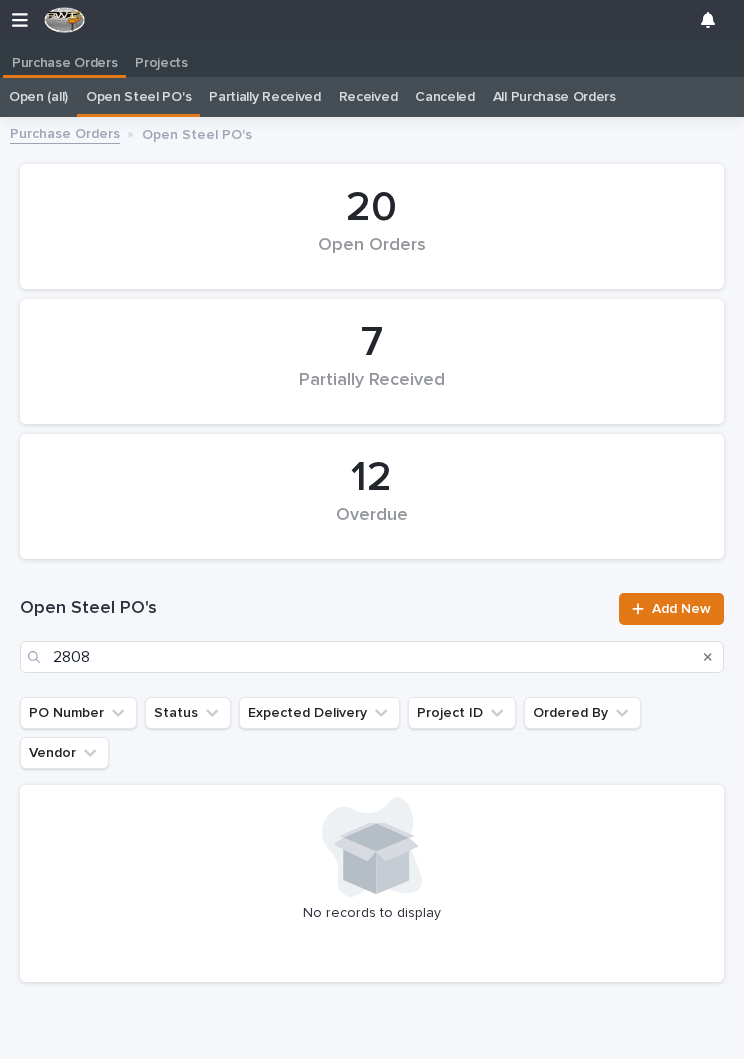 scroll, scrollTop: 0, scrollLeft: 9, axis: horizontal 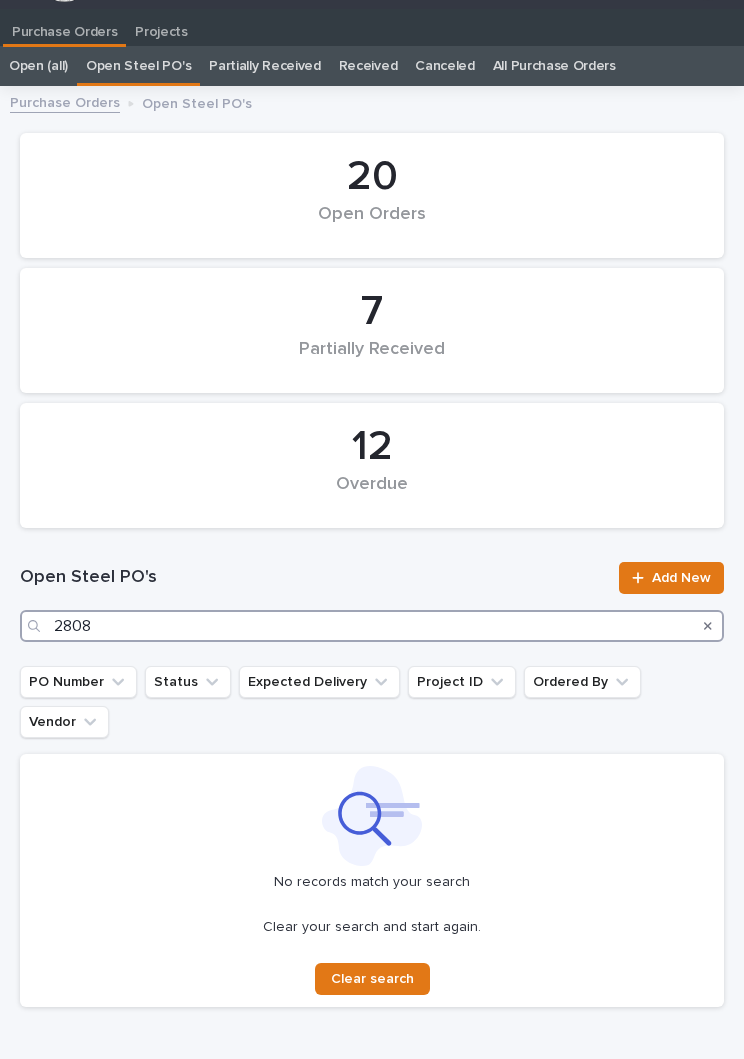 click on "2808" at bounding box center [372, 626] 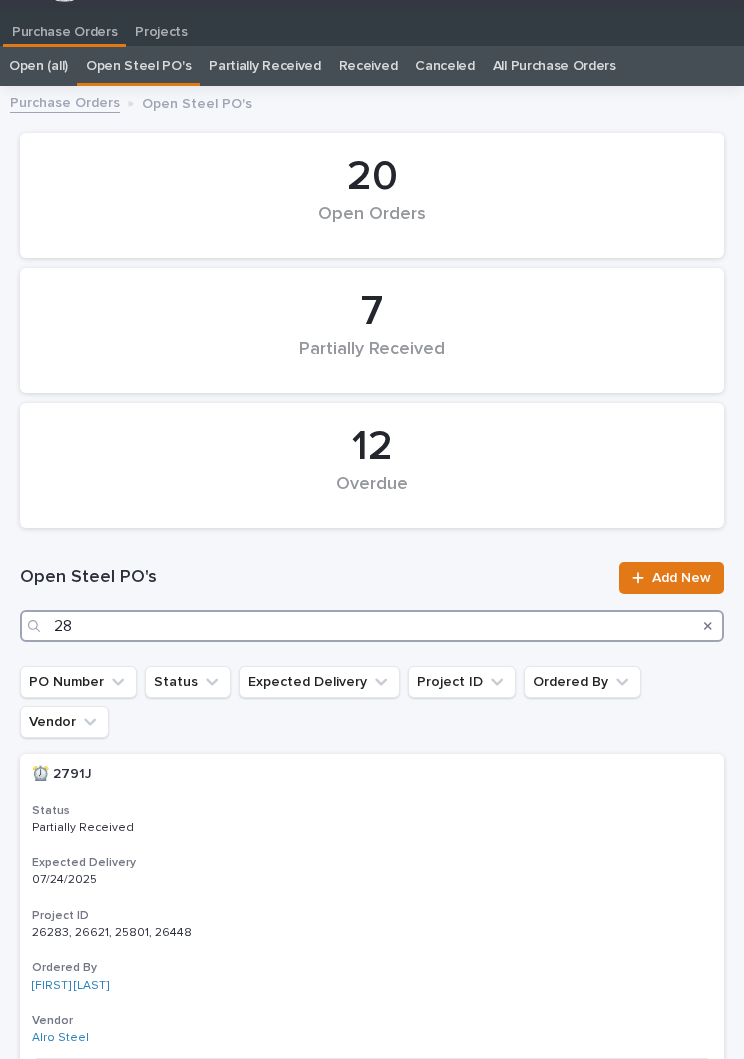 type on "2" 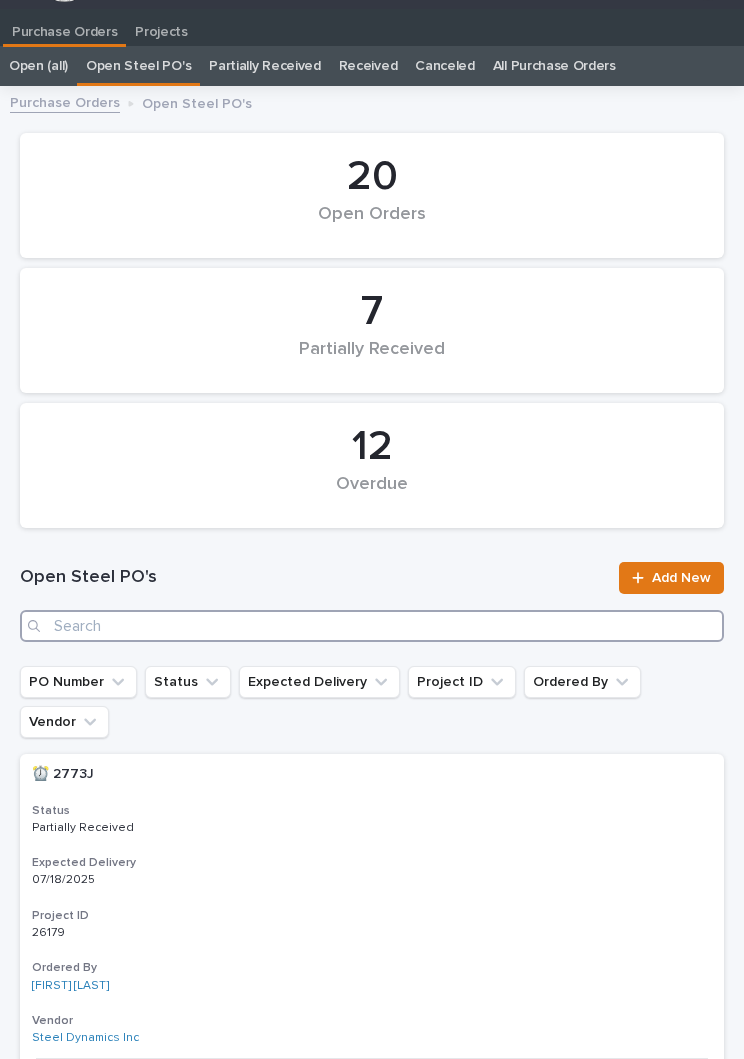 click at bounding box center (372, 626) 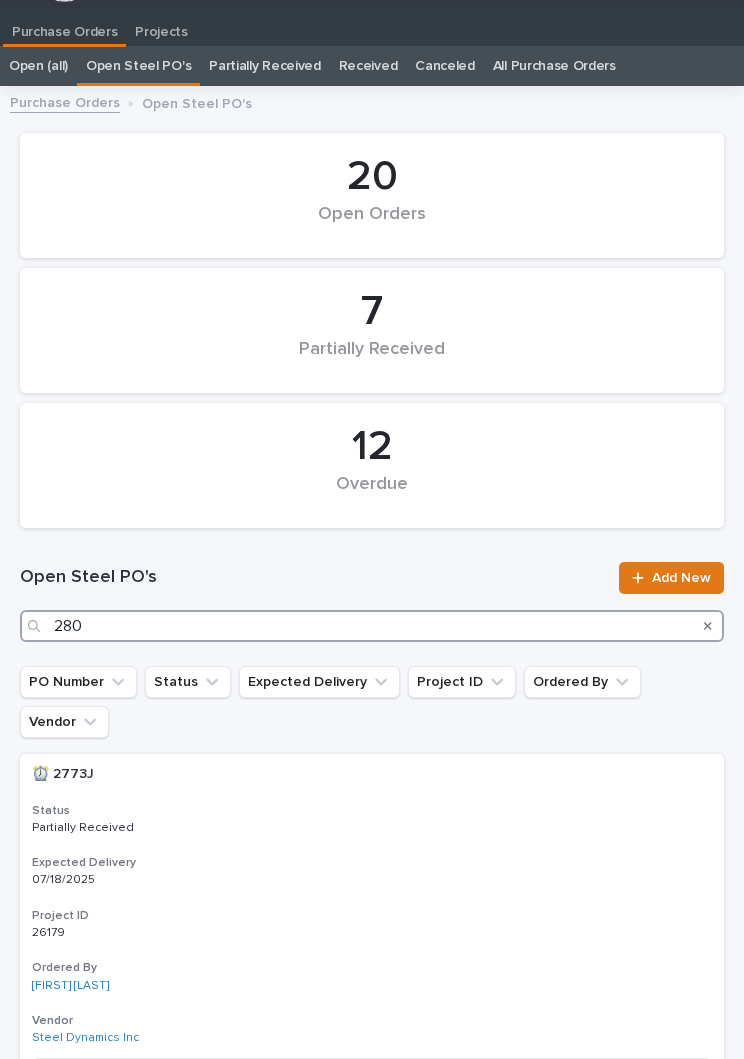 type on "2809" 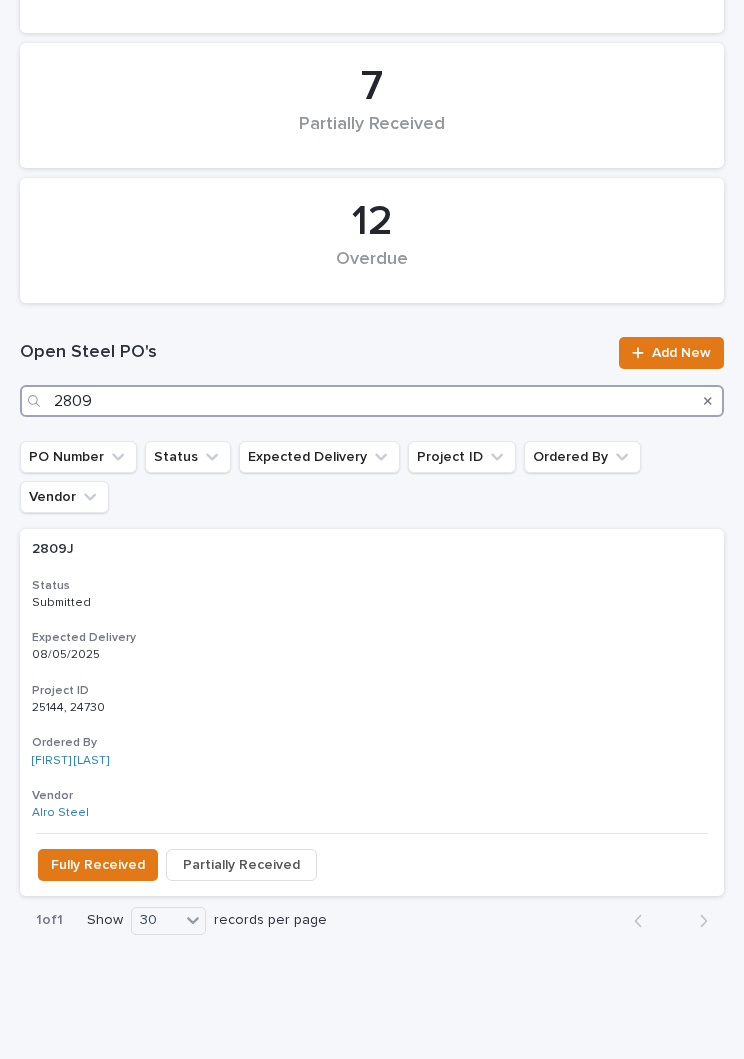 scroll, scrollTop: 249, scrollLeft: 0, axis: vertical 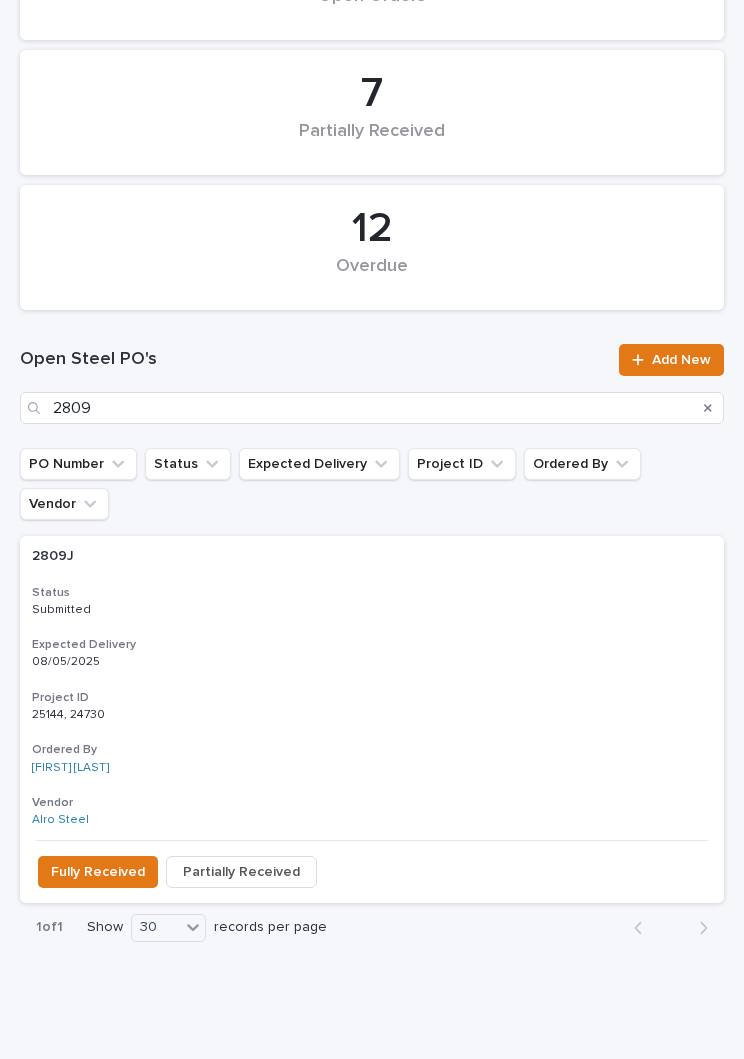 click on "2809J 2809J   Status Submitted Expected Delivery 08/05/2025 Project ID 25144, 24730 25144, 24730   Ordered By [FIRST] [LAST]   Vendor Alro Steel" at bounding box center (372, 688) 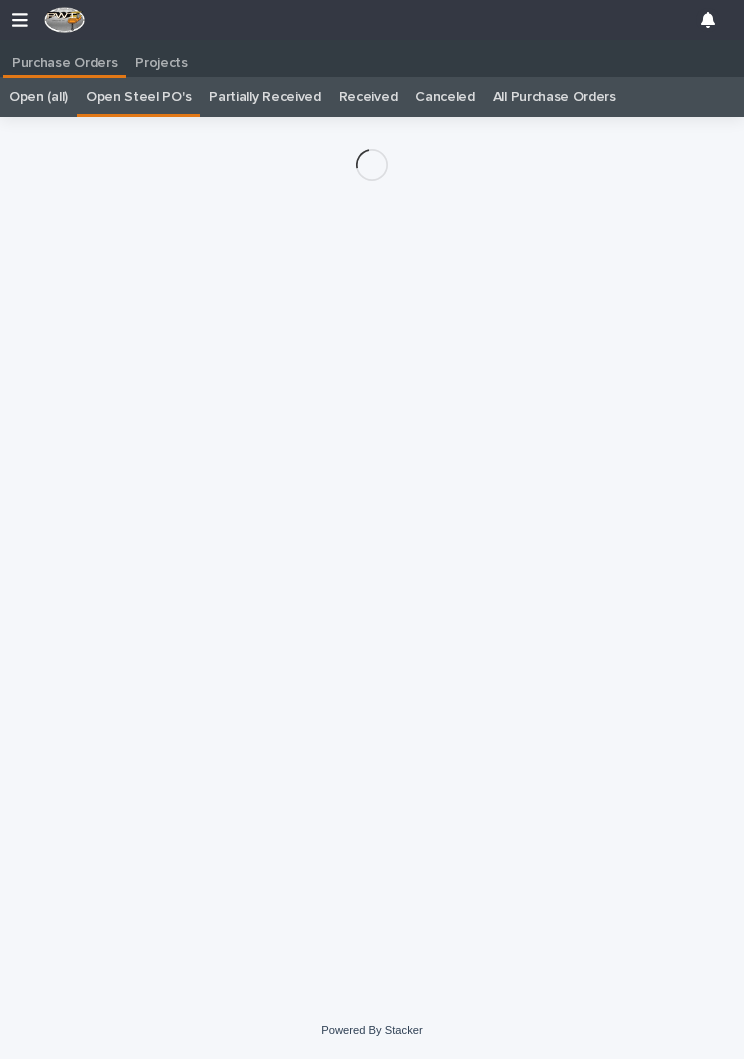 scroll, scrollTop: 8, scrollLeft: 0, axis: vertical 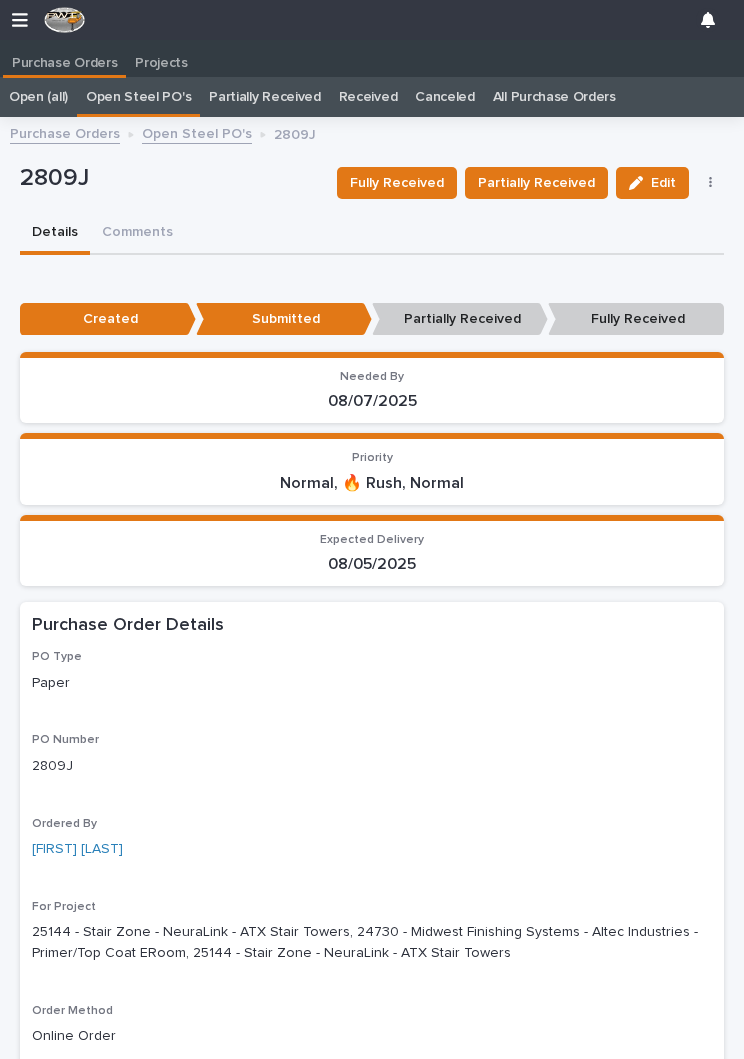 click on "Partially Received" at bounding box center [536, 183] 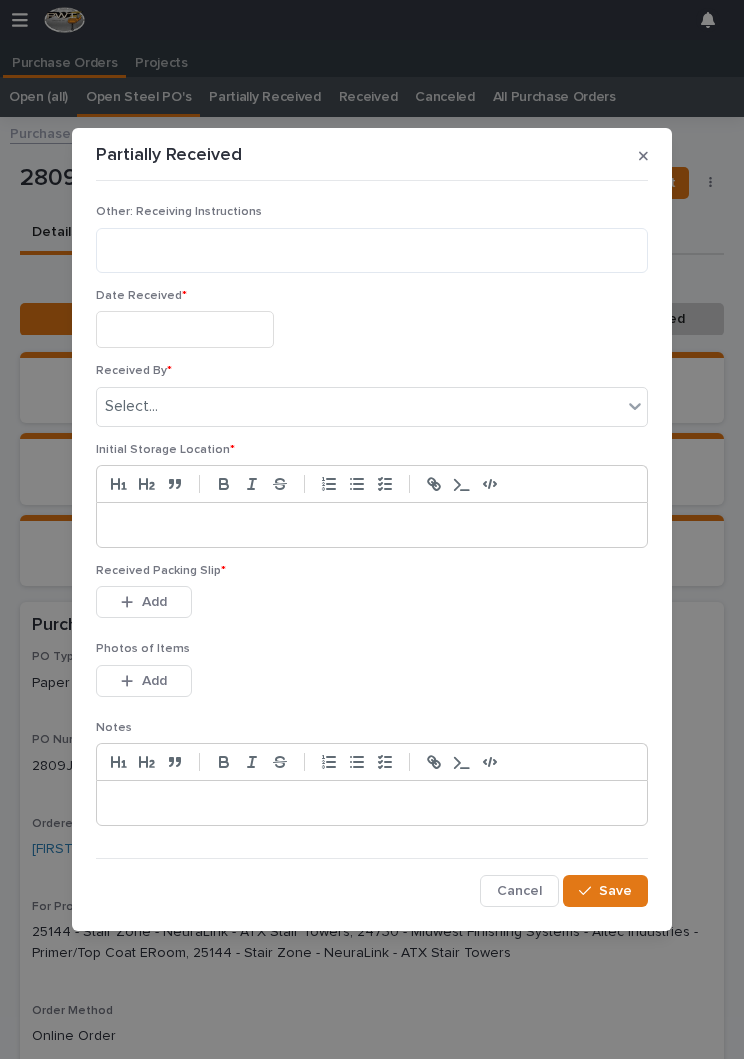 click at bounding box center (185, 329) 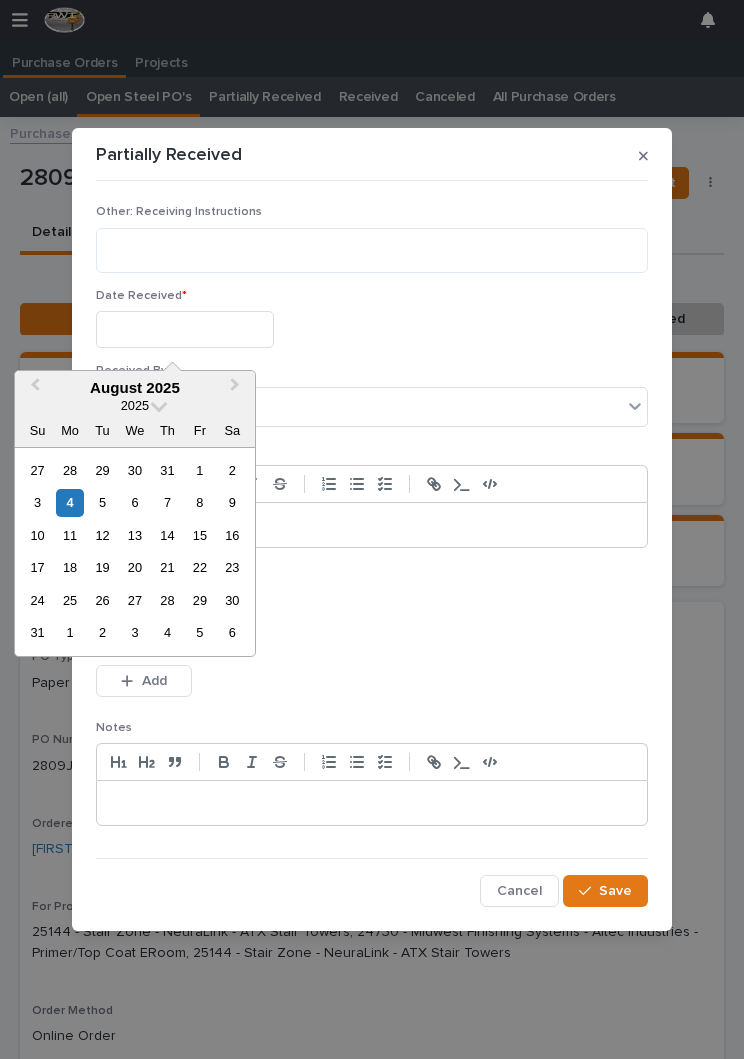 click on "4" at bounding box center (69, 502) 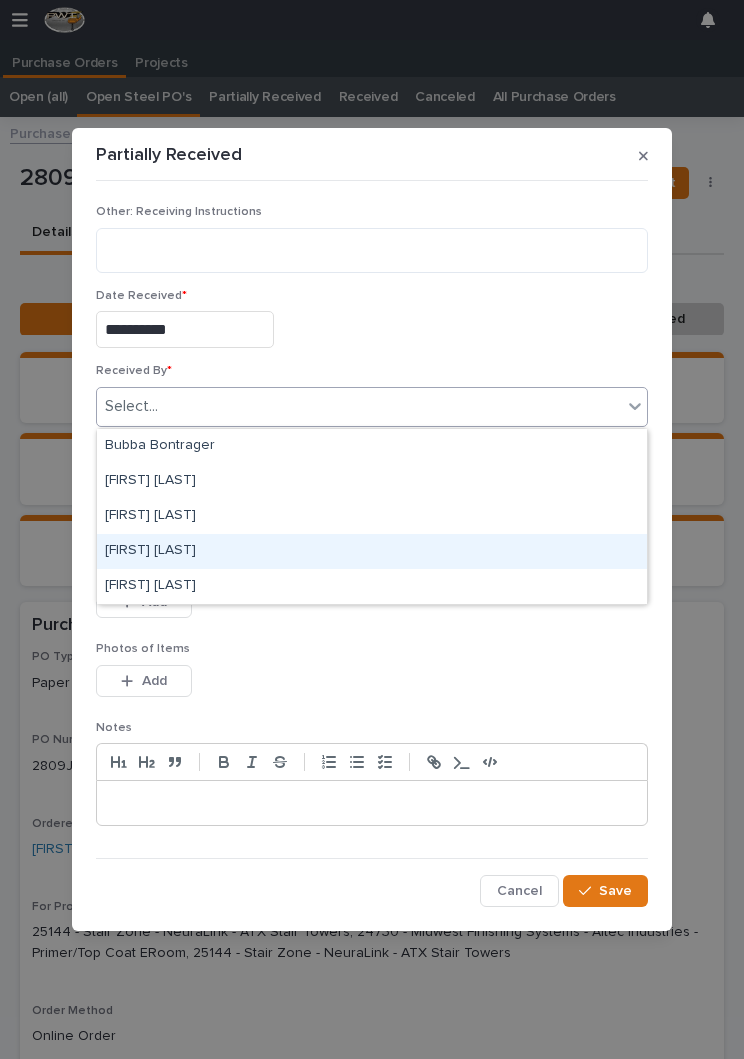 click on "[FIRST] [LAST]" at bounding box center (372, 551) 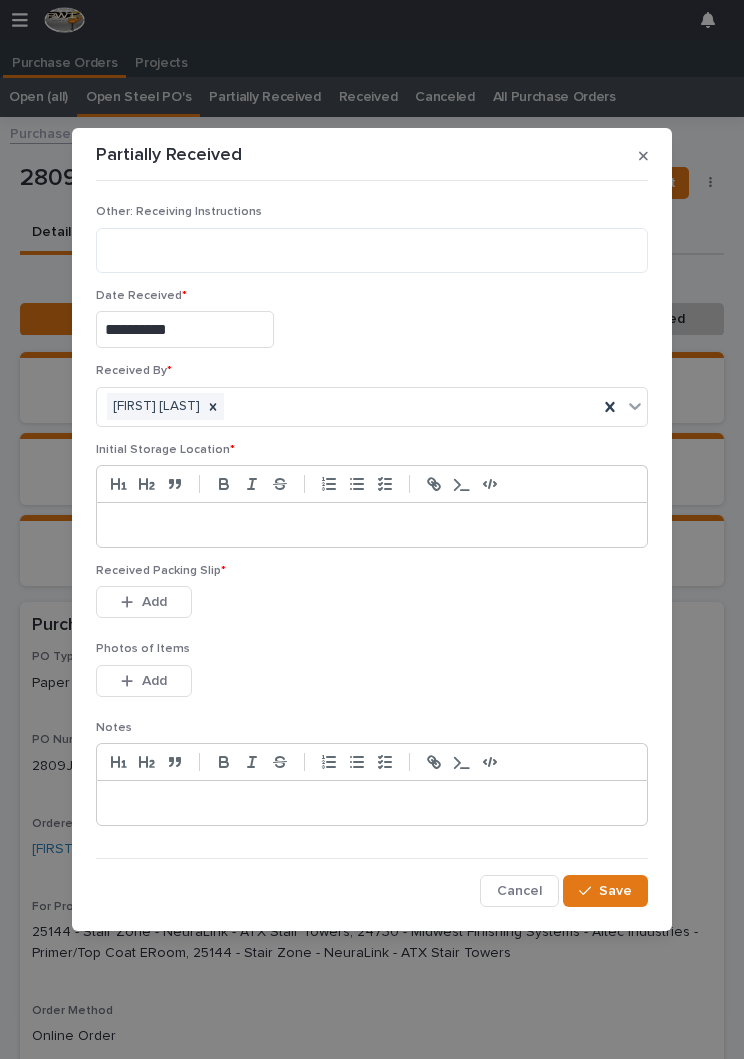 click at bounding box center (372, 525) 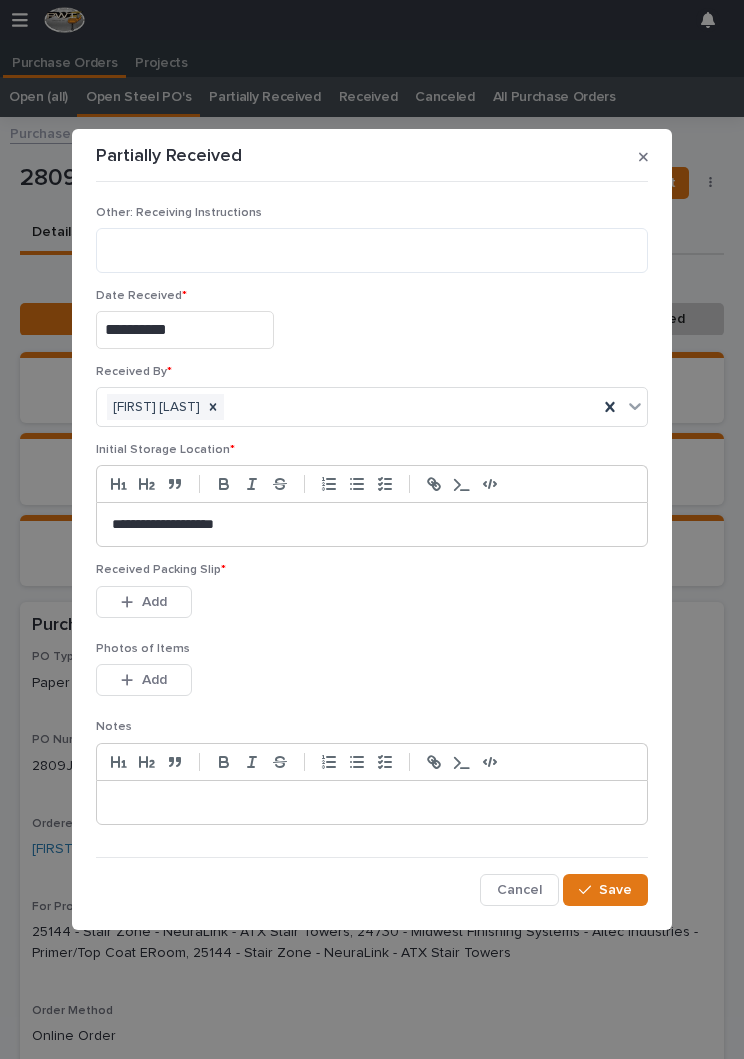 click on "Photos of Items" at bounding box center [372, 649] 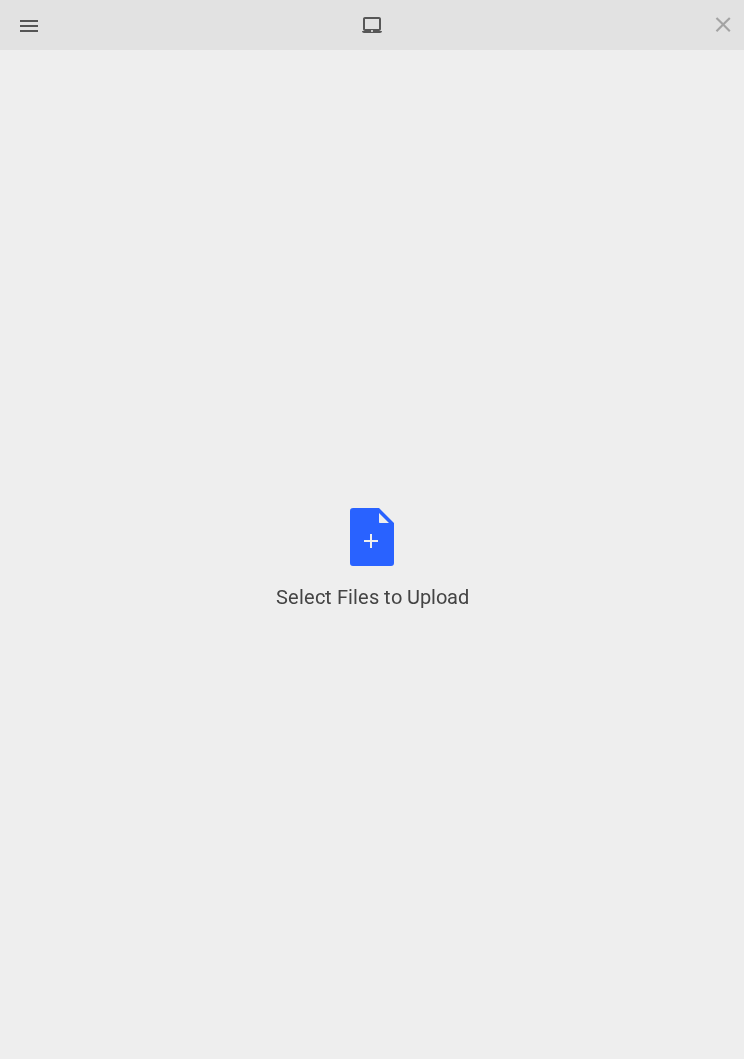 click on "Select Files to Upload
or Drag and Drop, Copy and Paste Files" at bounding box center (372, 559) 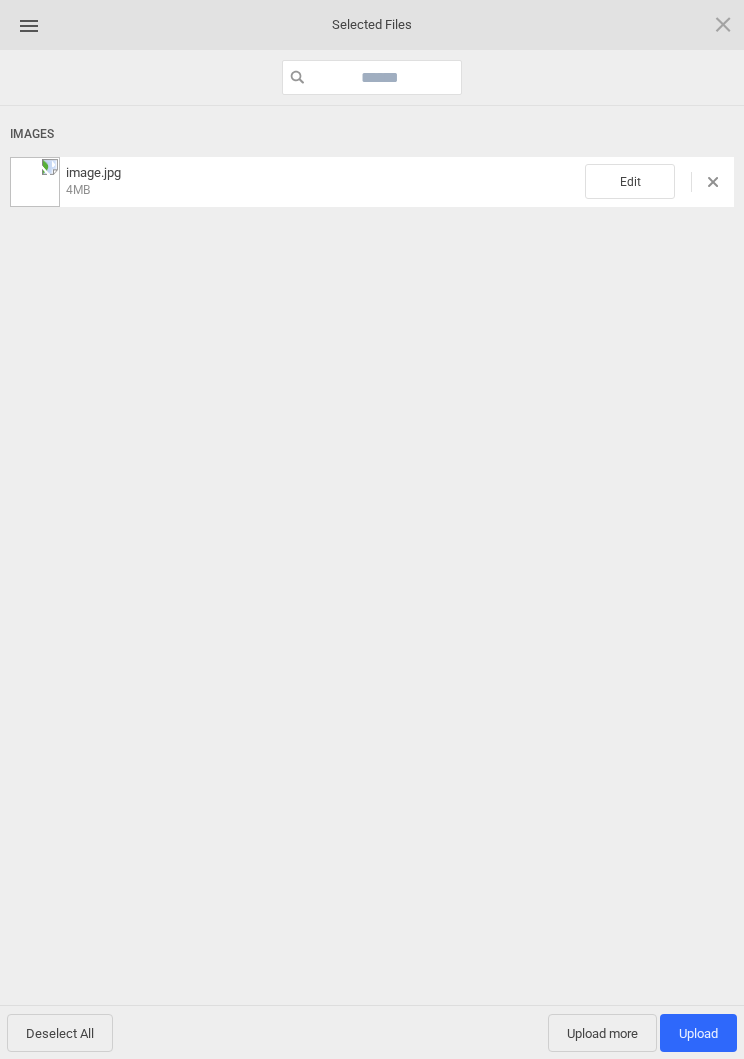 click on "Edit" at bounding box center [630, 181] 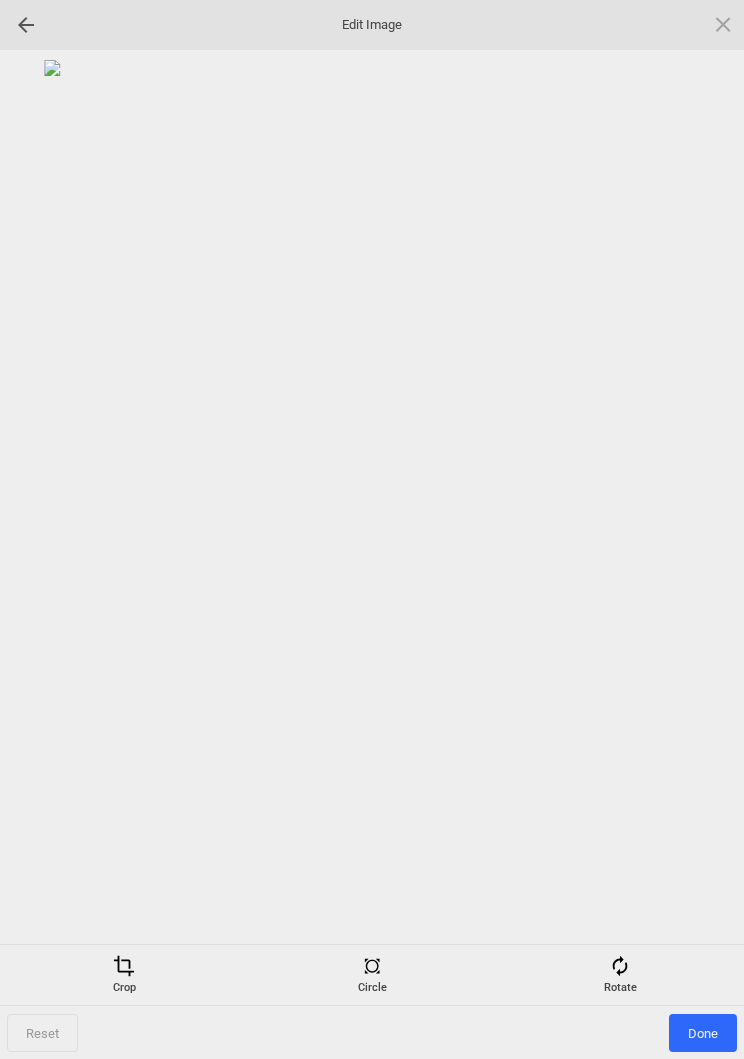 click at bounding box center [620, 966] 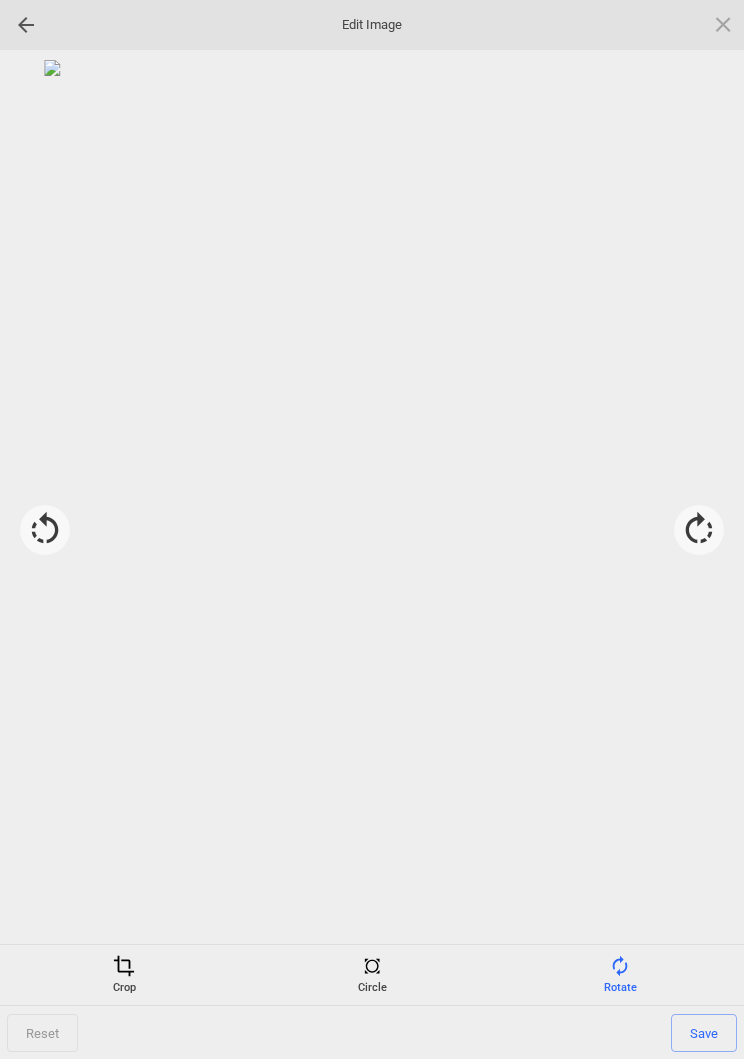 click at bounding box center [699, 530] 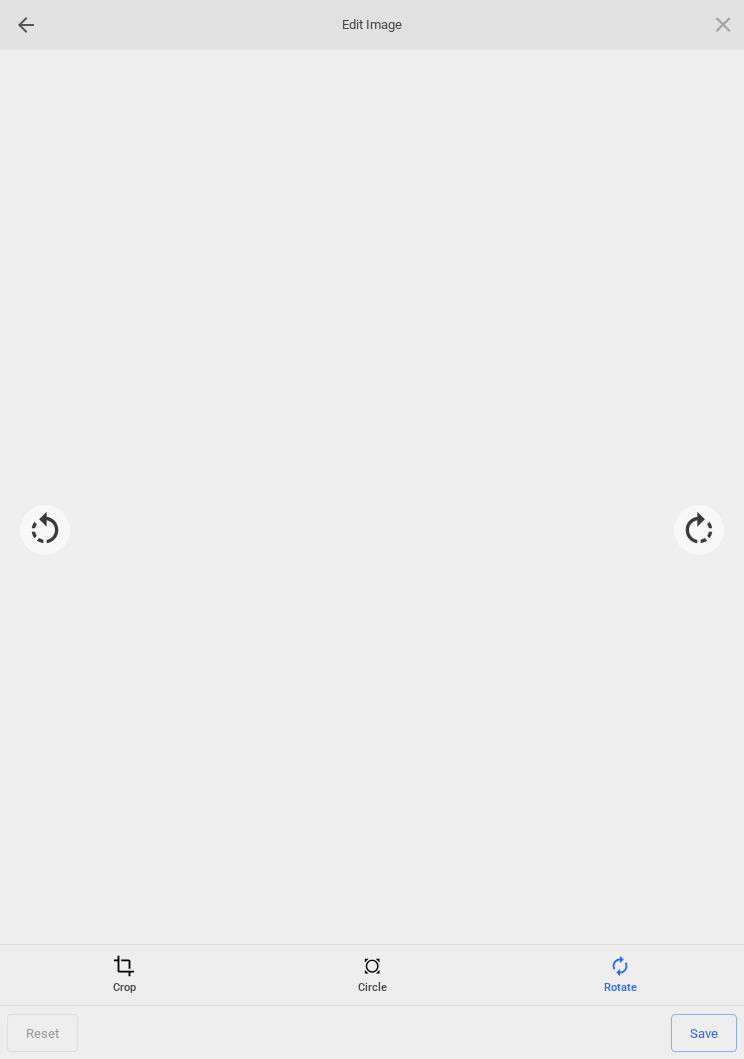 click at bounding box center (372, 497) 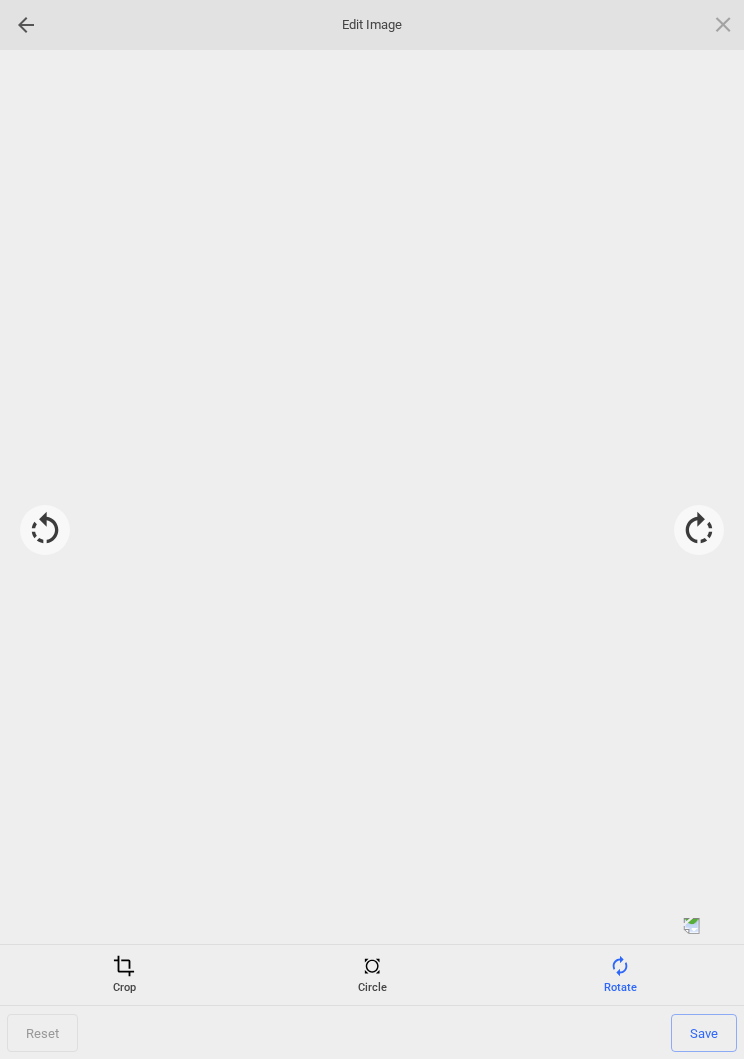 click at bounding box center (699, 530) 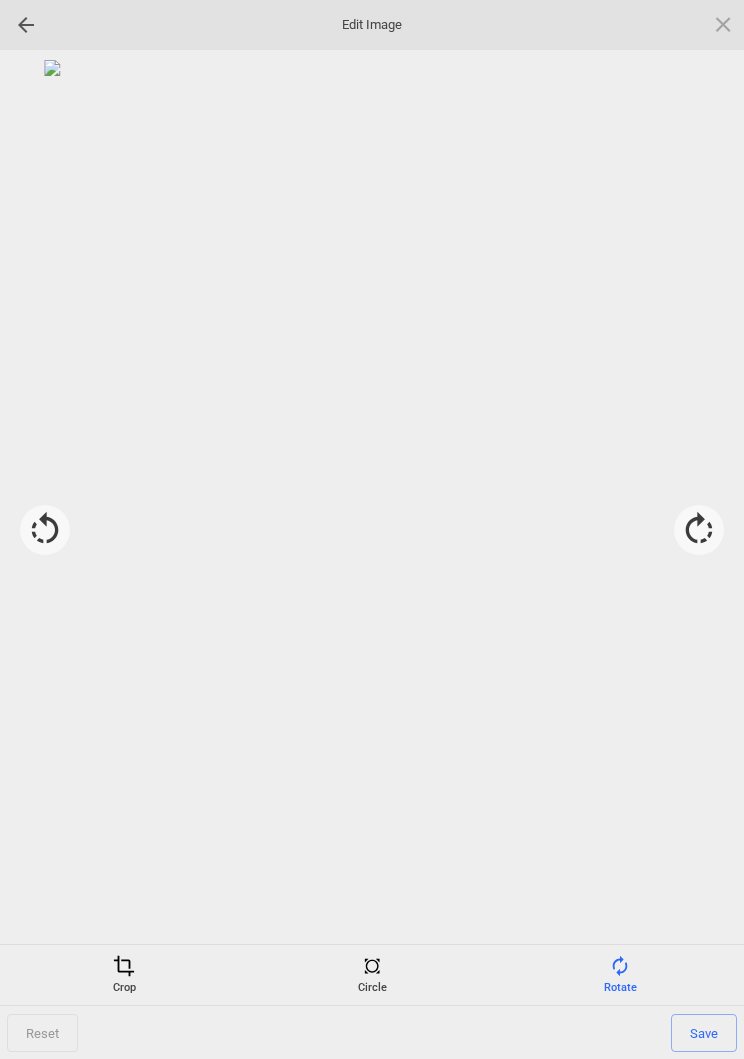 click on "Save" at bounding box center [704, 1033] 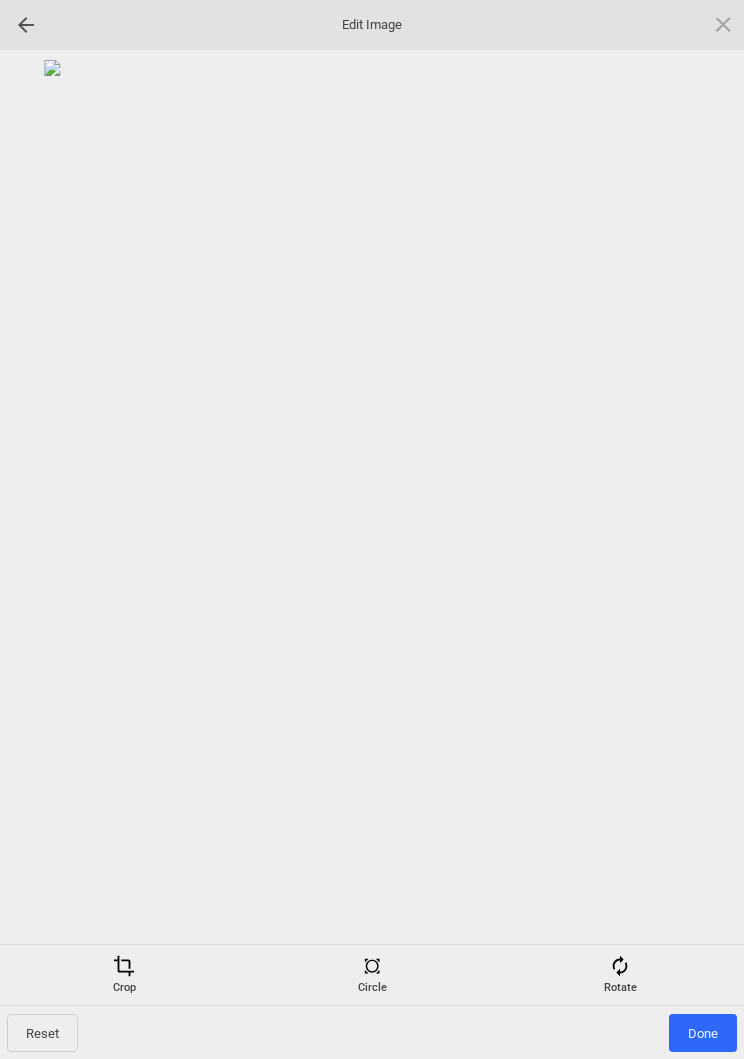 click on "Done" at bounding box center (703, 1033) 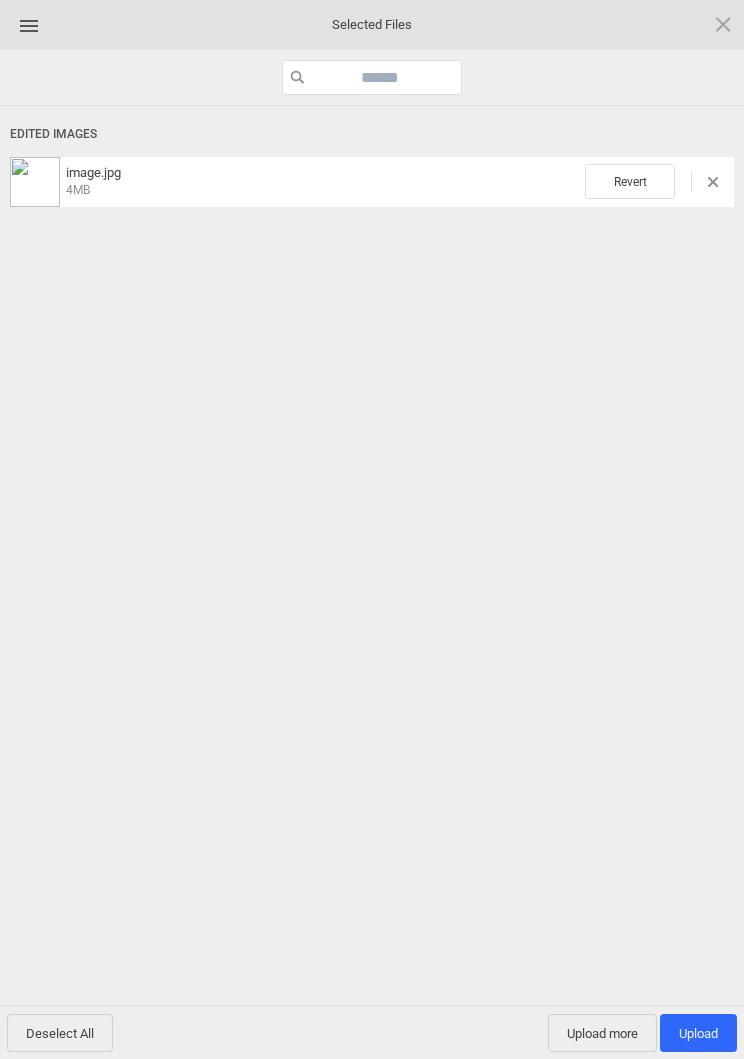 click on "Upload
1" at bounding box center (698, 1033) 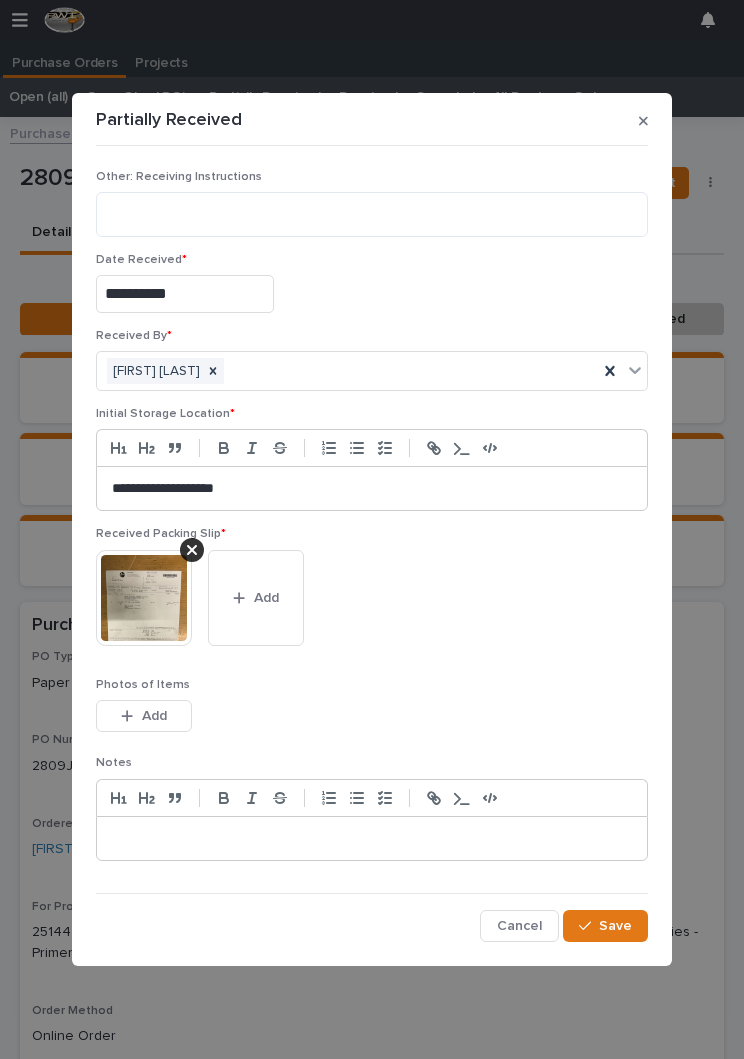 click on "Save" at bounding box center (605, 926) 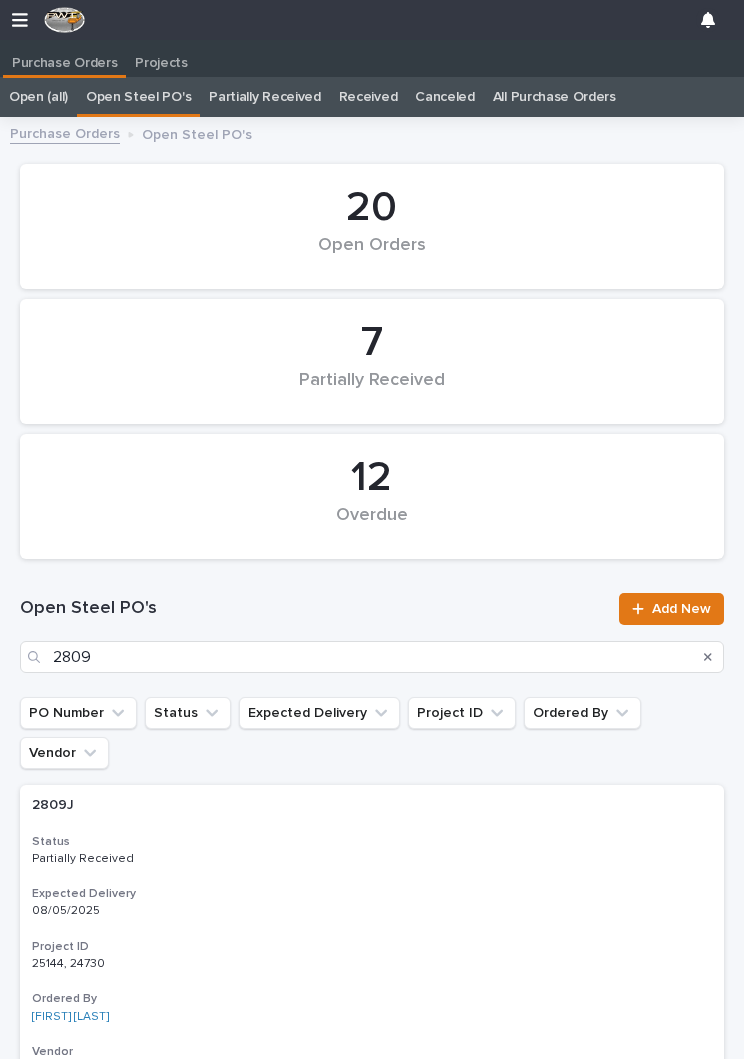 scroll, scrollTop: 0, scrollLeft: 9, axis: horizontal 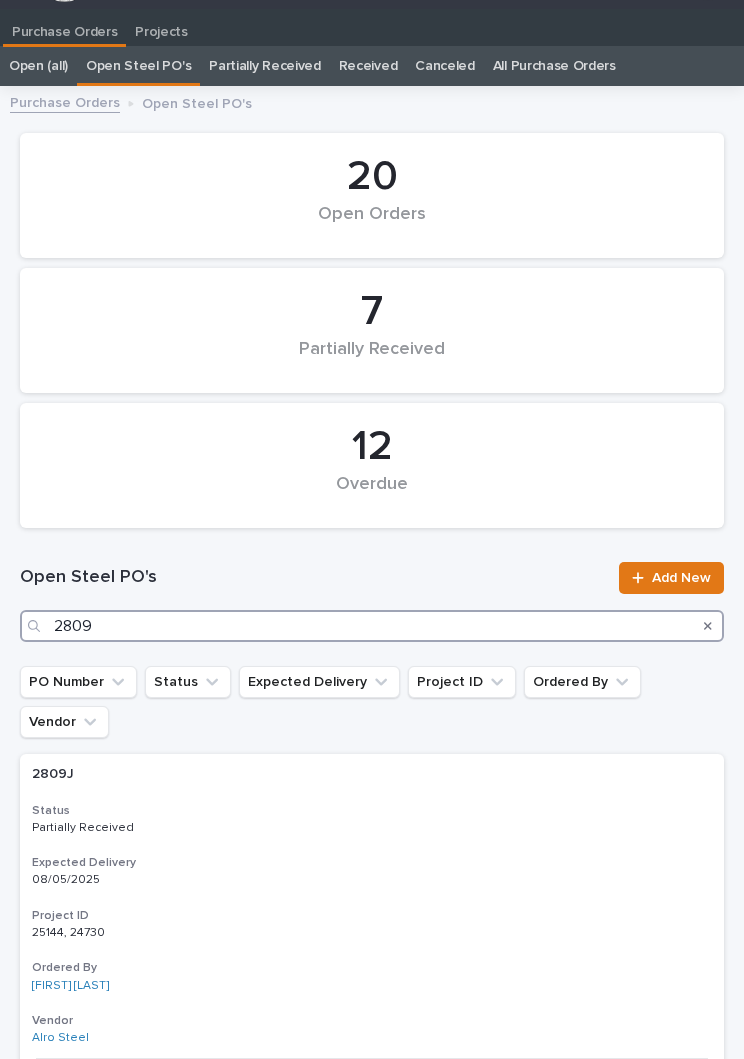 click on "2809" at bounding box center (372, 626) 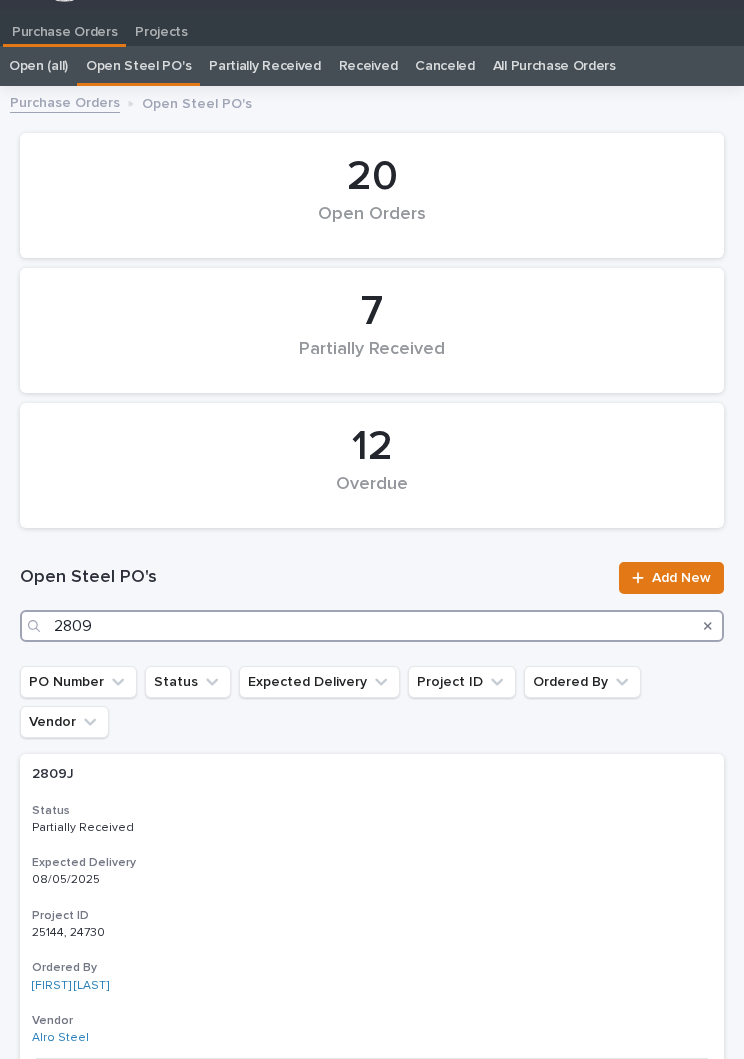 click on "2809" at bounding box center [372, 626] 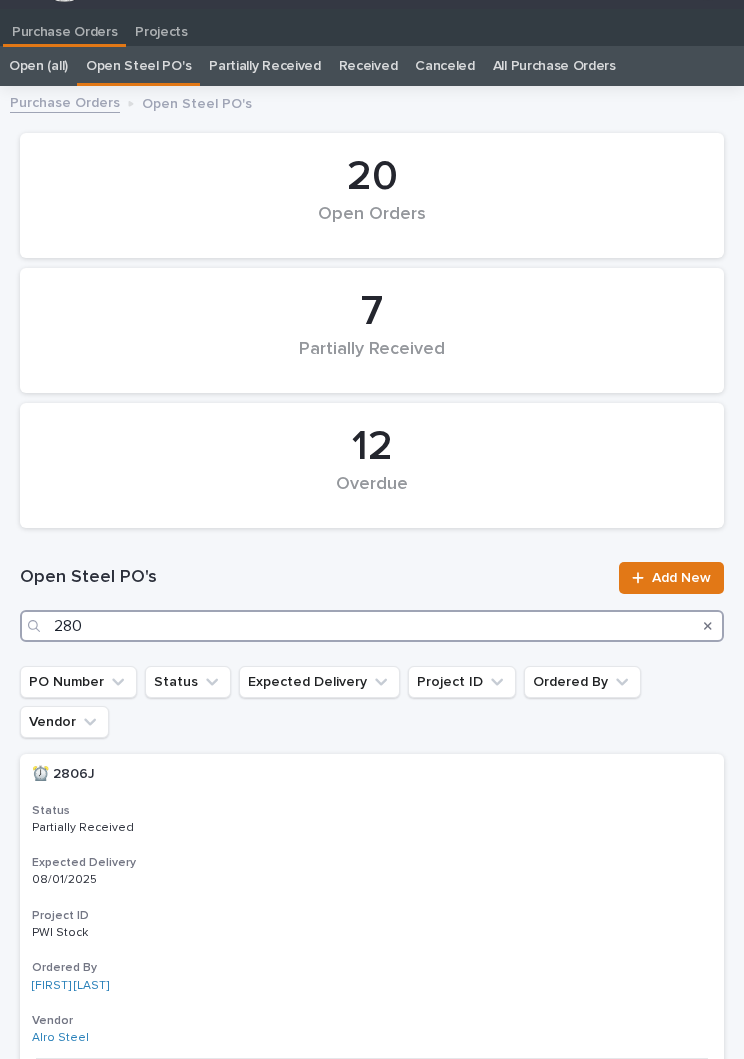type on "2807" 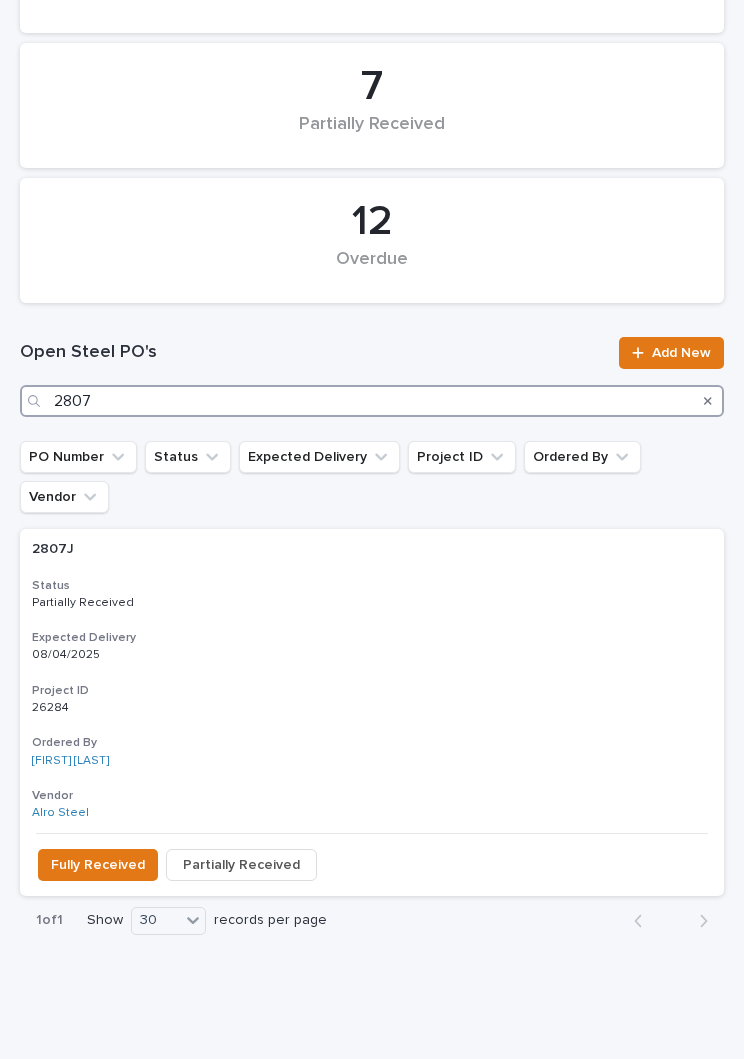 scroll, scrollTop: 255, scrollLeft: 0, axis: vertical 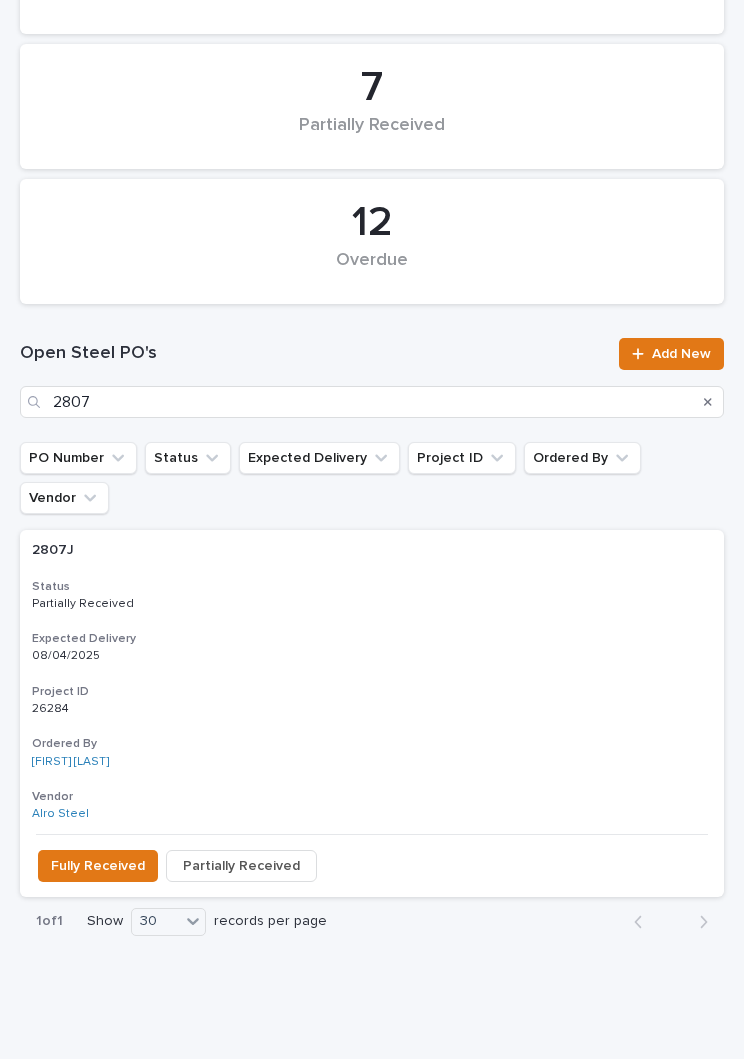click on "Expected Delivery" at bounding box center (372, 639) 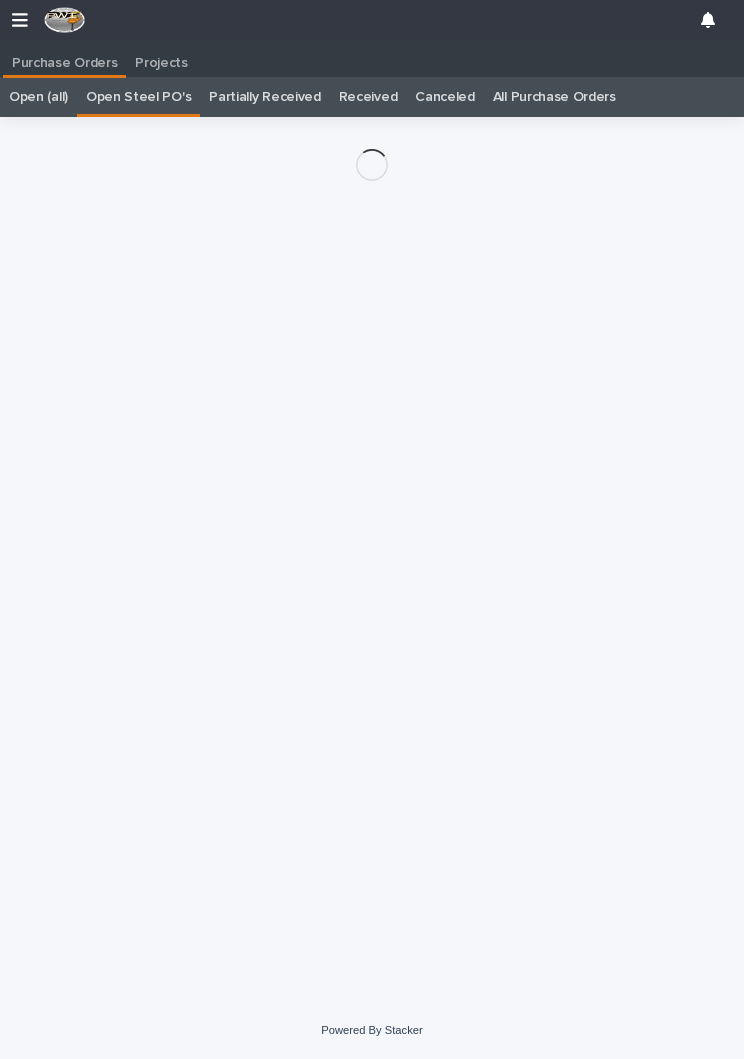 scroll, scrollTop: 14, scrollLeft: 0, axis: vertical 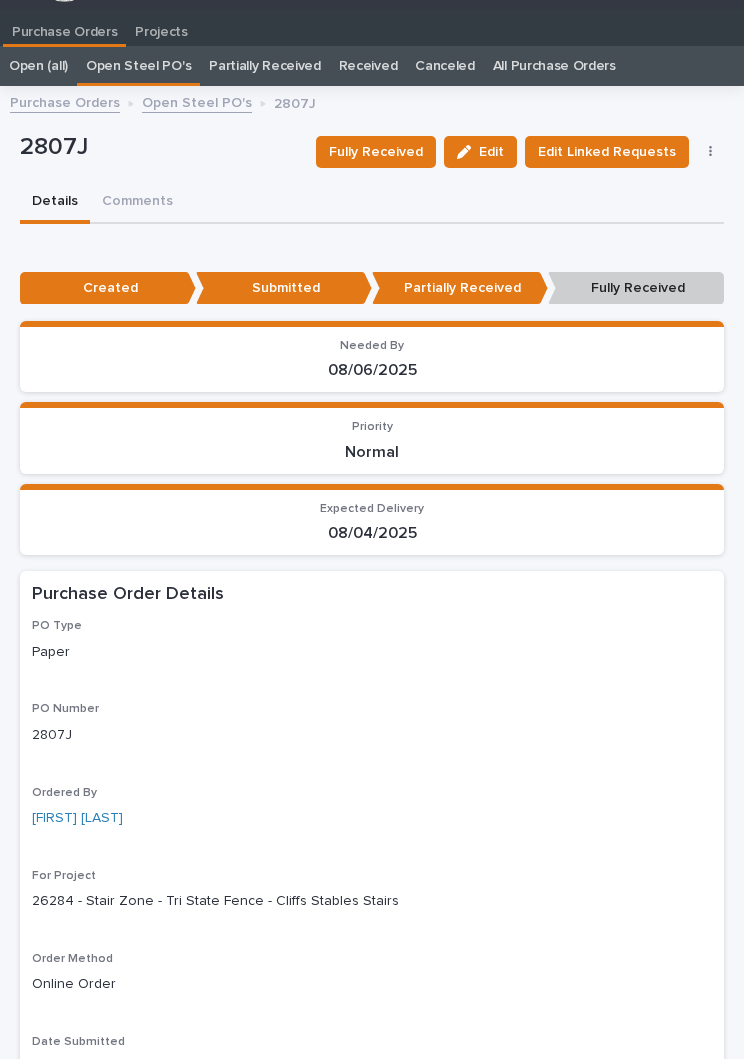 click on "Fully Received" at bounding box center [376, 152] 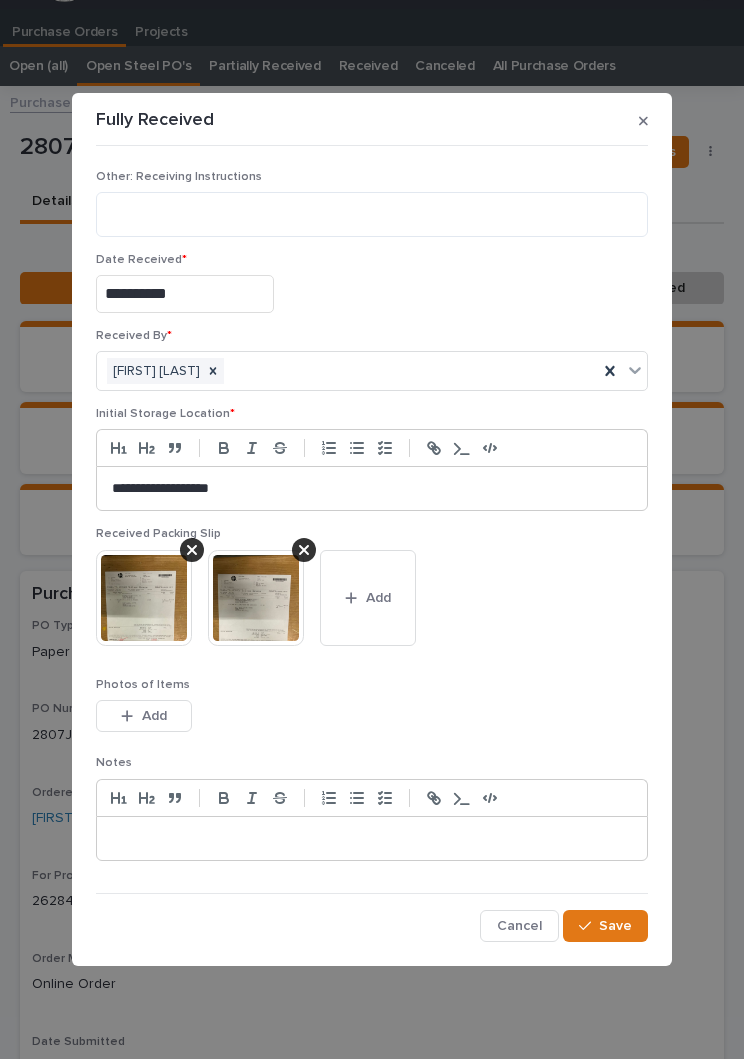 click on "Add" at bounding box center [368, 598] 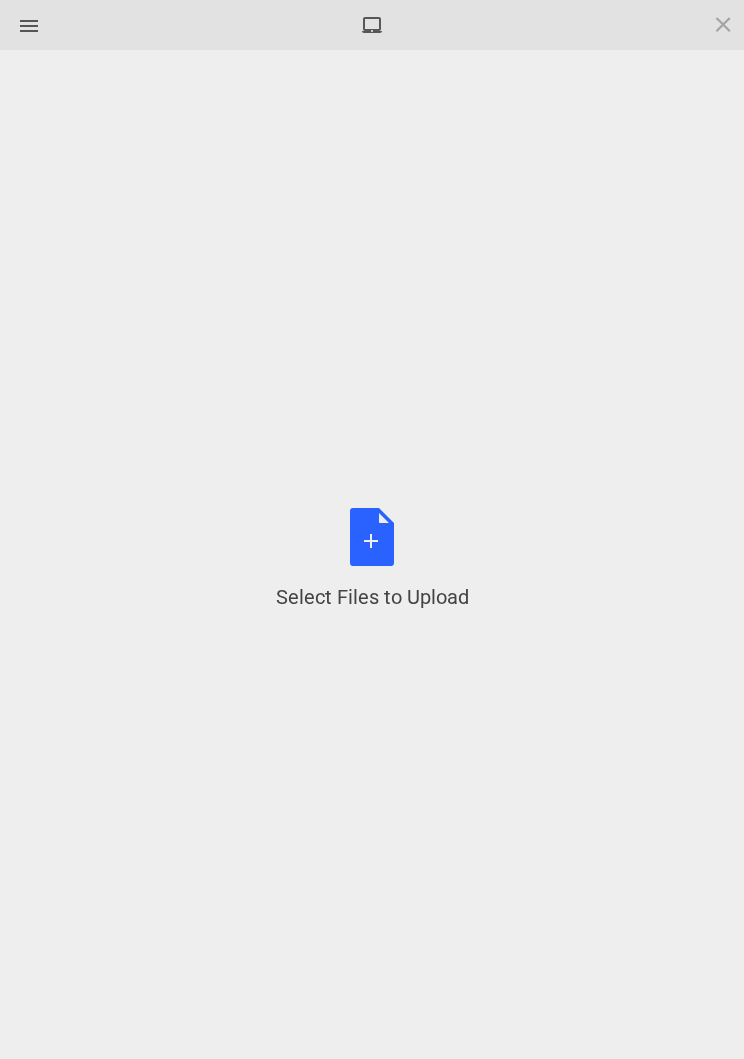 click on "Select Files to Upload
or Drag and Drop, Copy and Paste Files" at bounding box center [372, 559] 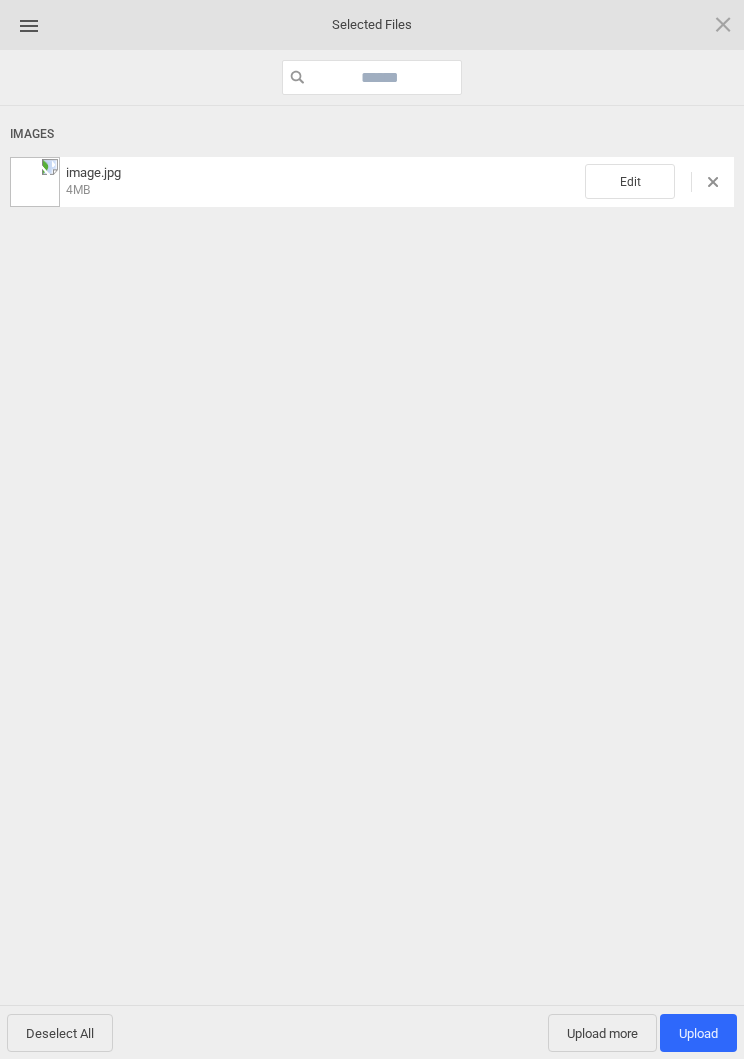 click on "Edit" at bounding box center [630, 181] 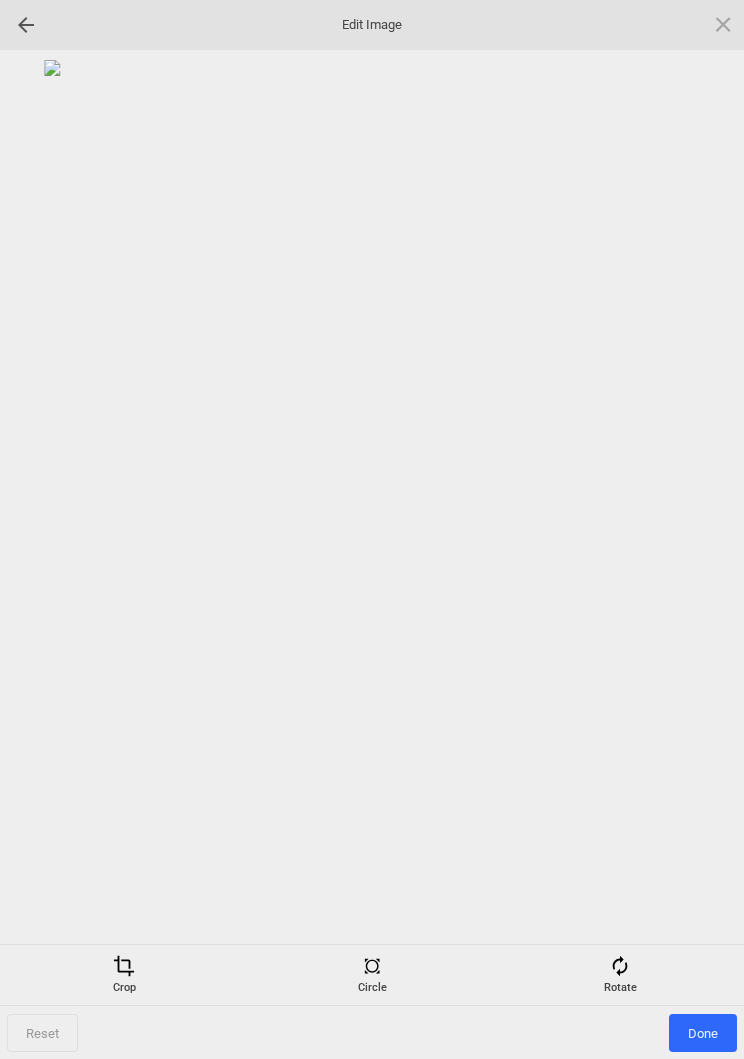 click at bounding box center (620, 966) 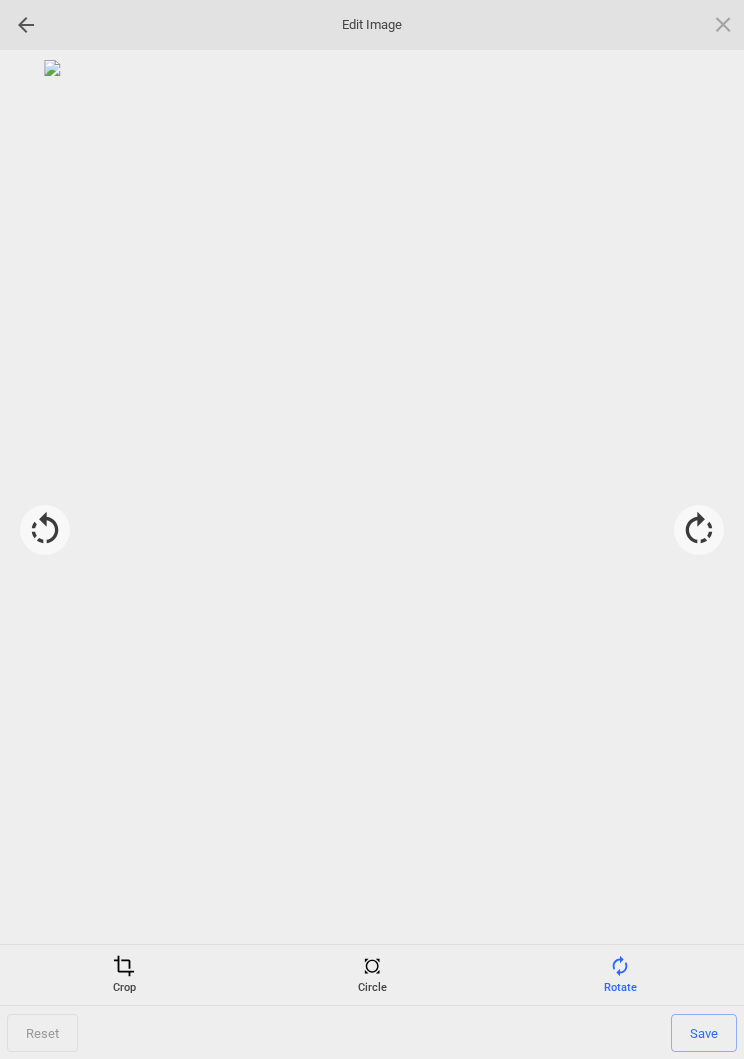 click at bounding box center [699, 530] 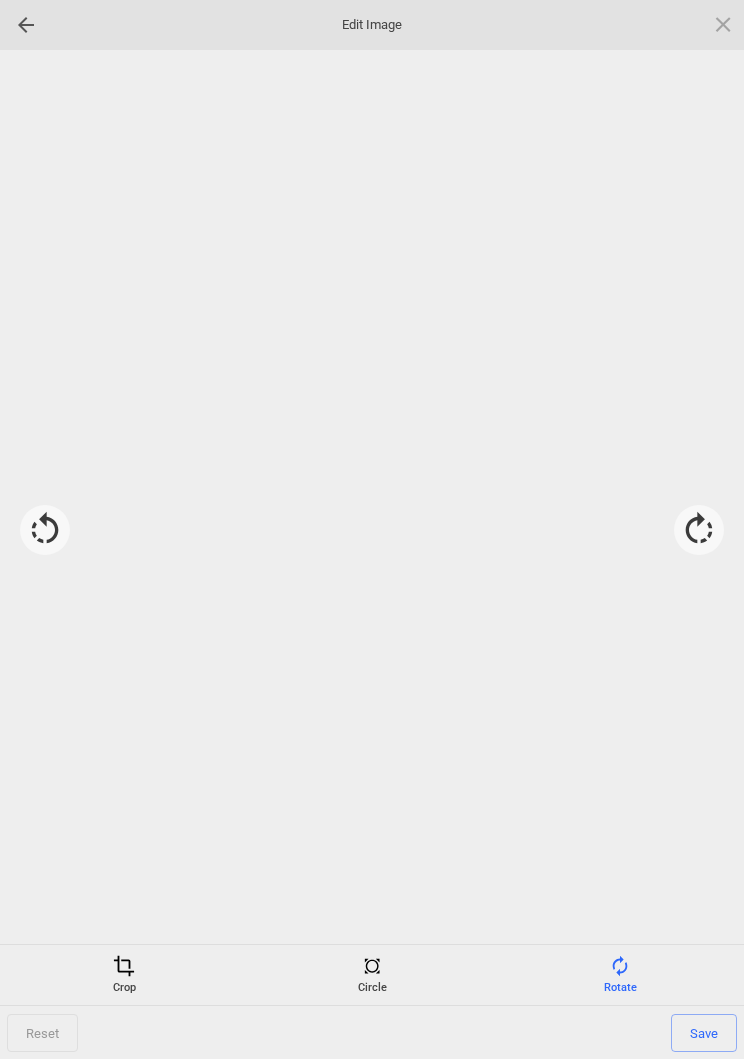 click at bounding box center [699, 530] 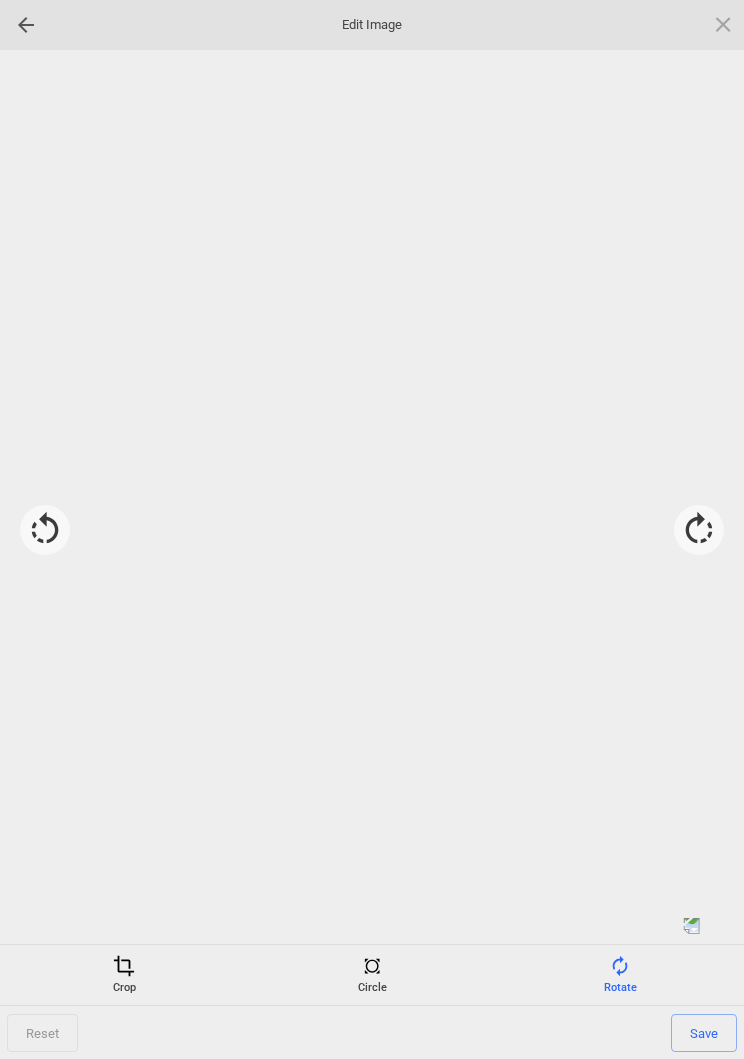 click at bounding box center [699, 530] 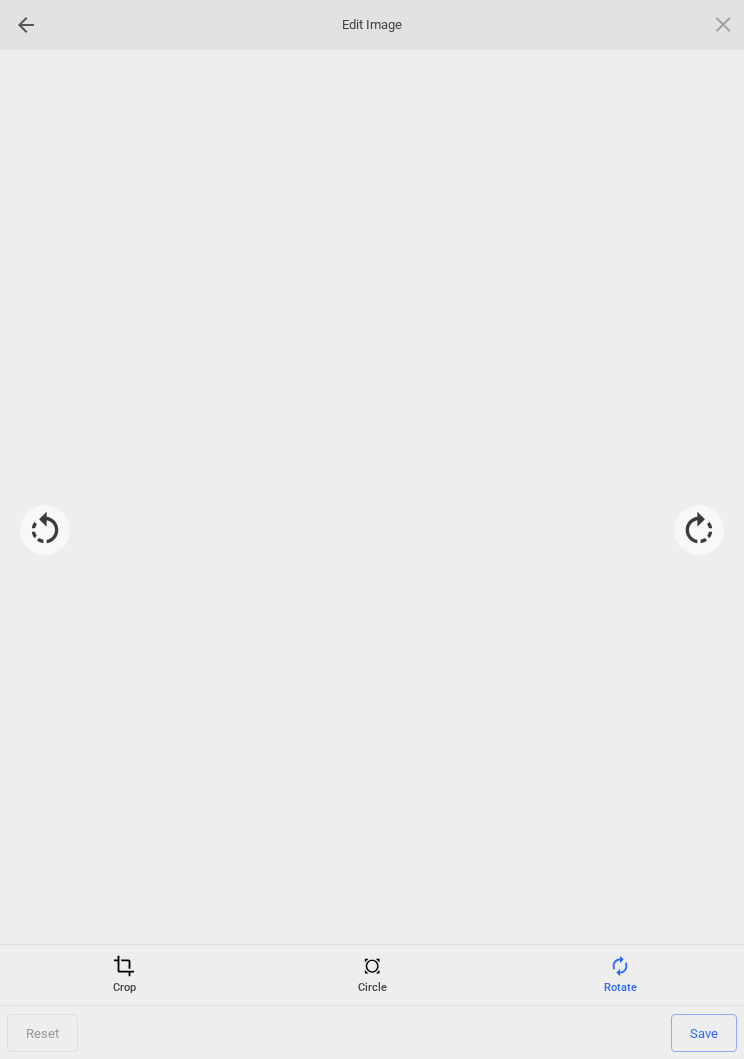 click at bounding box center (699, 530) 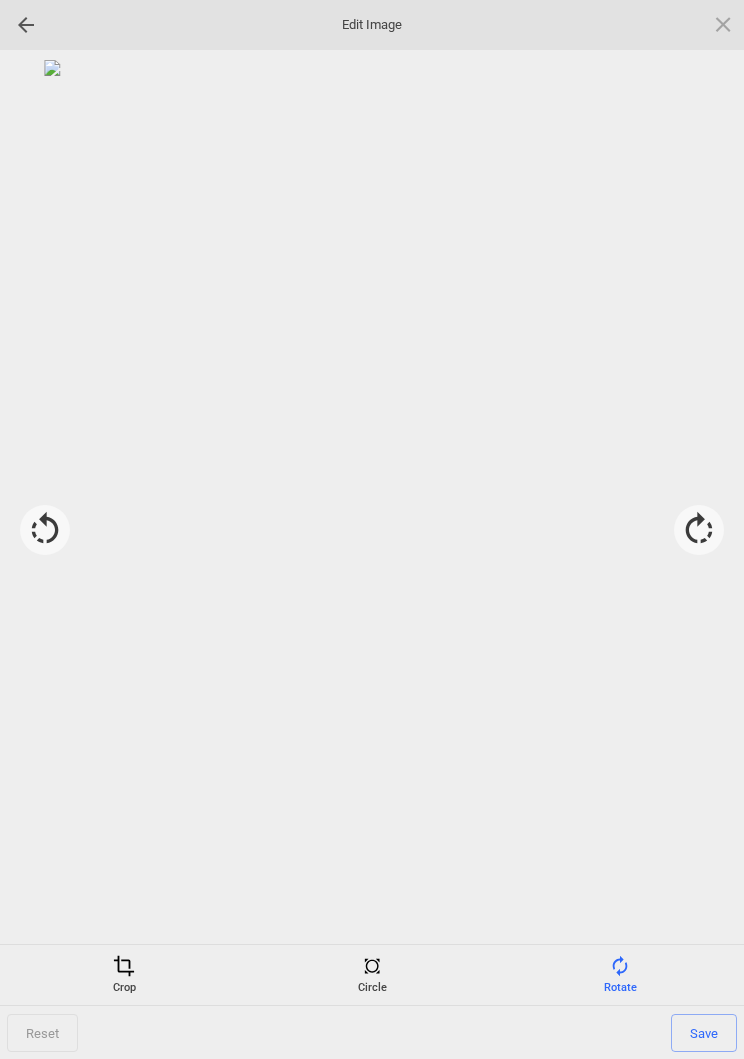 click on "Save" at bounding box center (704, 1033) 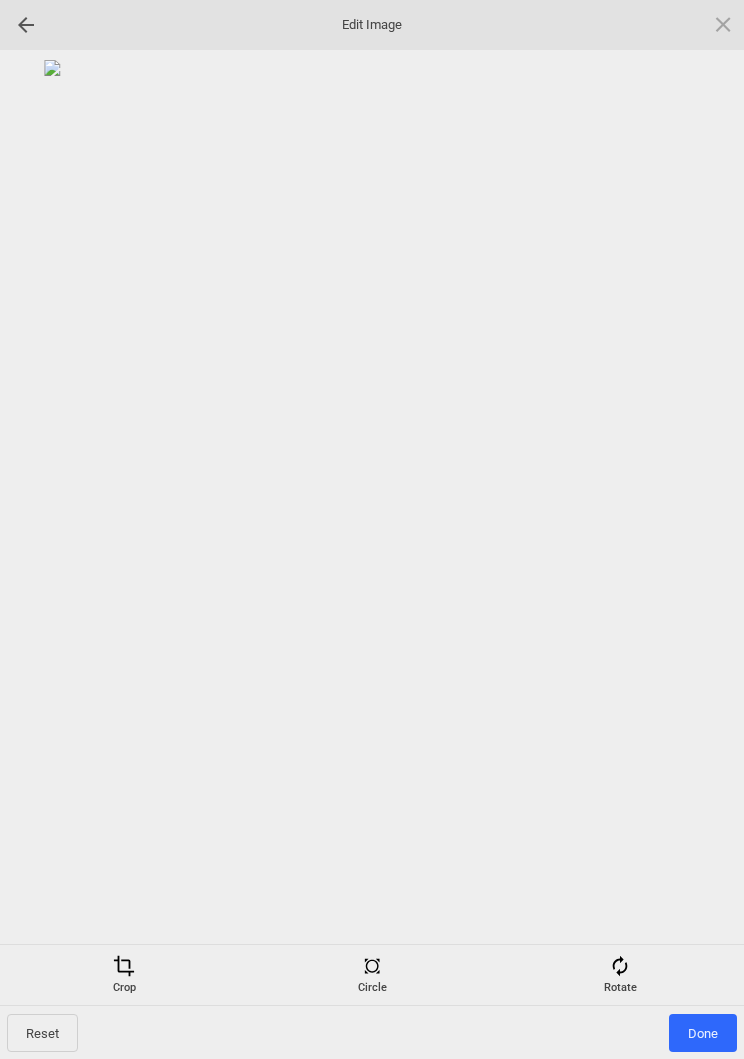 click on "Done" at bounding box center [703, 1033] 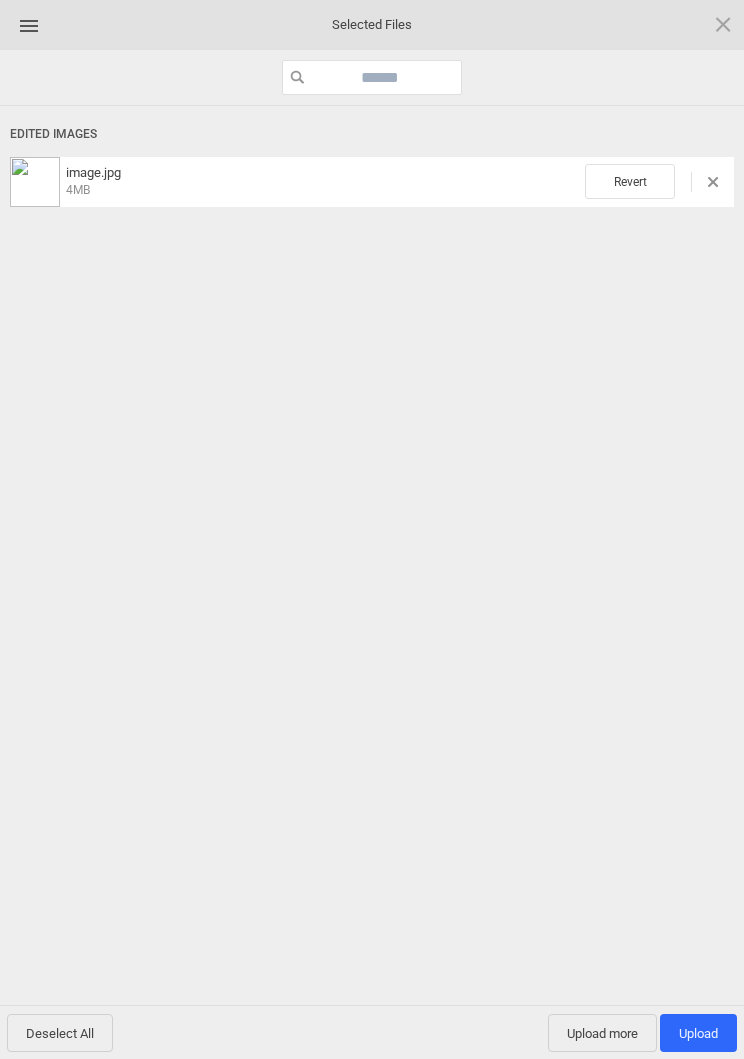click on "Upload
1" at bounding box center [698, 1033] 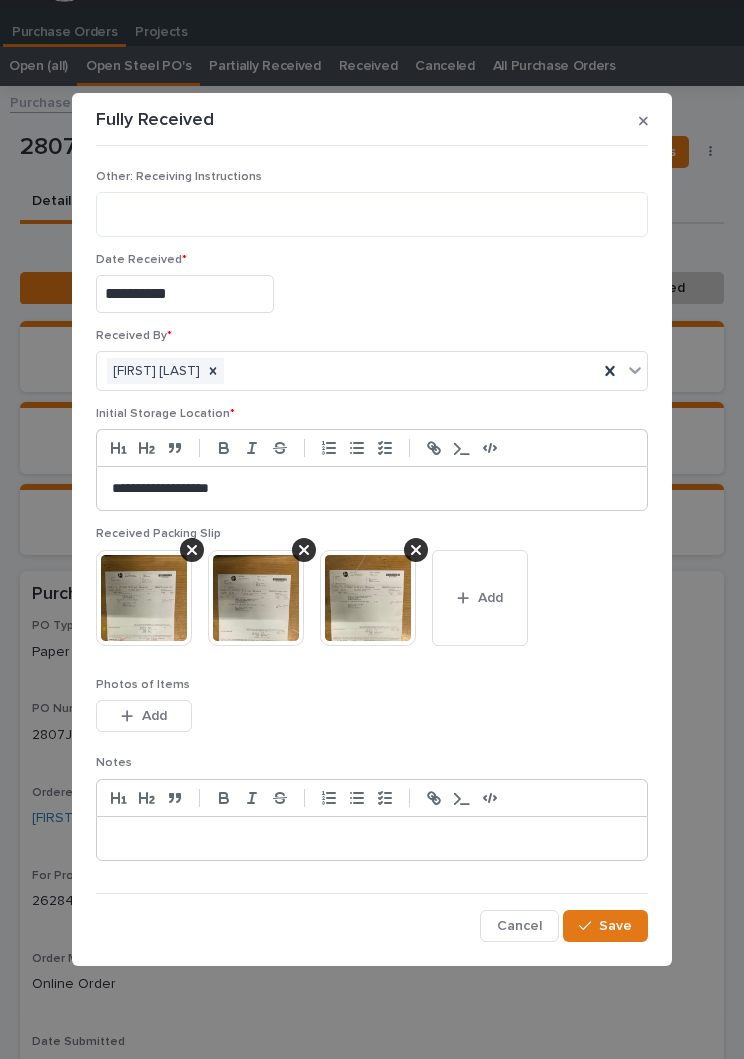 click on "Save" at bounding box center (615, 926) 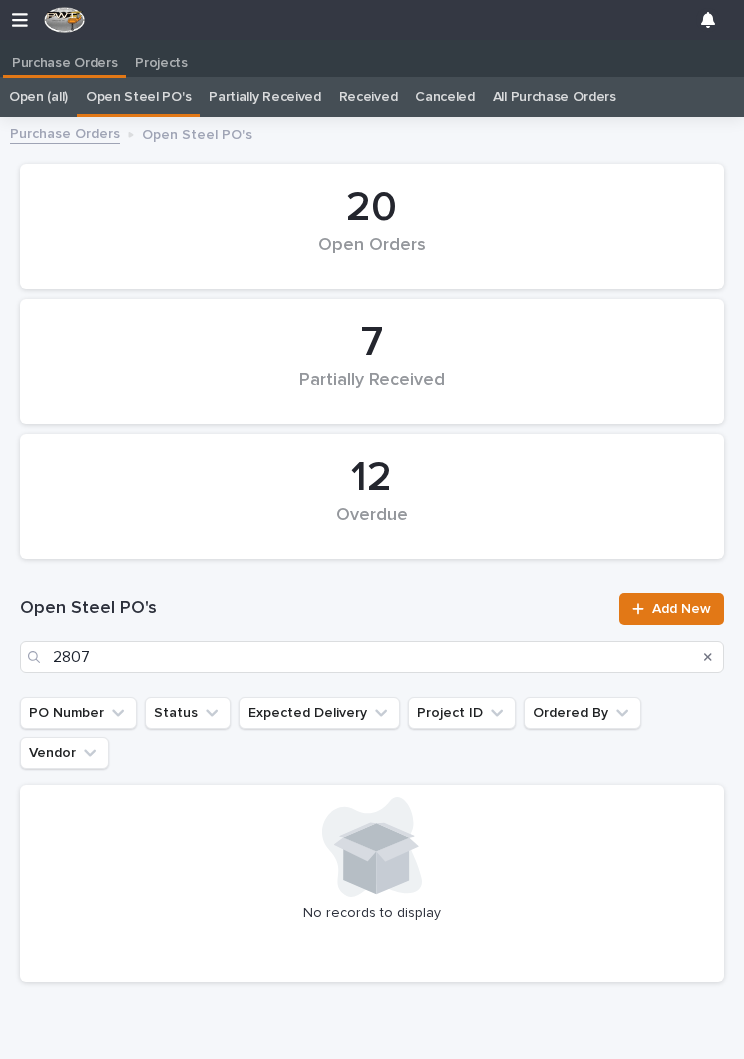 scroll, scrollTop: 12, scrollLeft: 0, axis: vertical 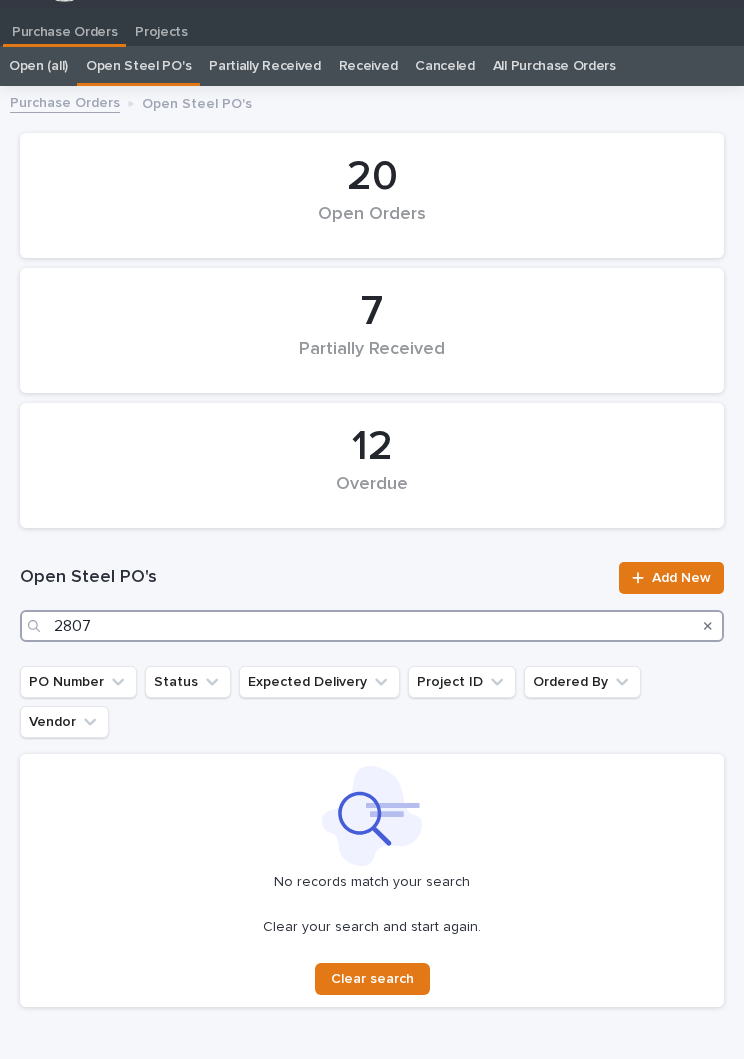 click on "2807" at bounding box center [372, 626] 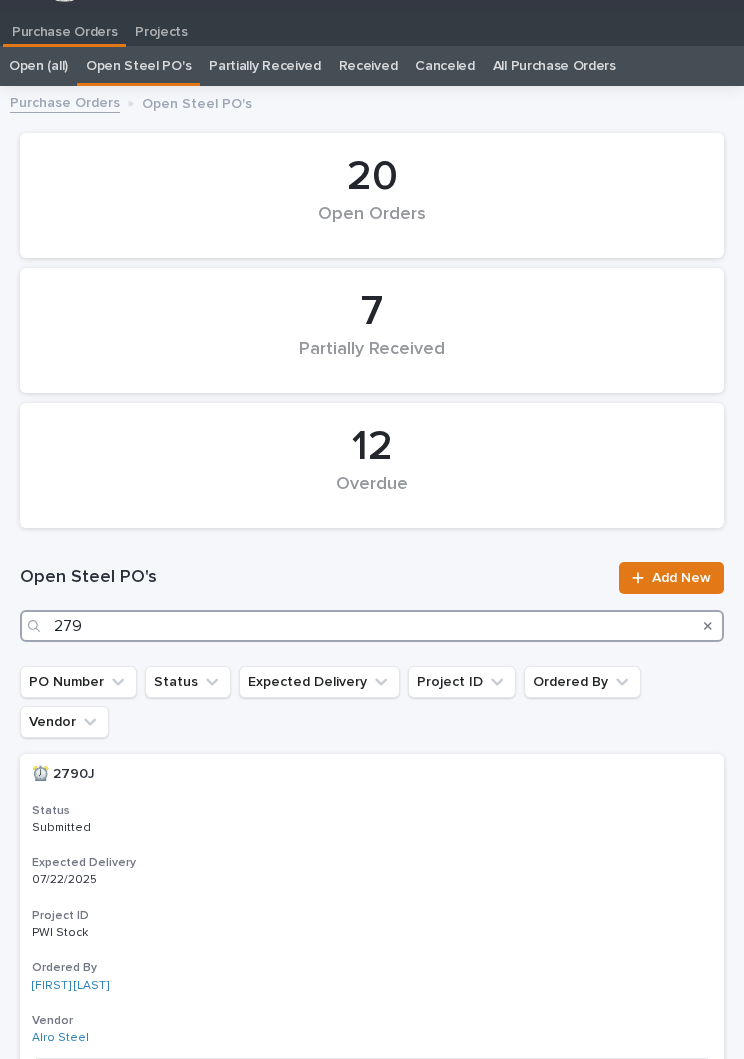 type on "2791" 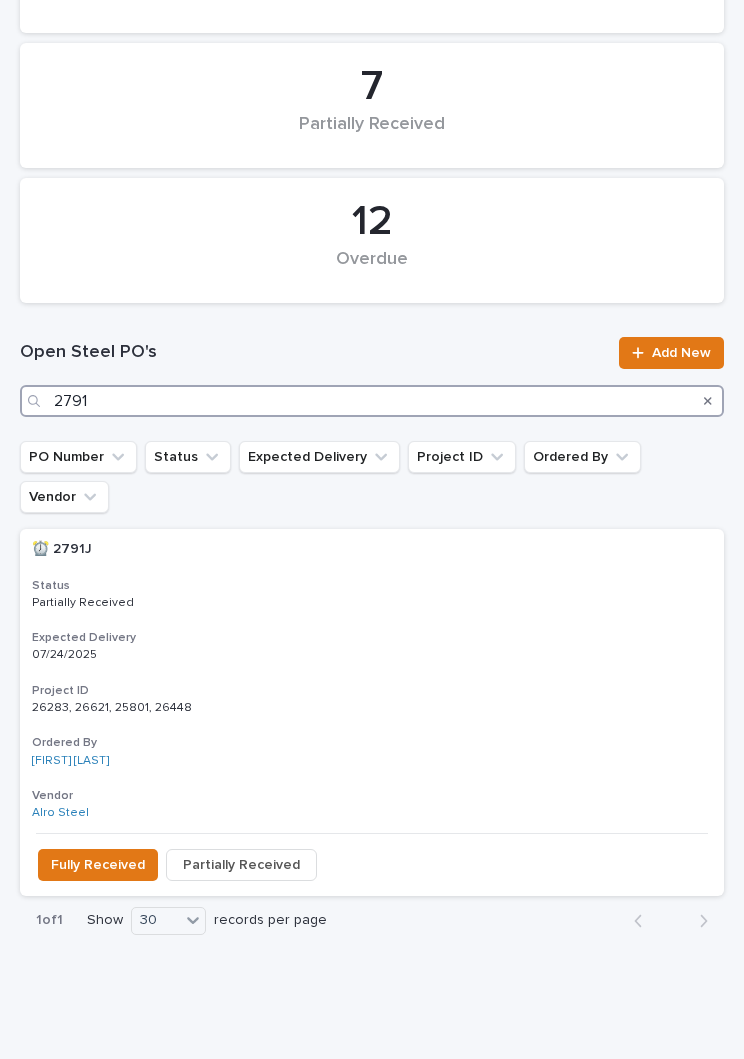 scroll, scrollTop: 255, scrollLeft: 0, axis: vertical 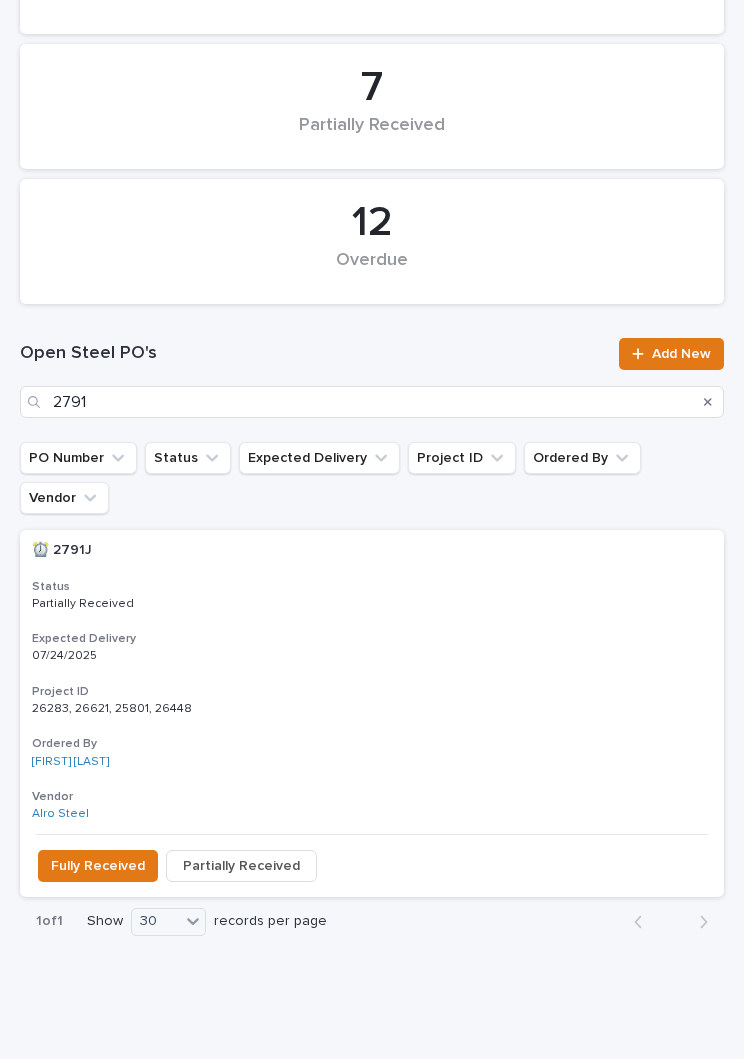 click on "⏰ 2791J ⏰ 2791J   Status Partially Received Expected Delivery 07/24/2025 Project ID 26283, 26621, 25801, 26448 26283, 26621, 25801, 26448   Ordered By [FIRST] [LAST]   Vendor Alro Steel" at bounding box center (372, 682) 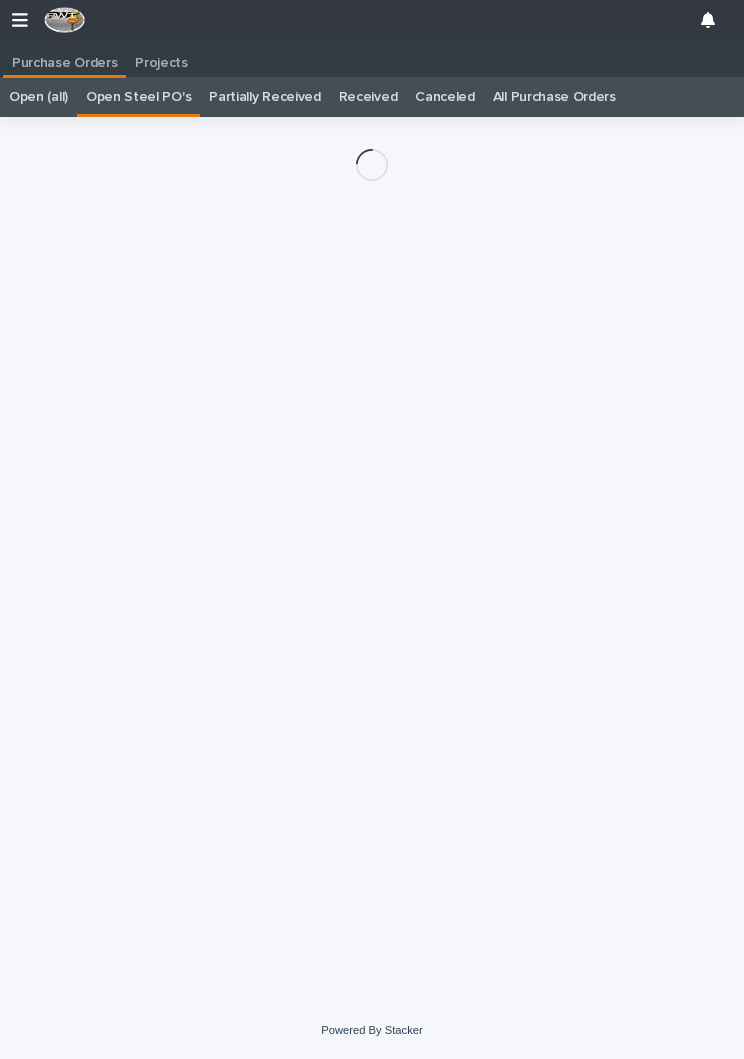 scroll, scrollTop: 16, scrollLeft: 0, axis: vertical 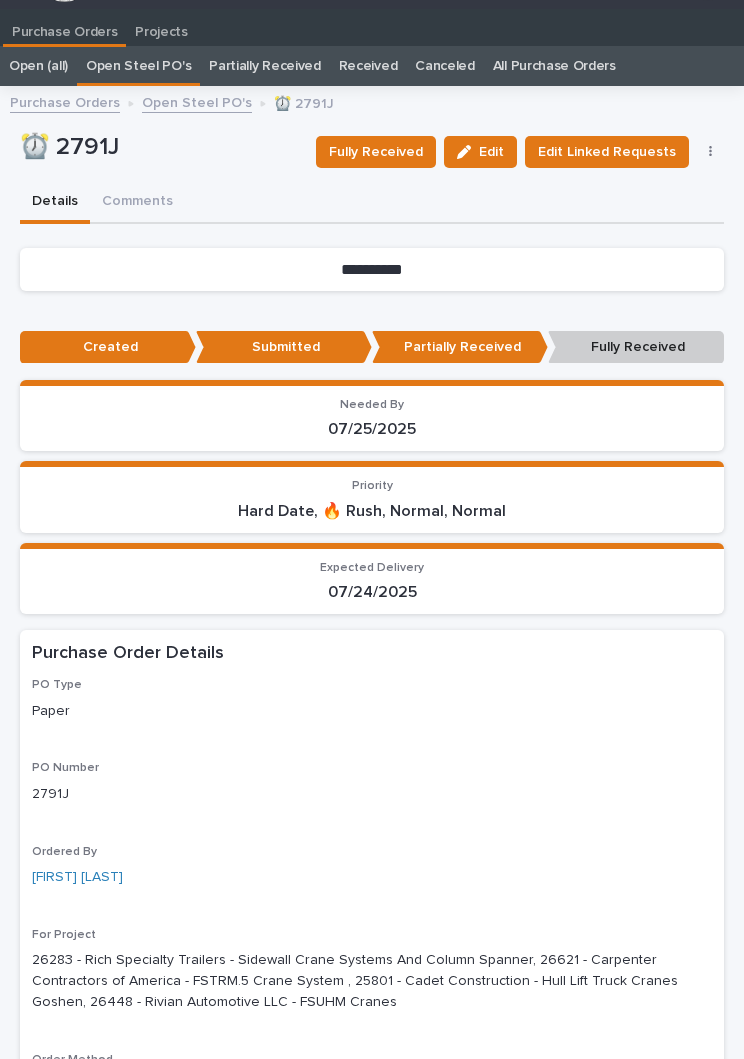click on "Fully Received" at bounding box center [376, 152] 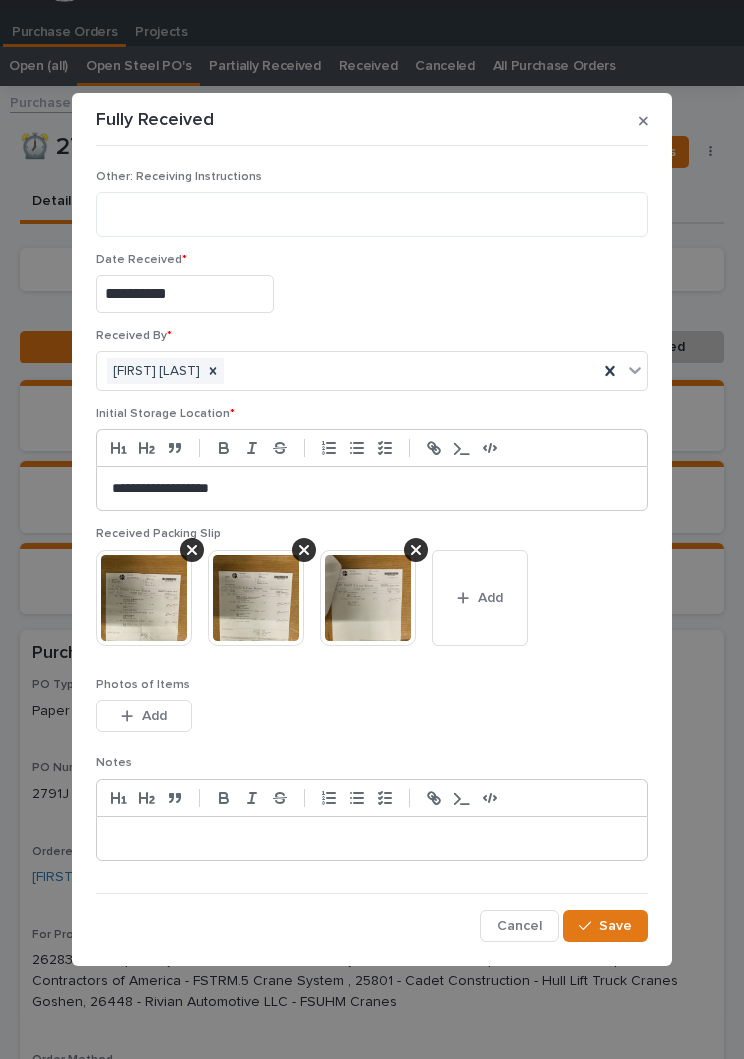 click on "Add" at bounding box center [480, 598] 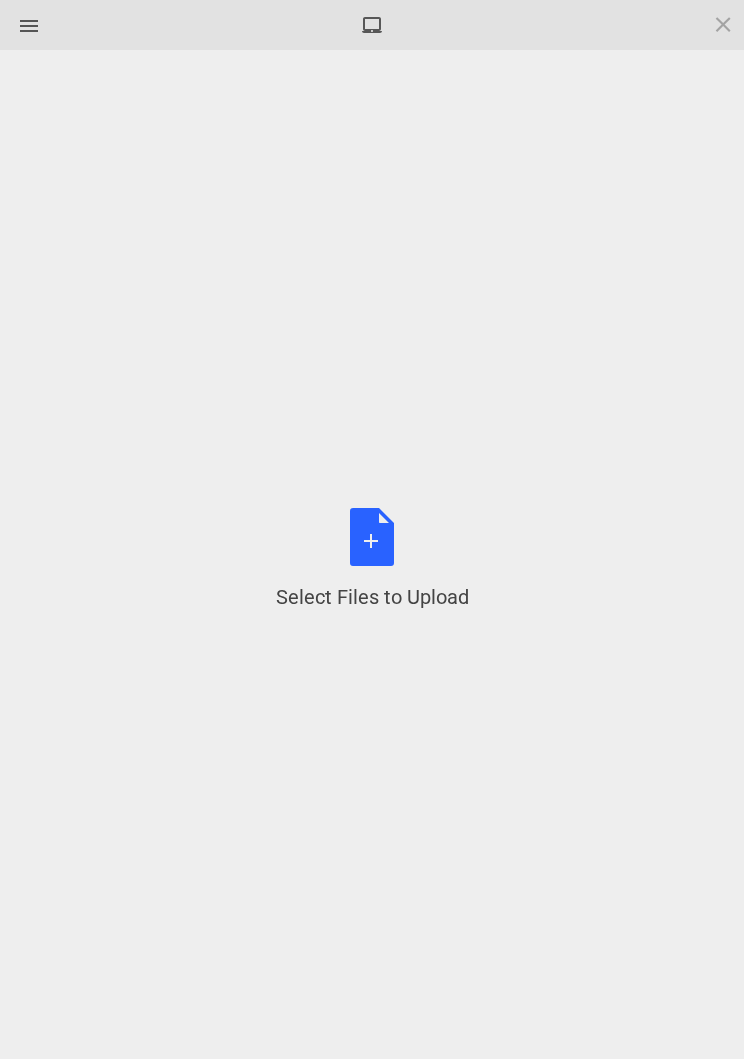 click on "Select Files to Upload
or Drag and Drop, Copy and Paste Files" at bounding box center [372, 559] 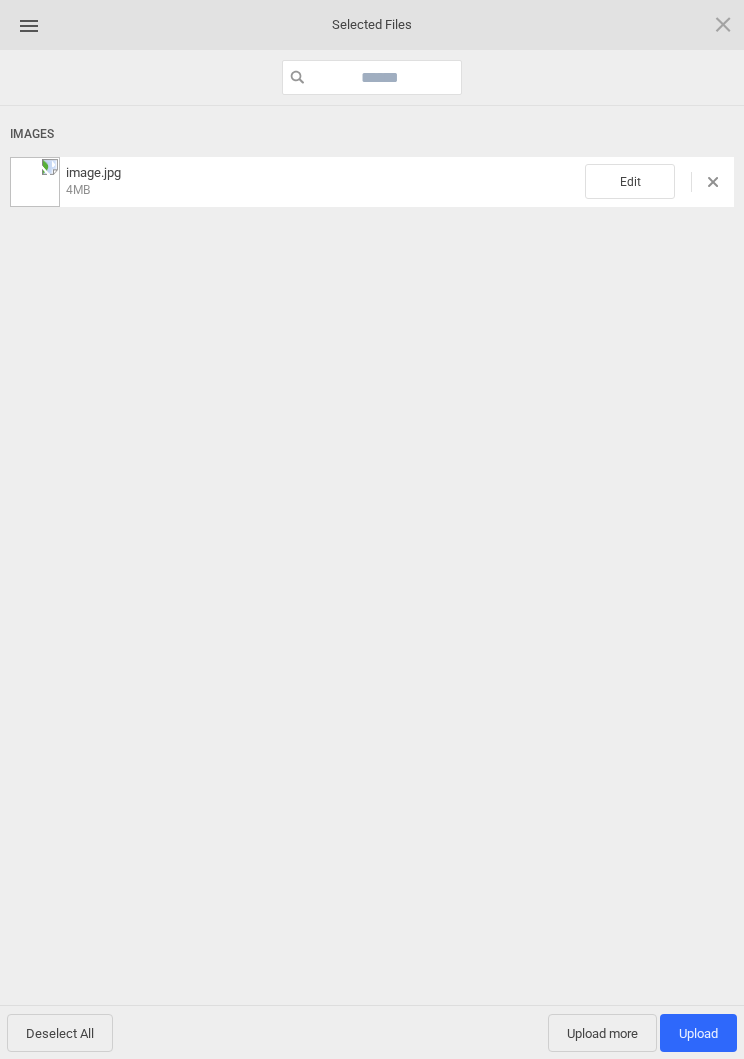 click on "Edit" at bounding box center [630, 181] 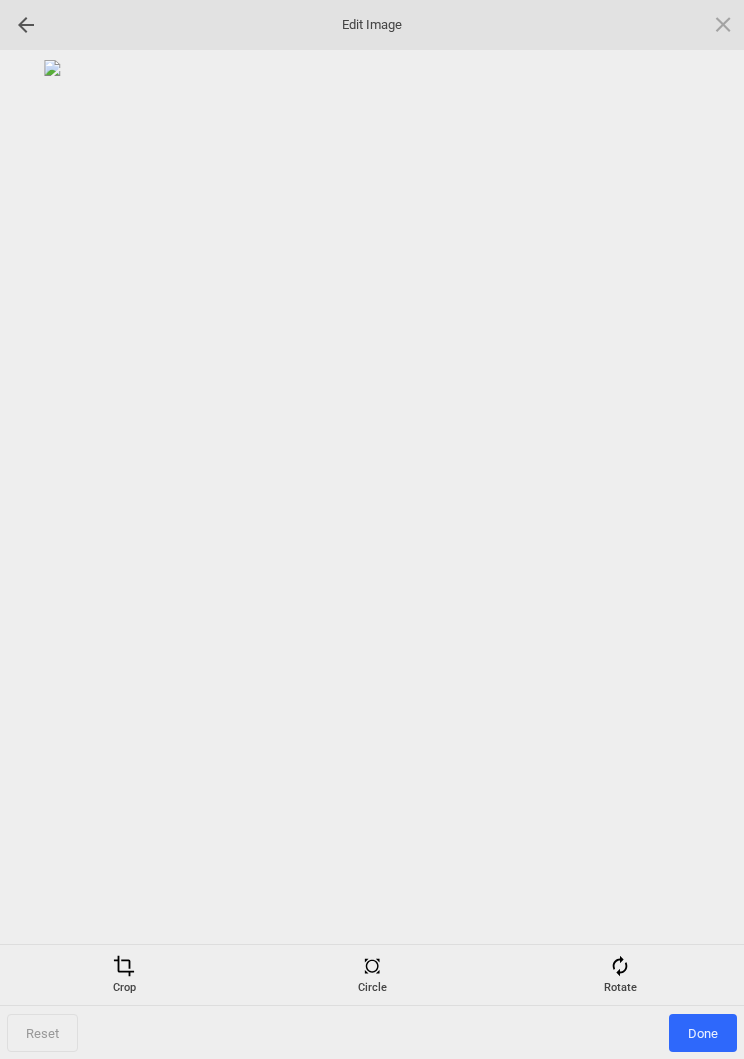 click at bounding box center [620, 966] 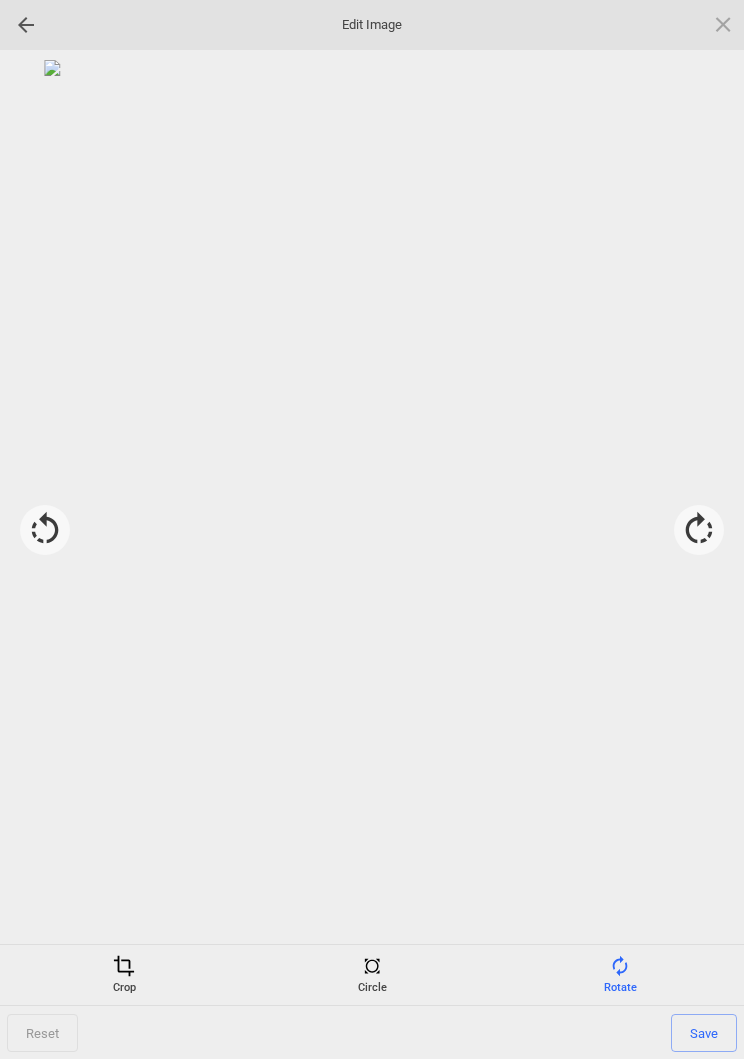 click at bounding box center [699, 530] 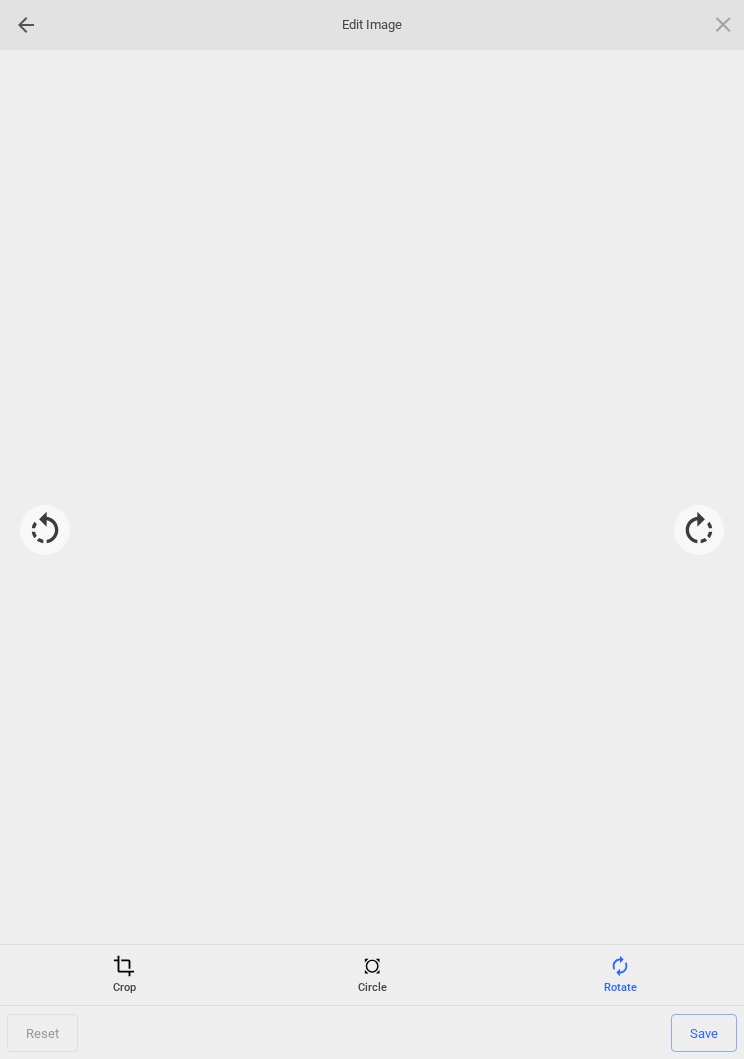 click at bounding box center [699, 530] 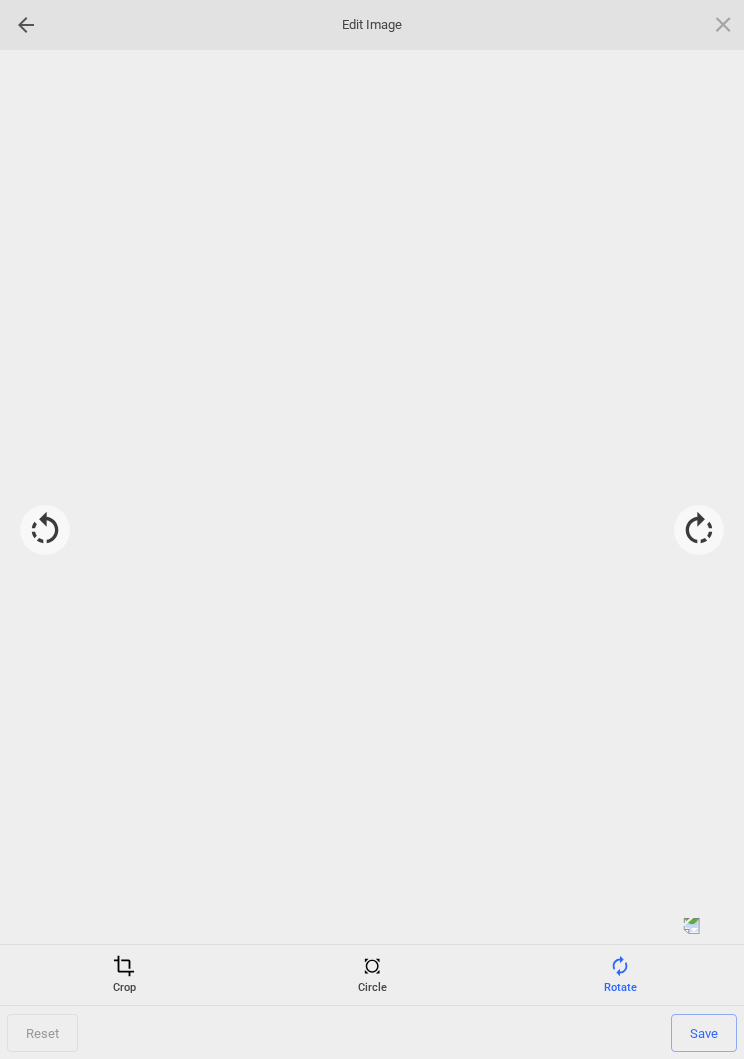 click at bounding box center [699, 530] 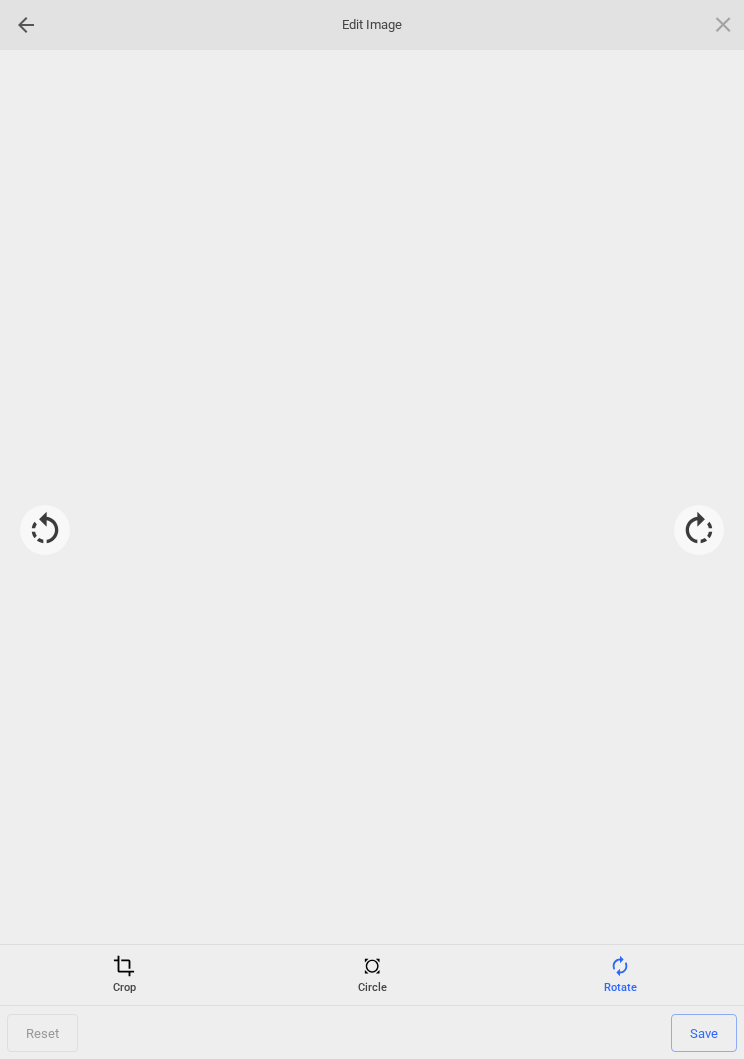 click at bounding box center (699, 530) 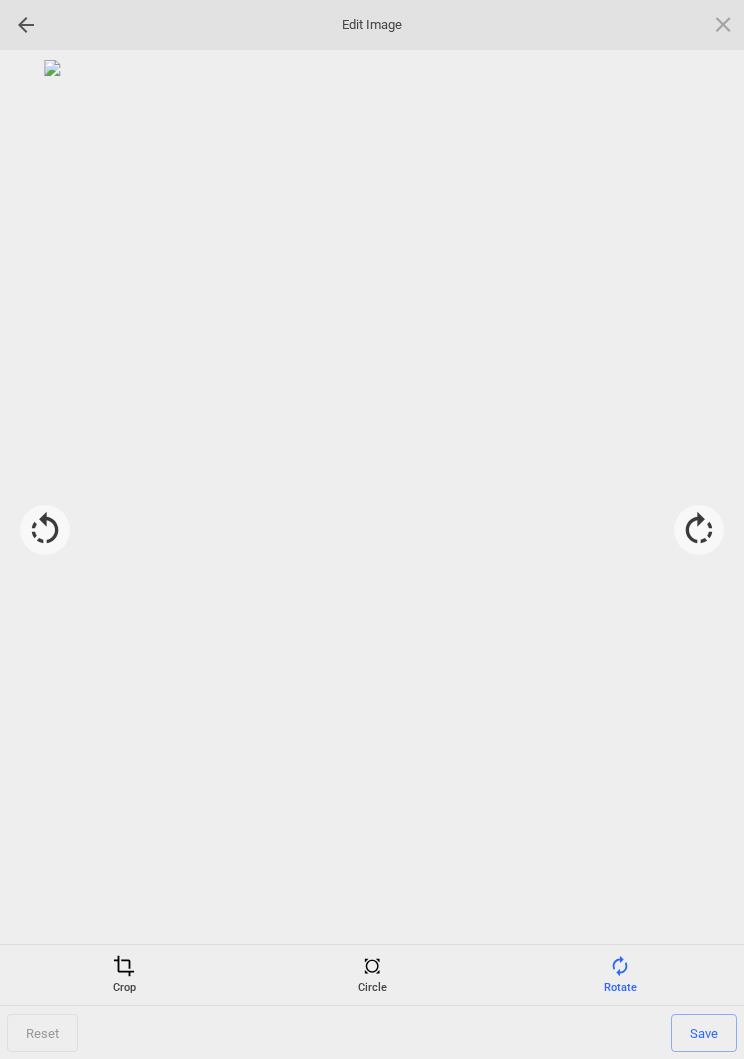 click on "Save" at bounding box center (704, 1033) 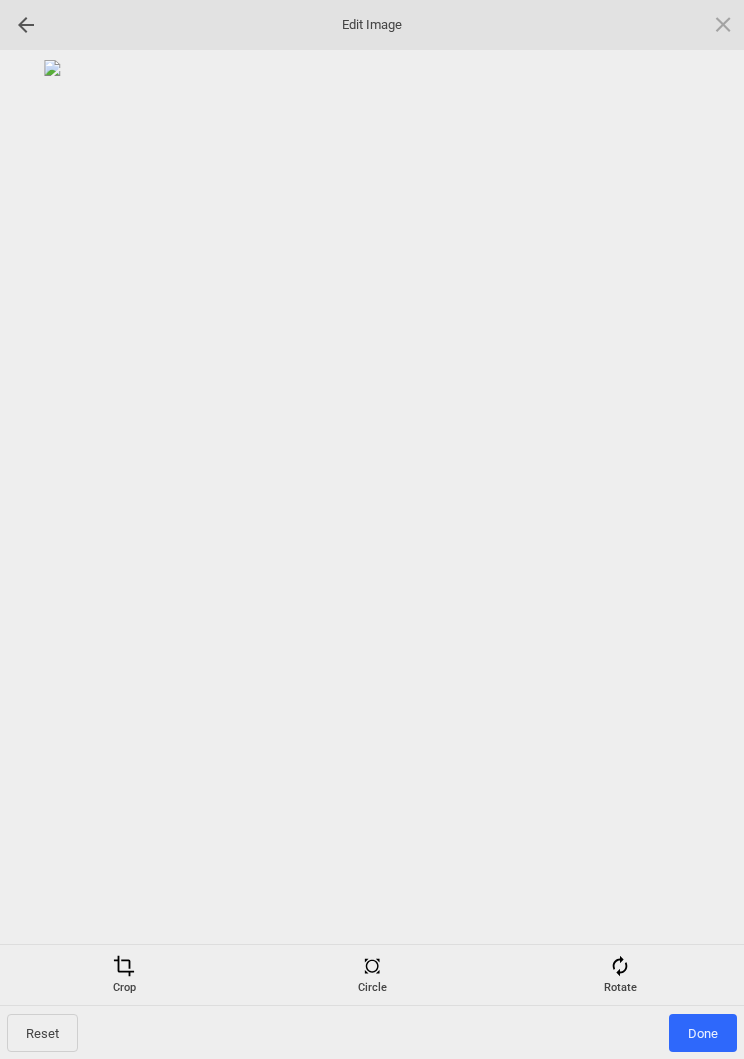 click on "Done" at bounding box center [703, 1033] 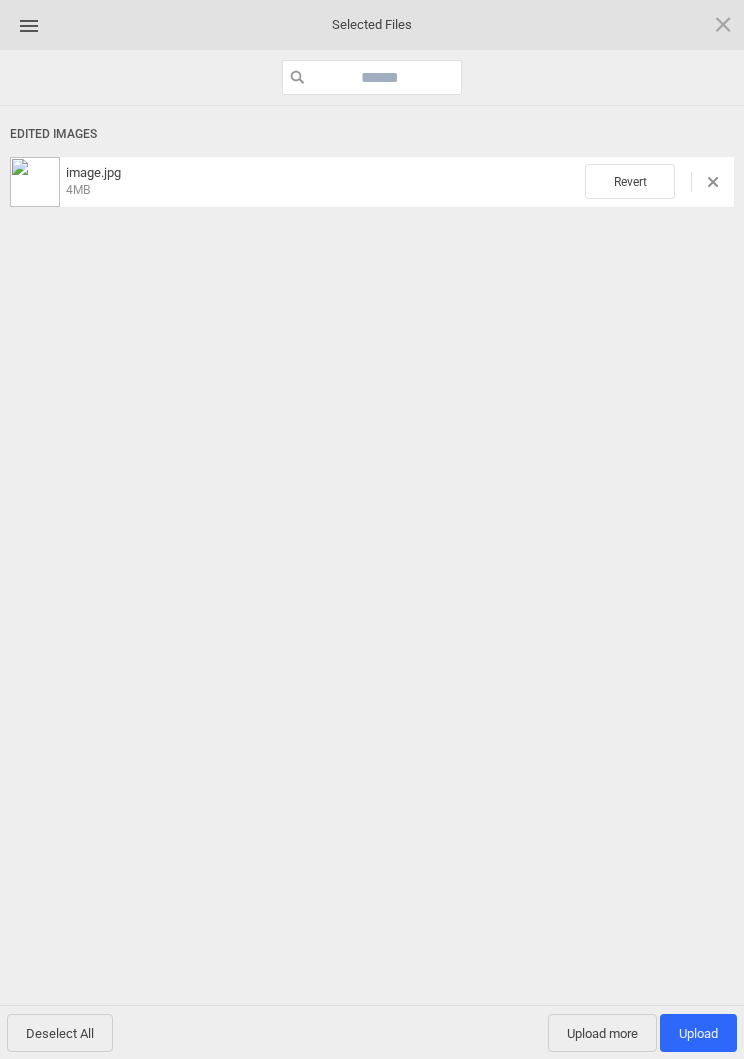 click on "Upload
1" at bounding box center [698, 1033] 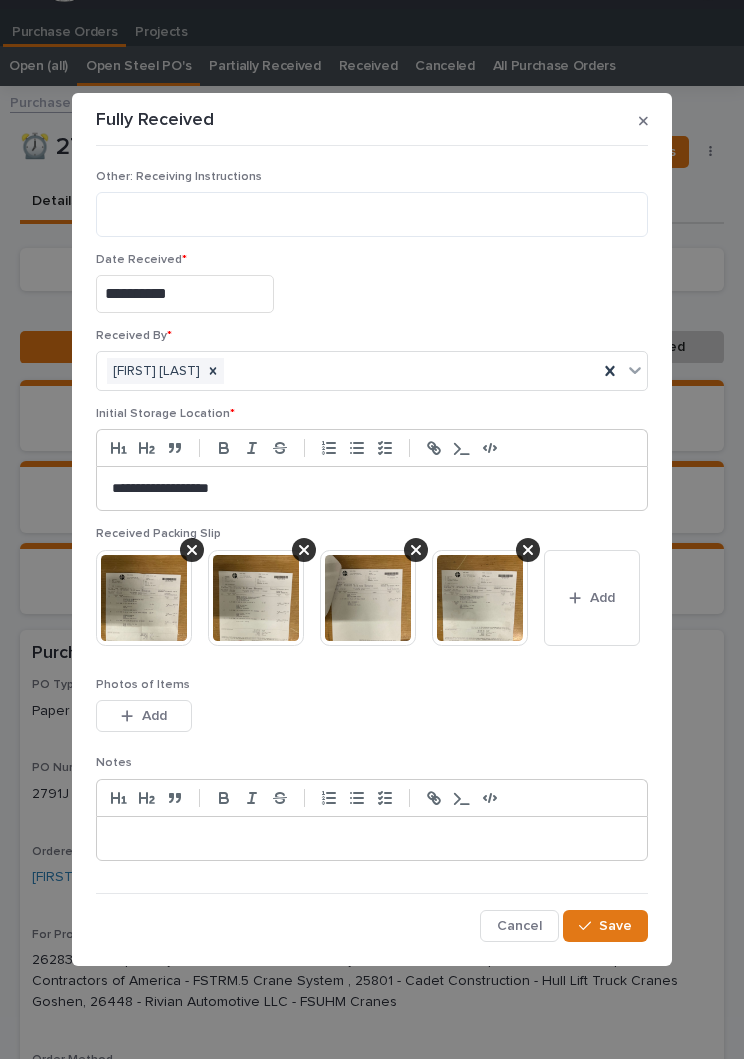click on "Save" at bounding box center (605, 926) 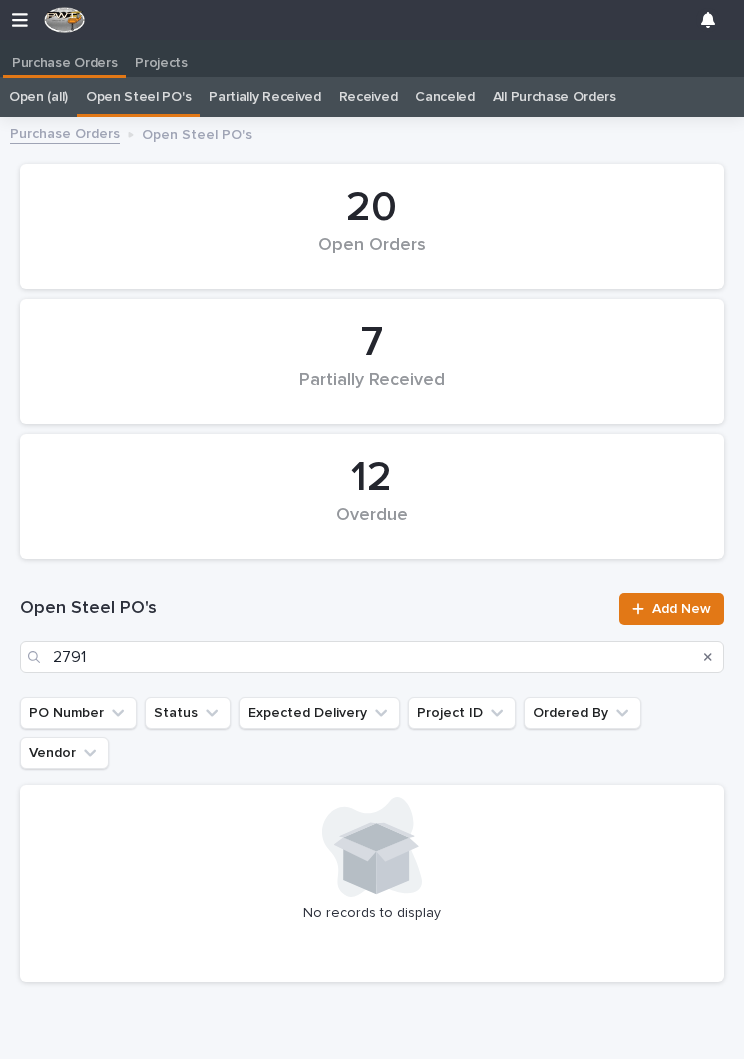 scroll, scrollTop: 12, scrollLeft: 0, axis: vertical 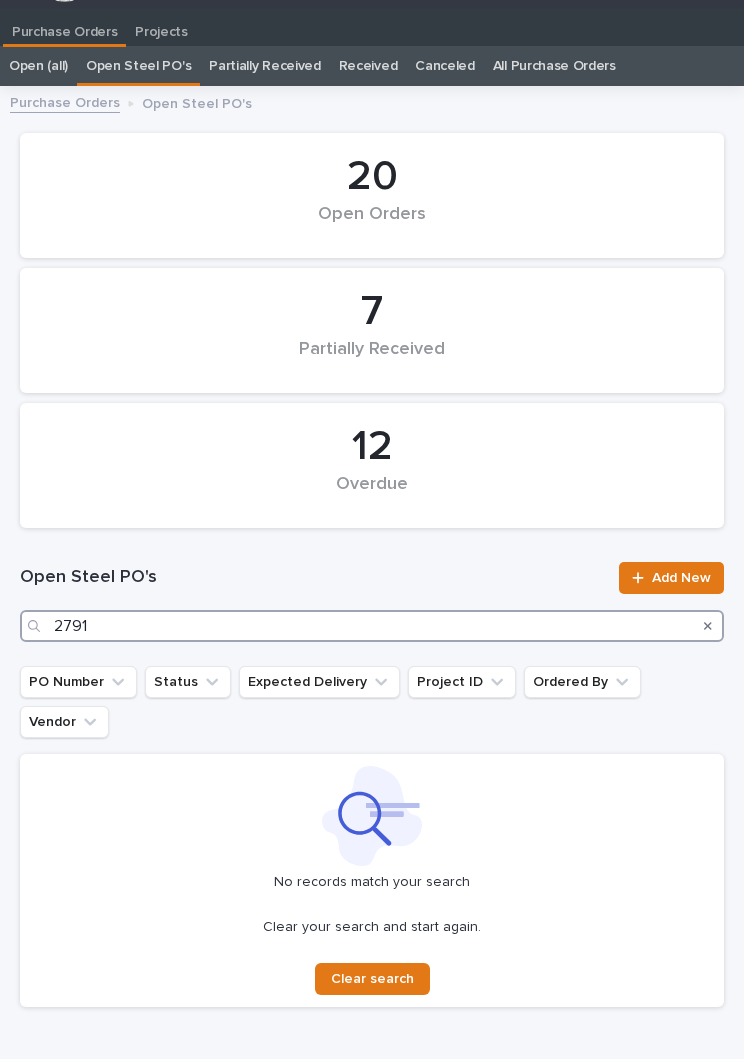 click on "2791" at bounding box center [372, 626] 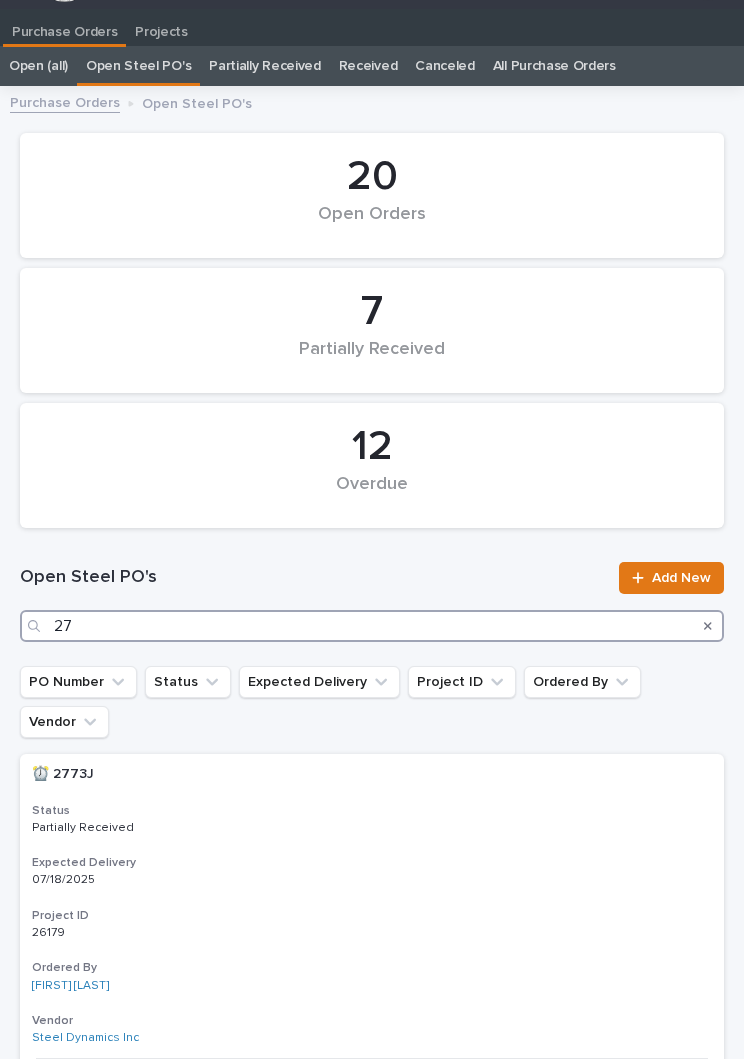 type on "2" 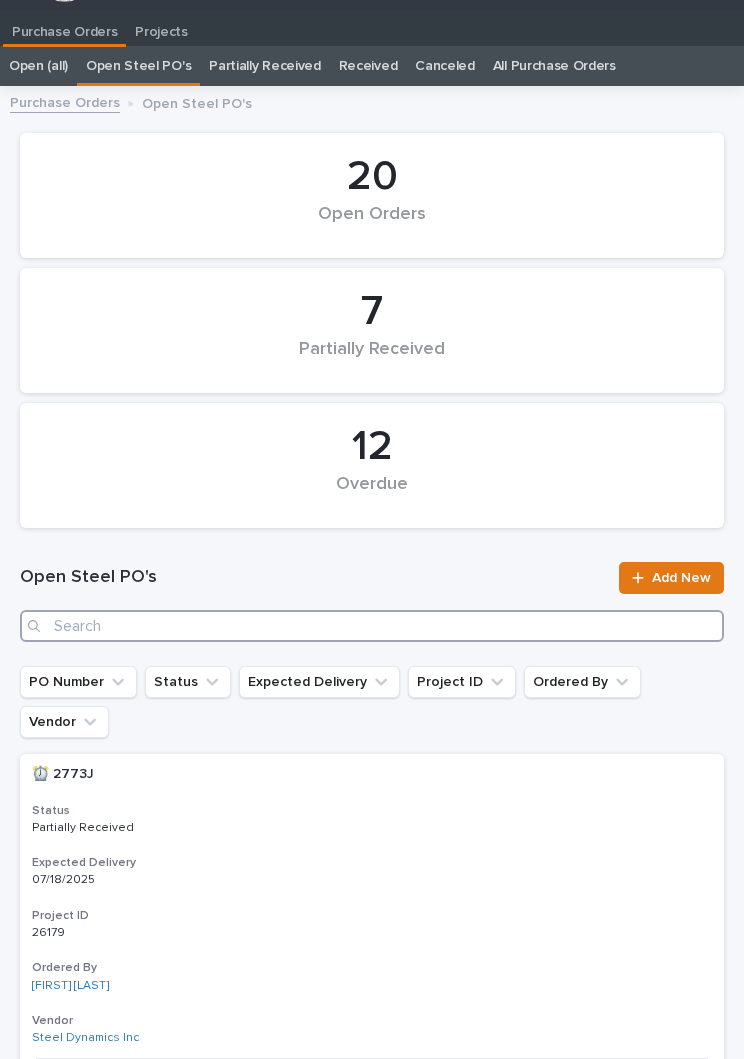type on "8" 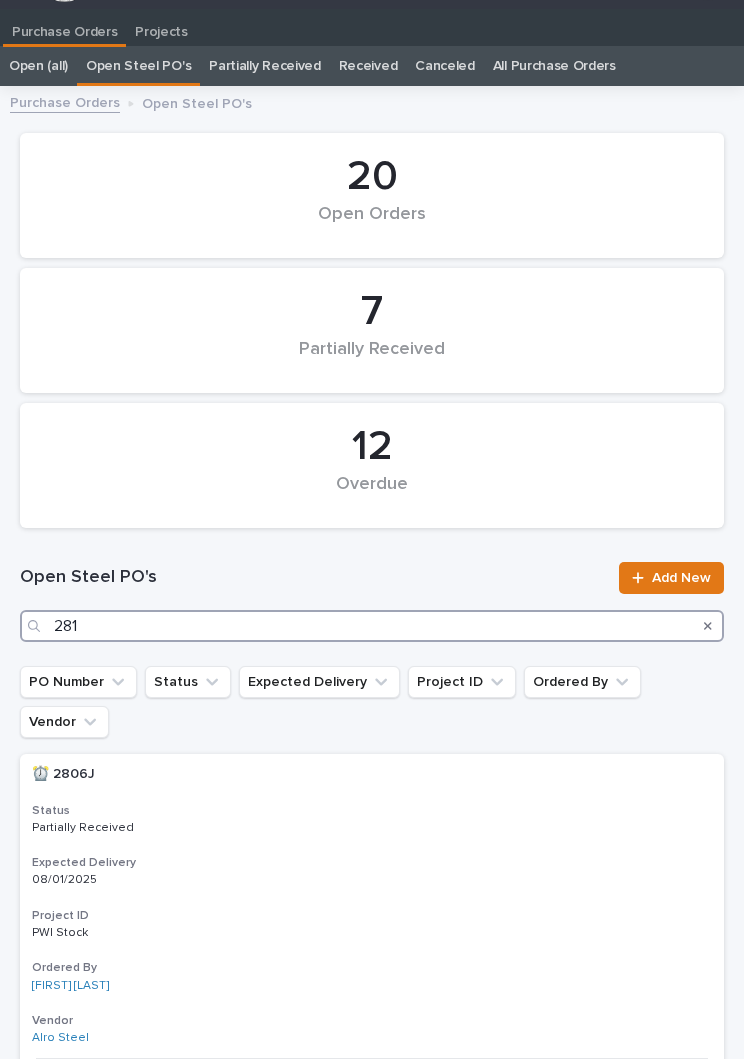 type on "2812" 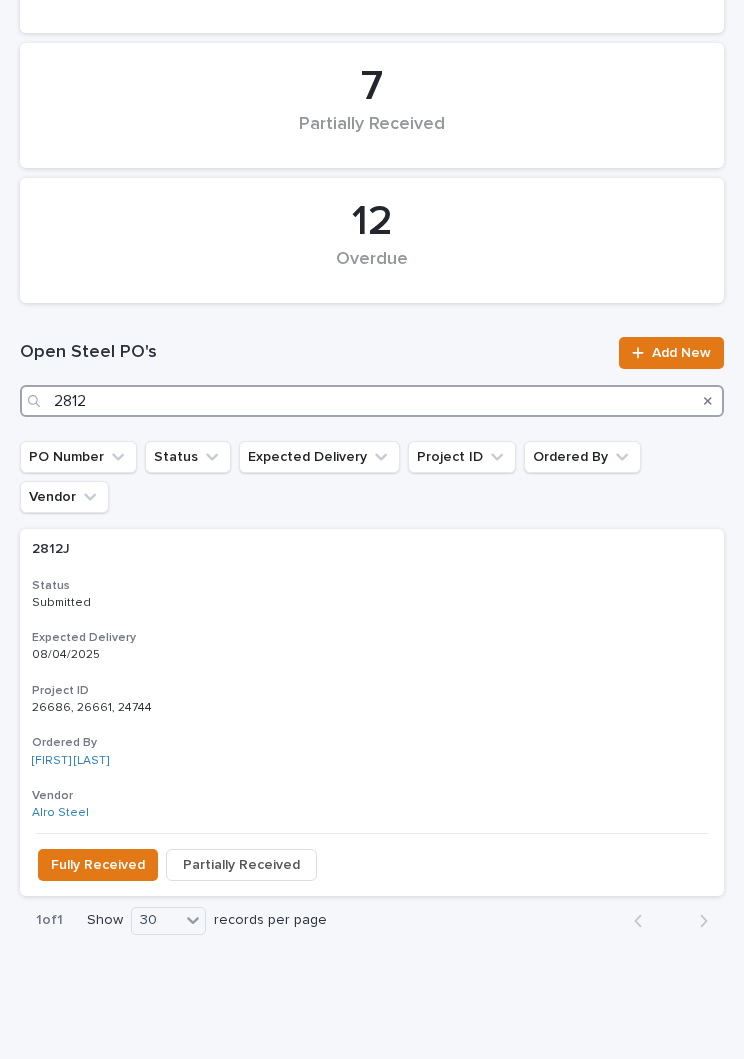 scroll, scrollTop: 255, scrollLeft: 0, axis: vertical 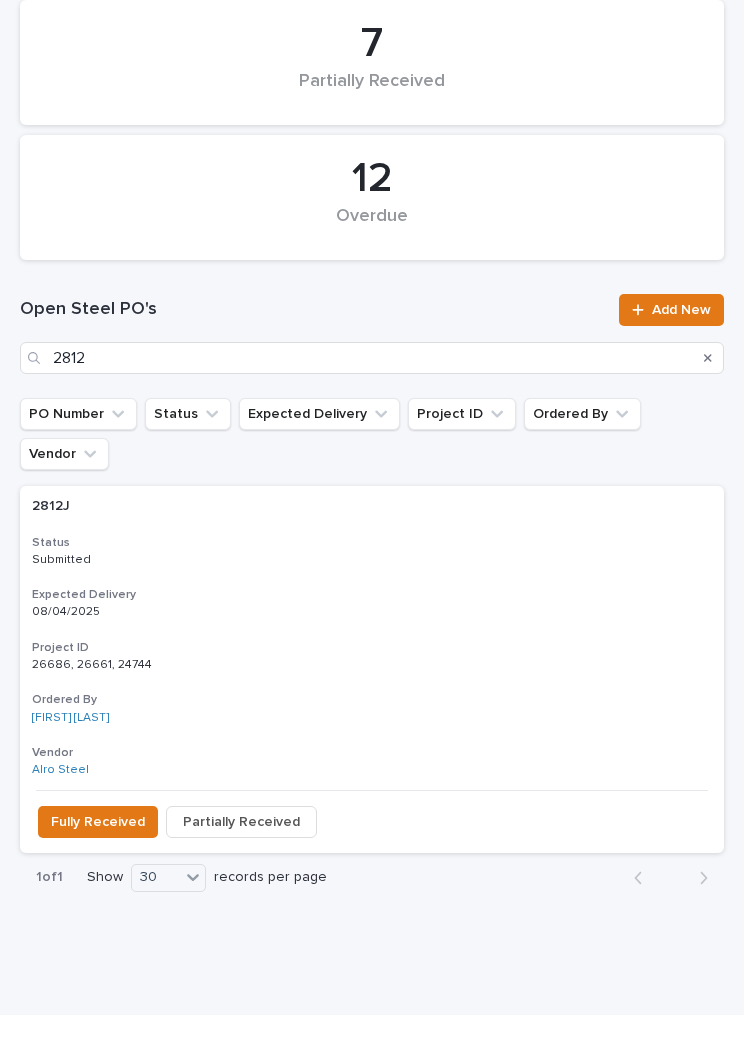 click on "2812J 2812J   Status Submitted Expected Delivery 08/04/2025 Project ID 26686, 26661, 24744 26686, 26661, 24744   Ordered By [FIRST] [LAST]   Vendor Alro Steel" at bounding box center [372, 682] 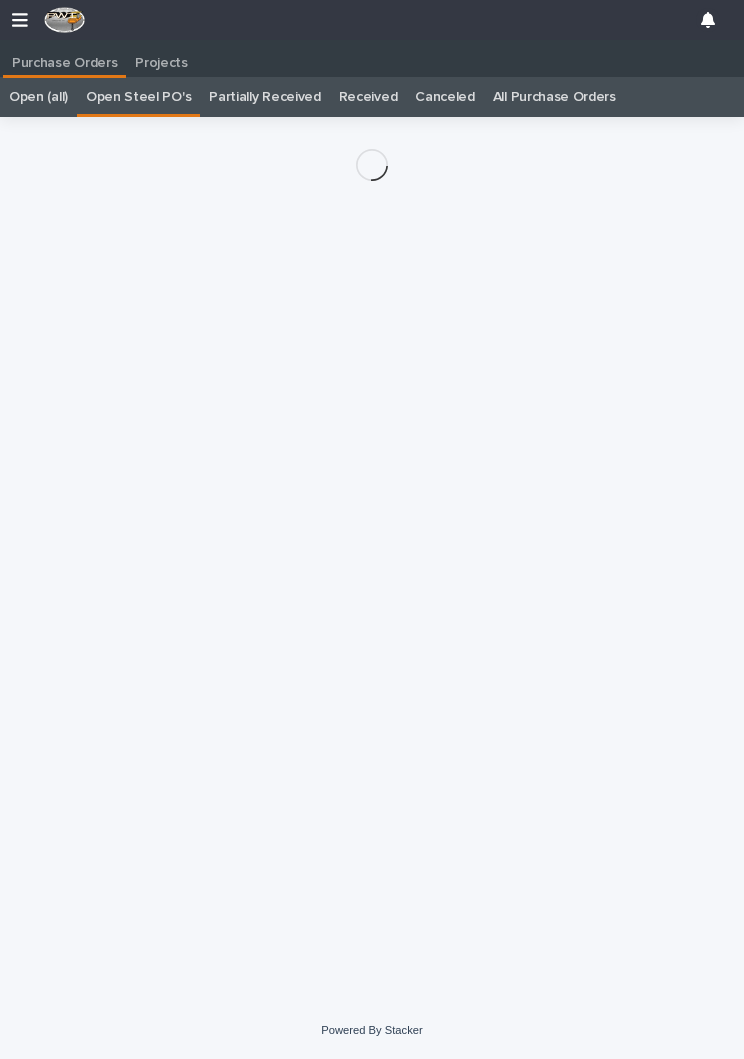 scroll, scrollTop: 31, scrollLeft: 0, axis: vertical 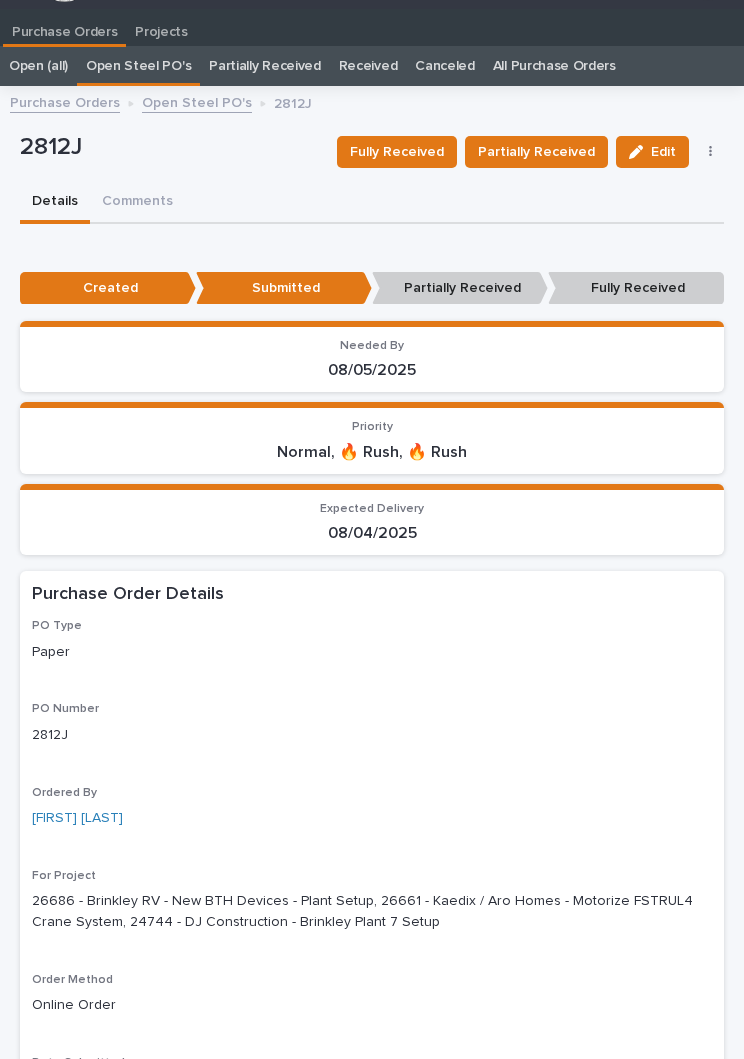 click on "Fully Received" at bounding box center [397, 152] 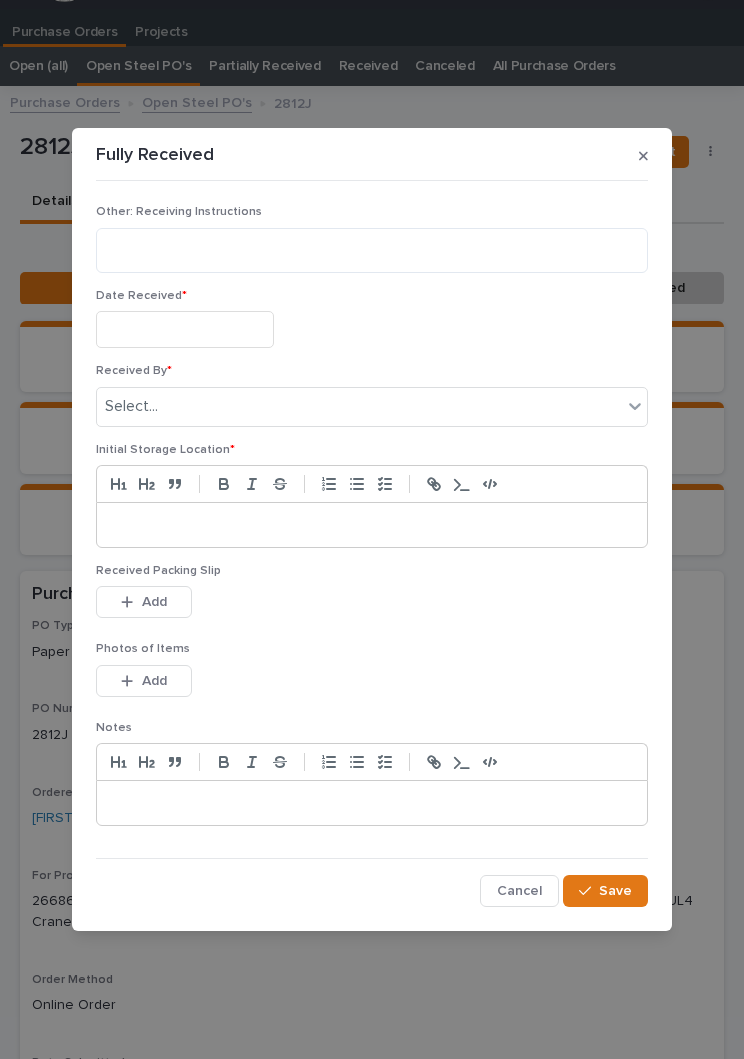 click at bounding box center [185, 329] 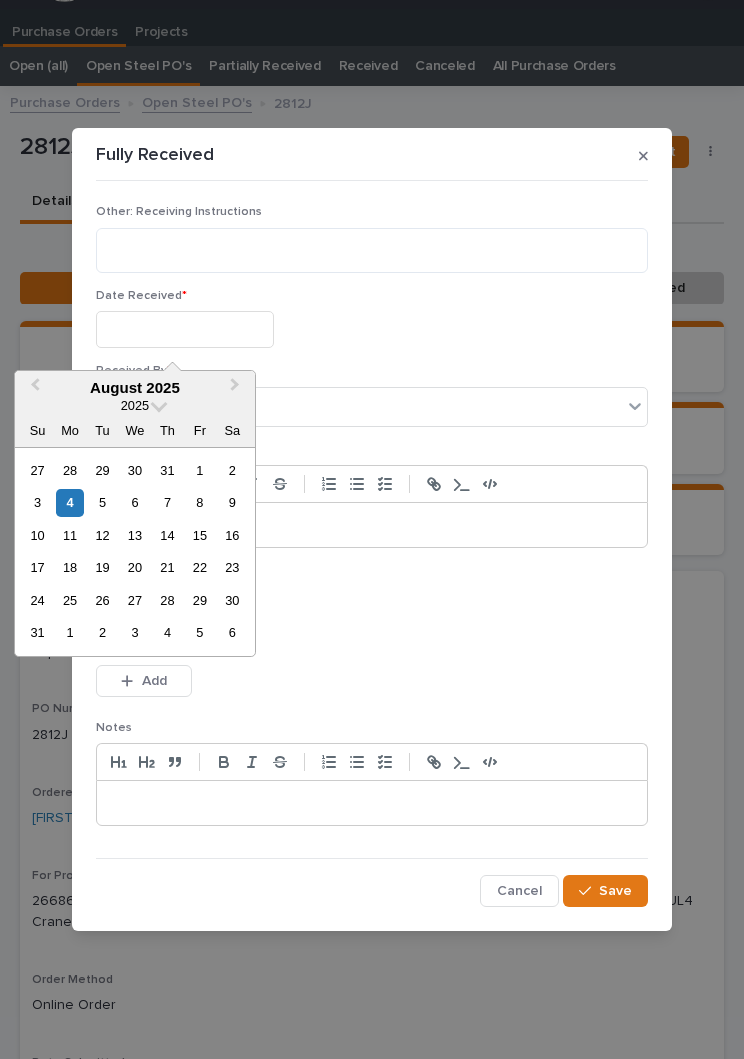 click on "4" at bounding box center (69, 502) 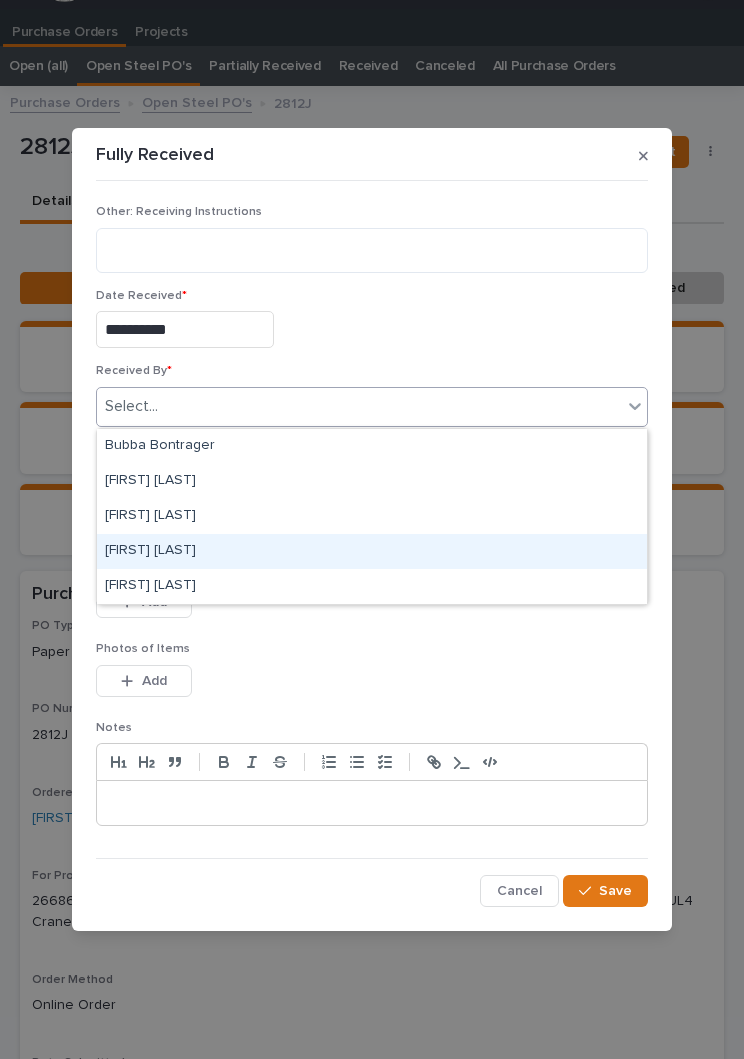 click on "[FIRST] [LAST]" at bounding box center [372, 551] 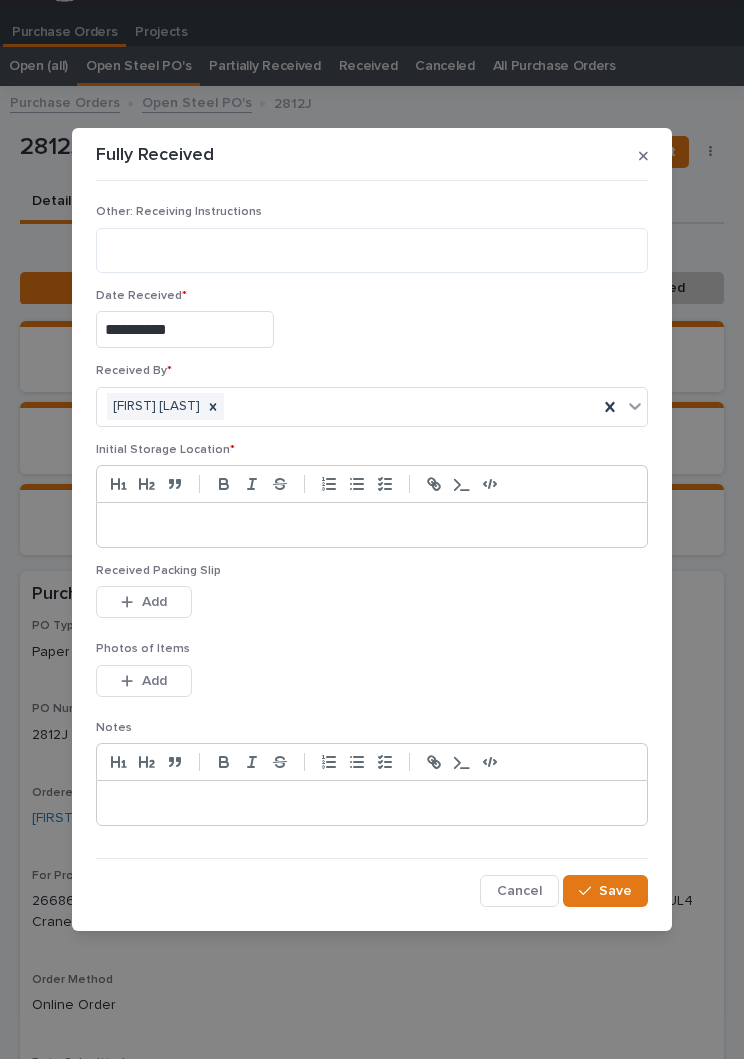 click at bounding box center [372, 525] 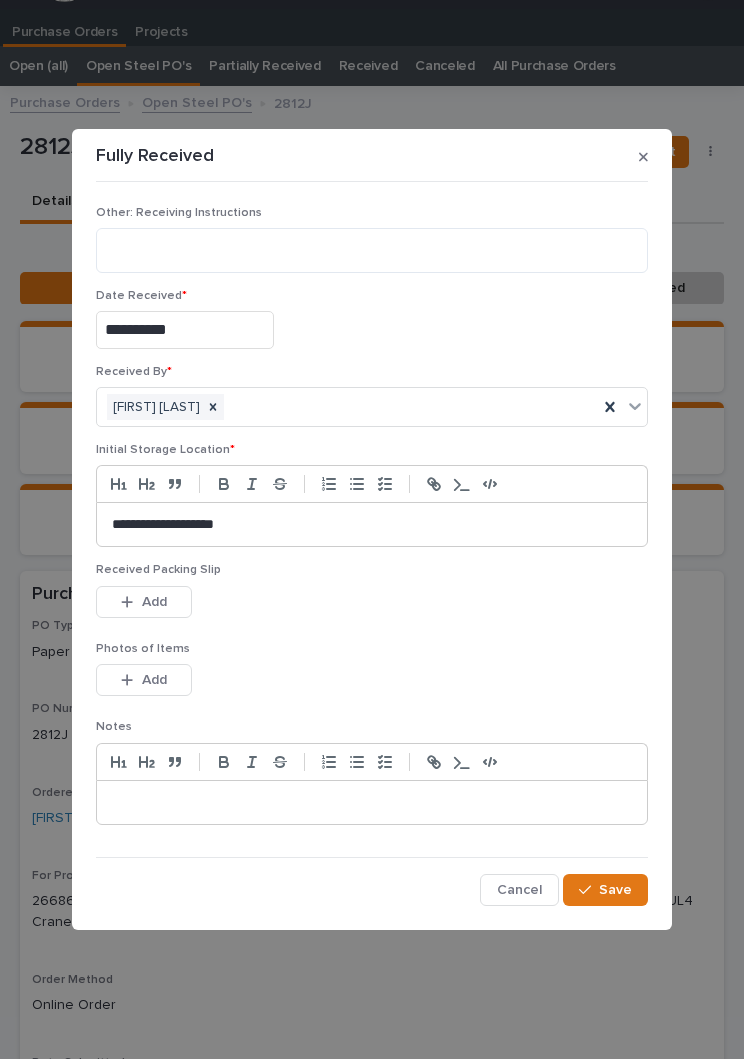 click on "Received Packing Slip This file cannot be opened Download File Add" at bounding box center [372, 602] 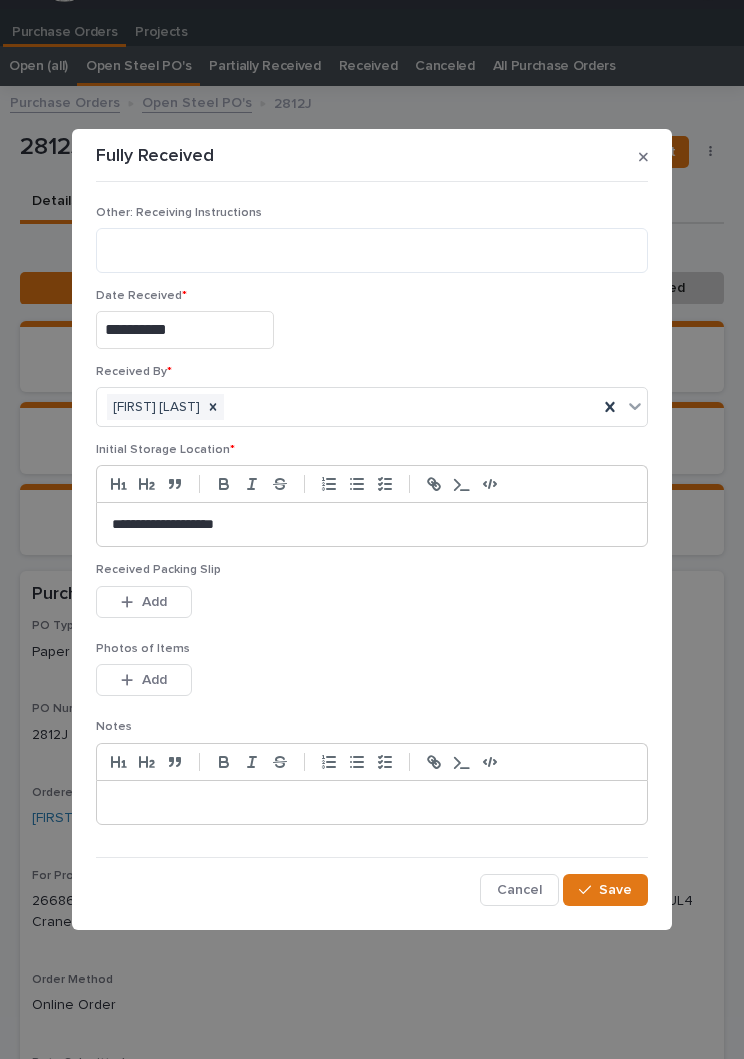 click on "Photos of Items" at bounding box center (372, 649) 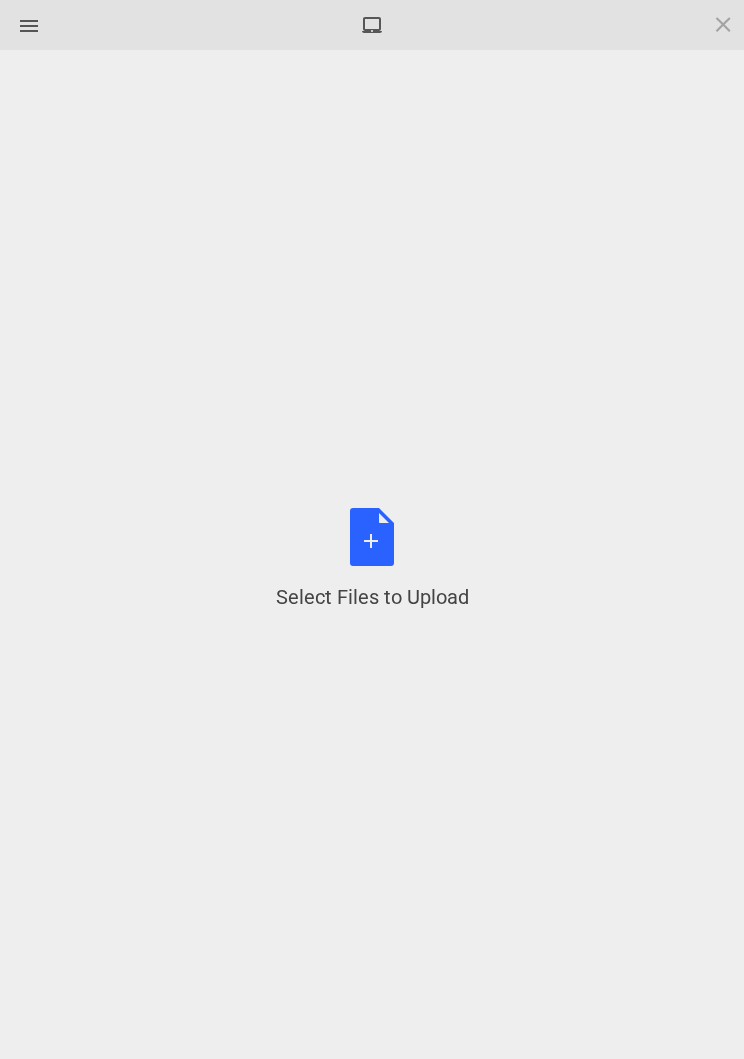 click on "Select Files to Upload
or Drag and Drop, Copy and Paste Files" at bounding box center (372, 559) 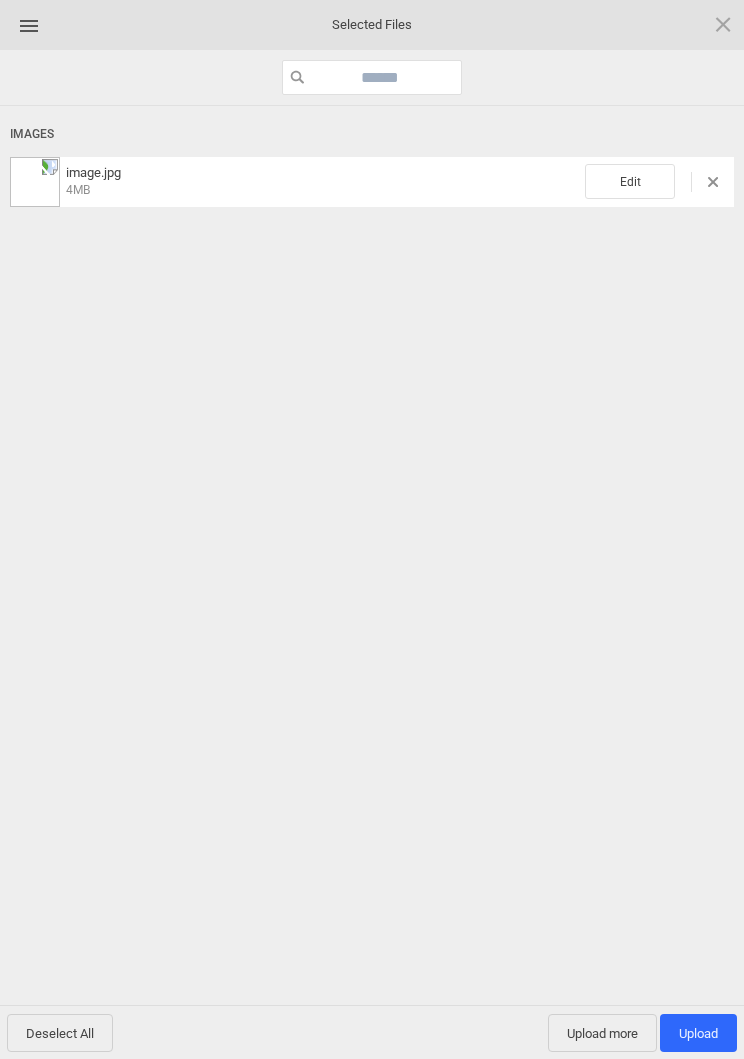 click on "Edit" at bounding box center [630, 181] 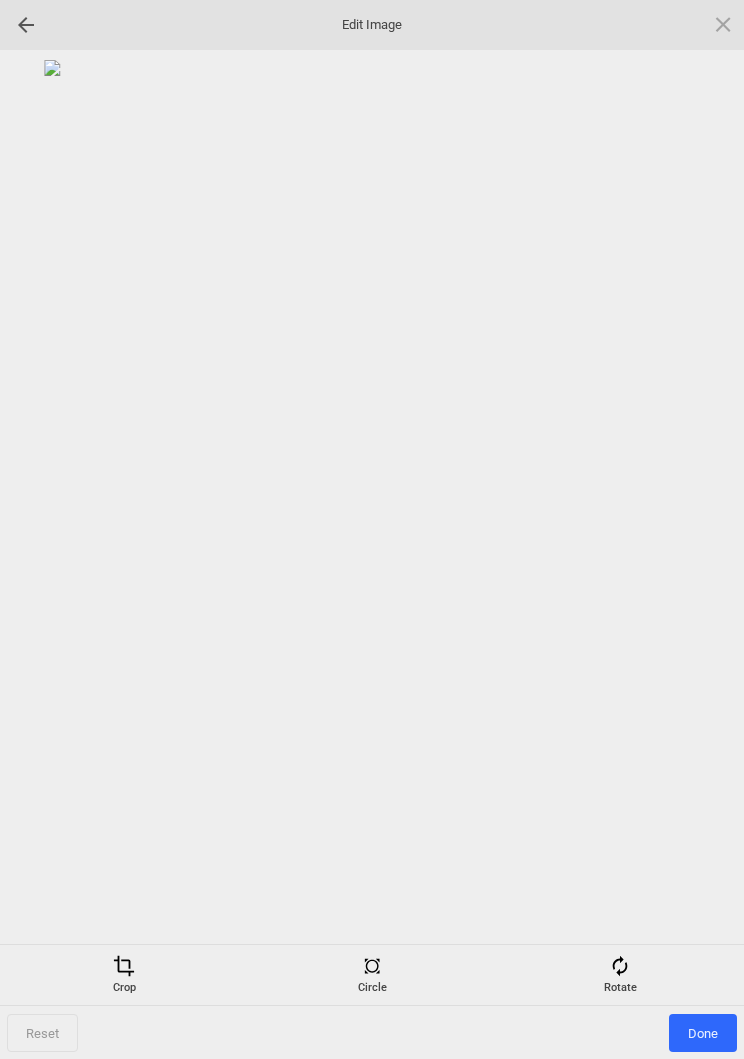 click on "Rotate" at bounding box center (620, 975) 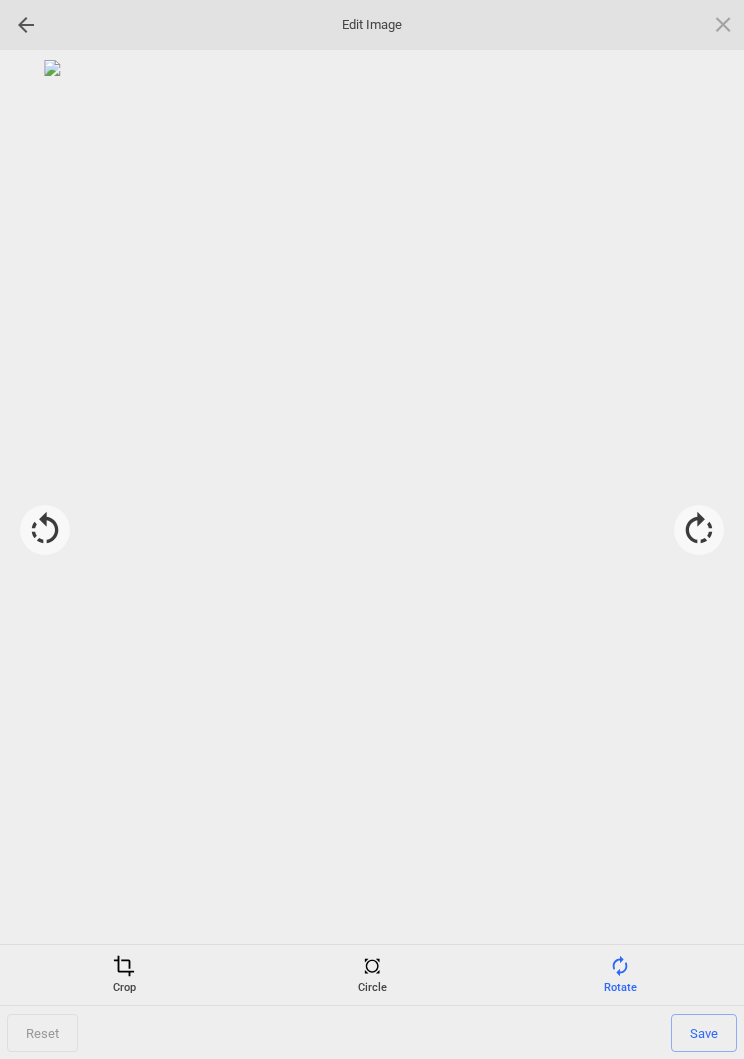 click at bounding box center (699, 530) 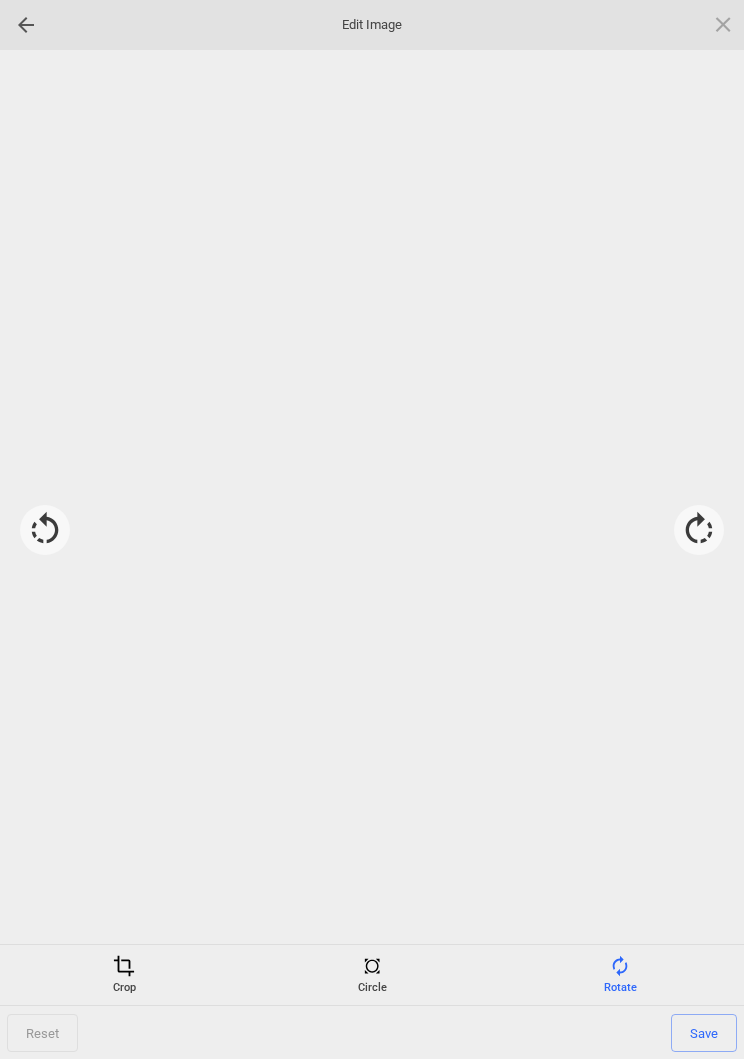 click at bounding box center [699, 530] 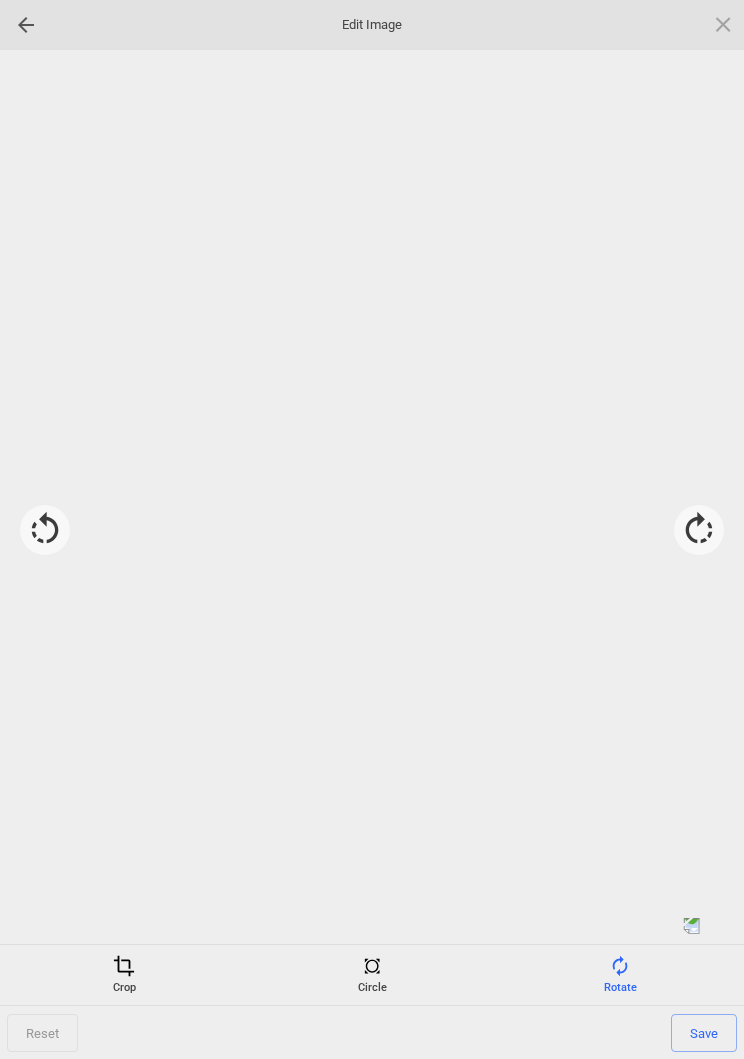 click at bounding box center (699, 530) 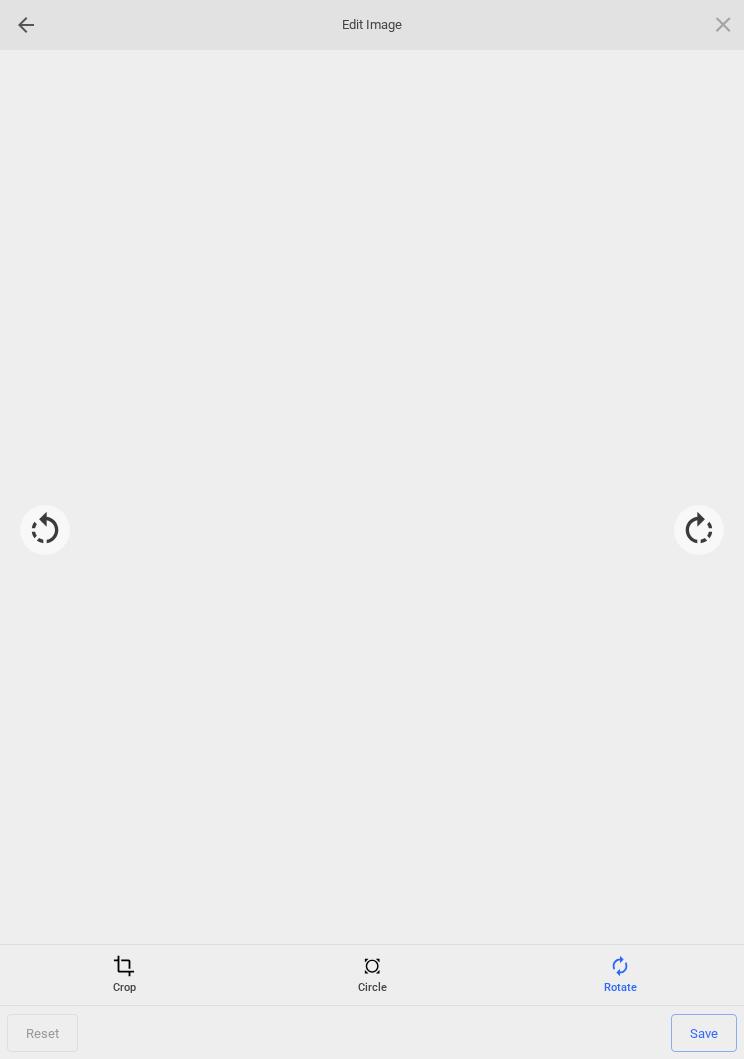 click at bounding box center [699, 530] 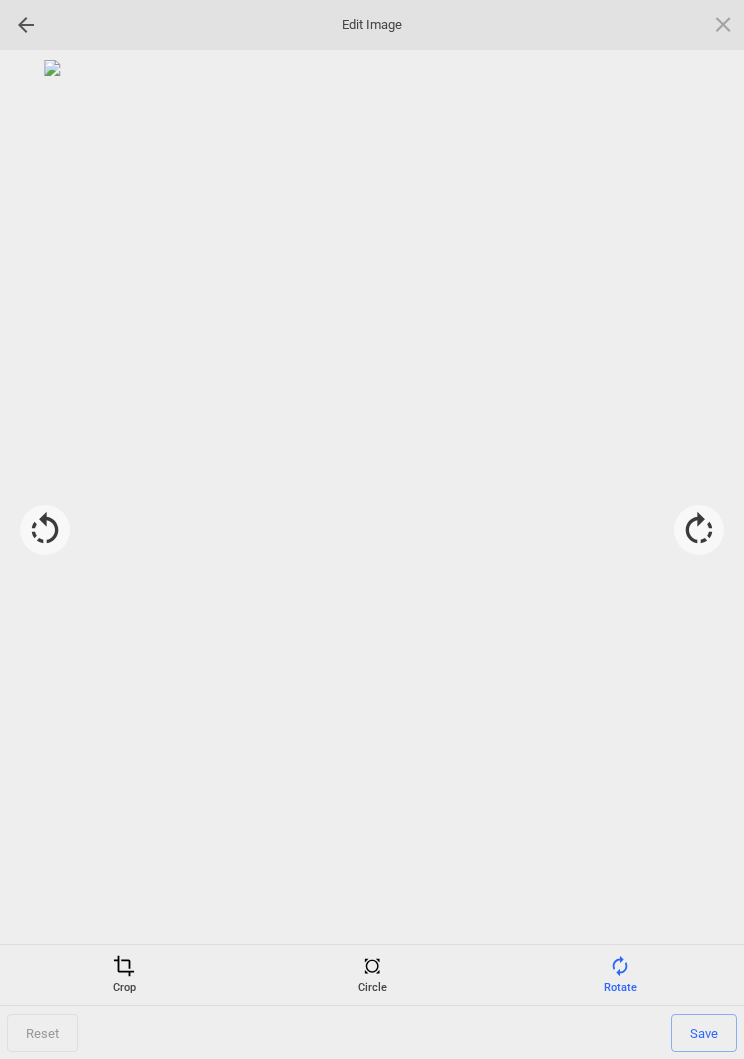 click on "Save" at bounding box center [704, 1033] 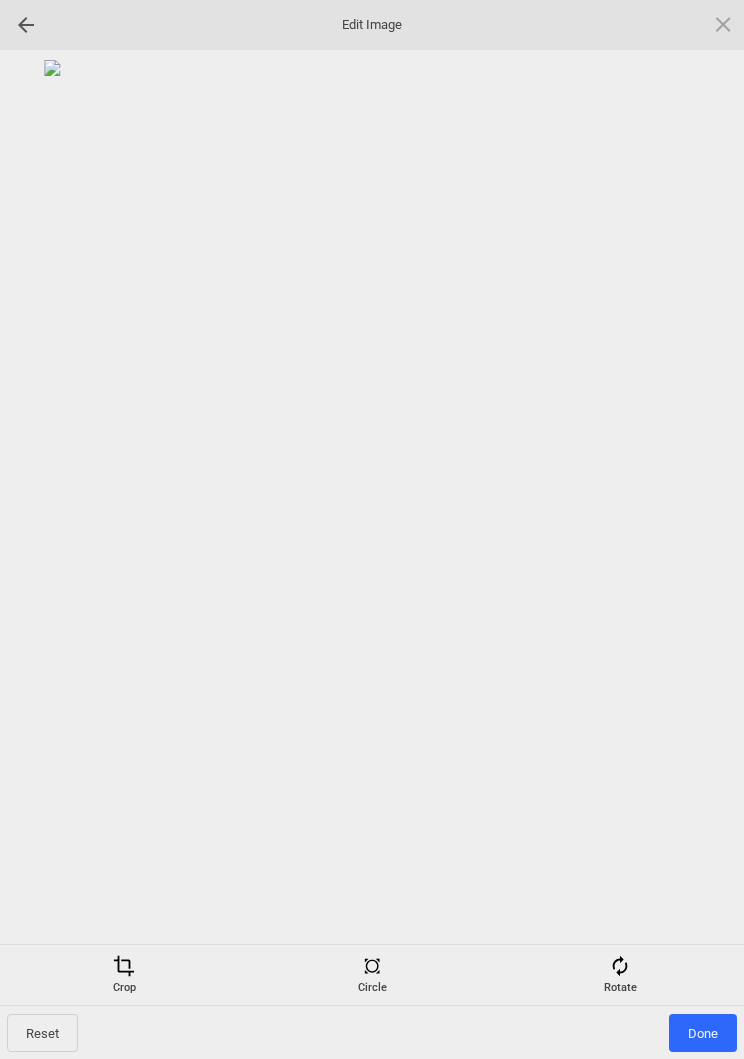click on "Done" at bounding box center (703, 1033) 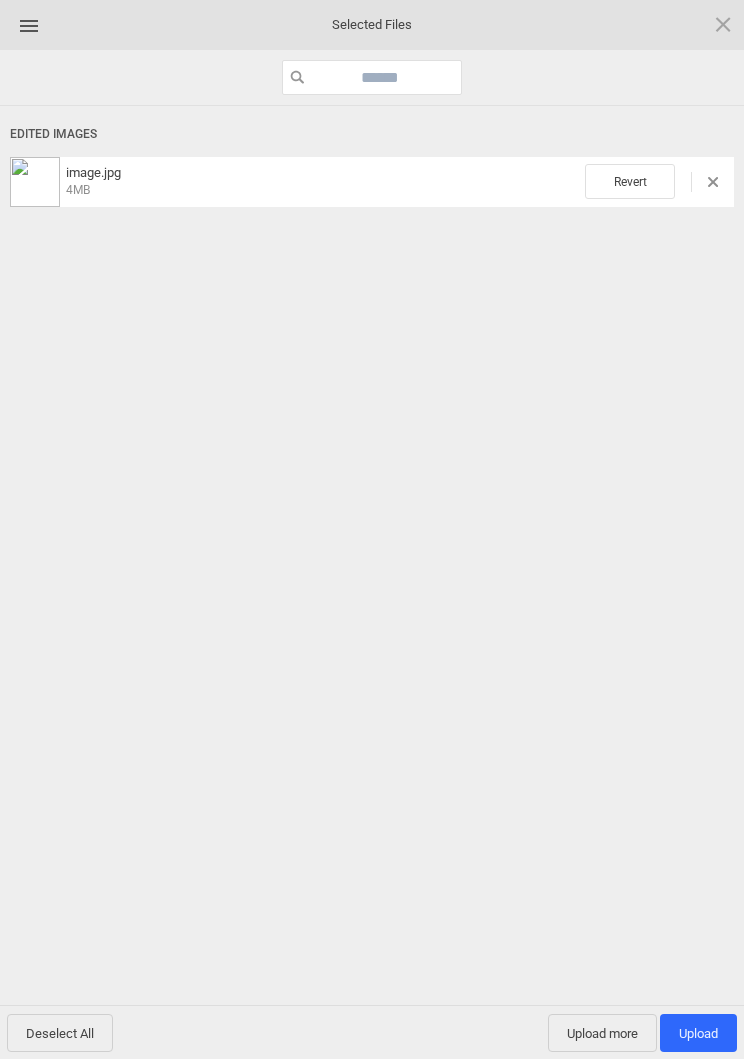 click on "Upload more" at bounding box center [602, 1033] 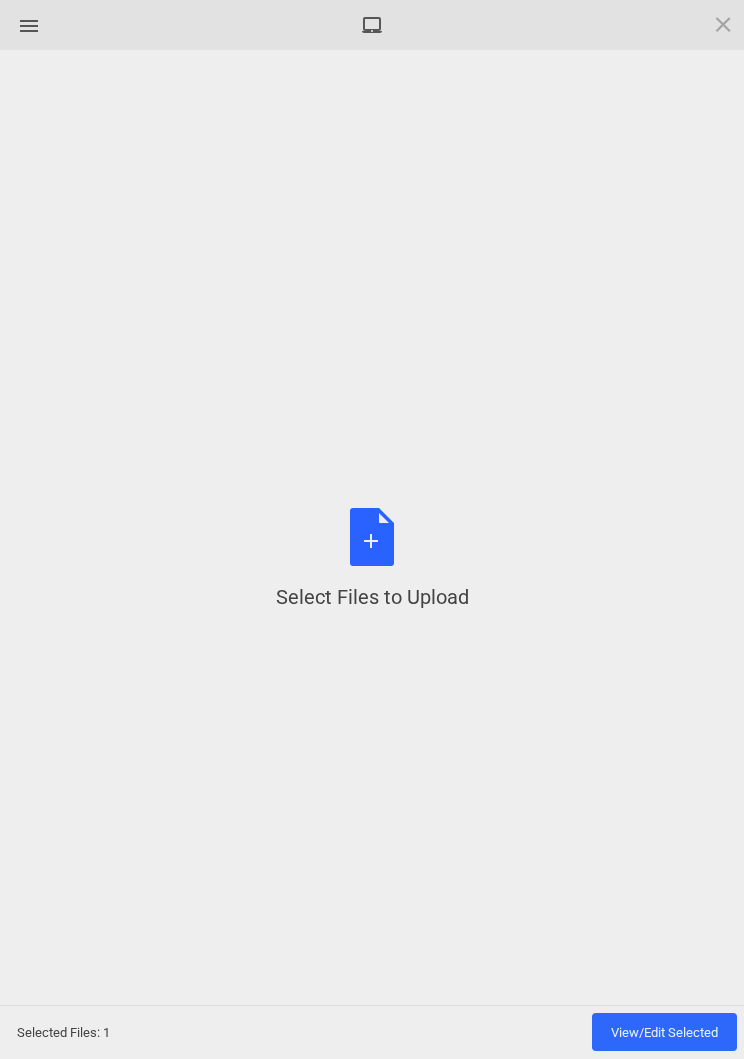 click on "Select Files to Upload
or Drag and Drop, Copy and Paste Files" at bounding box center [372, 559] 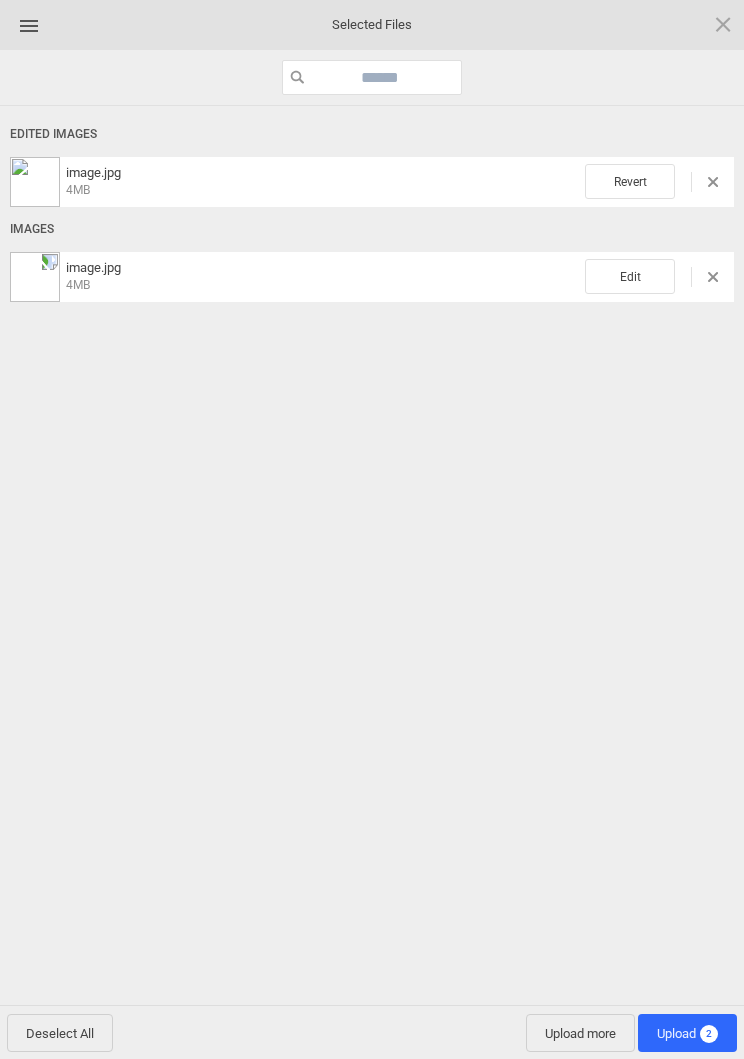 click on "Edit" at bounding box center [630, 276] 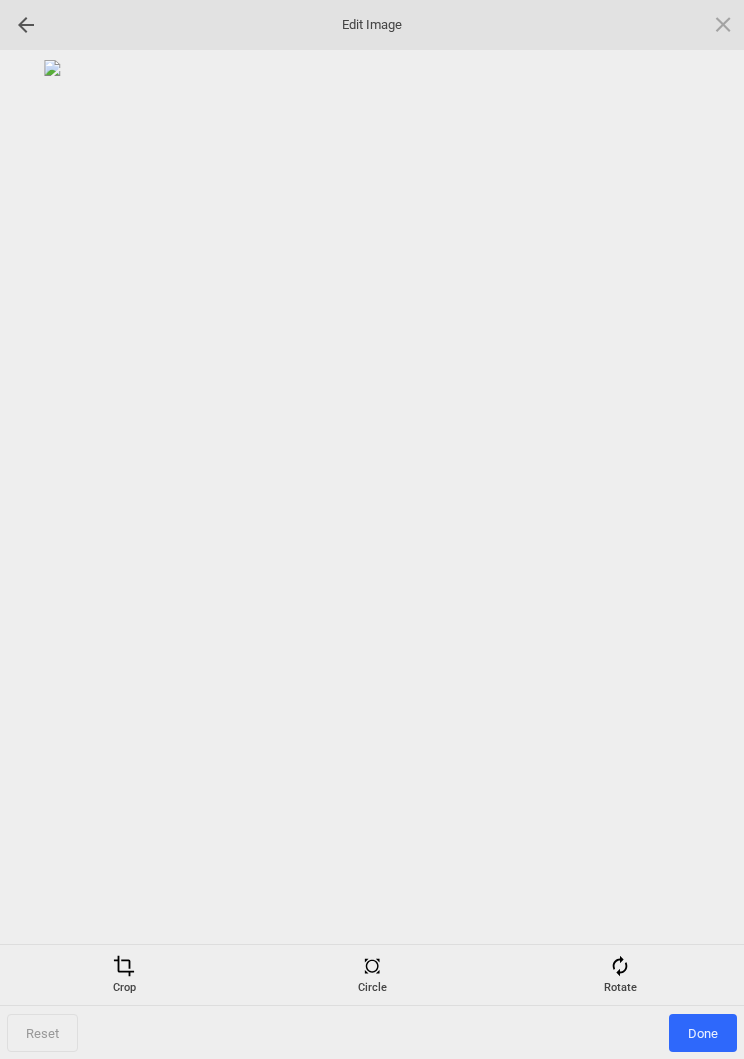 click on "Rotate" at bounding box center [620, 975] 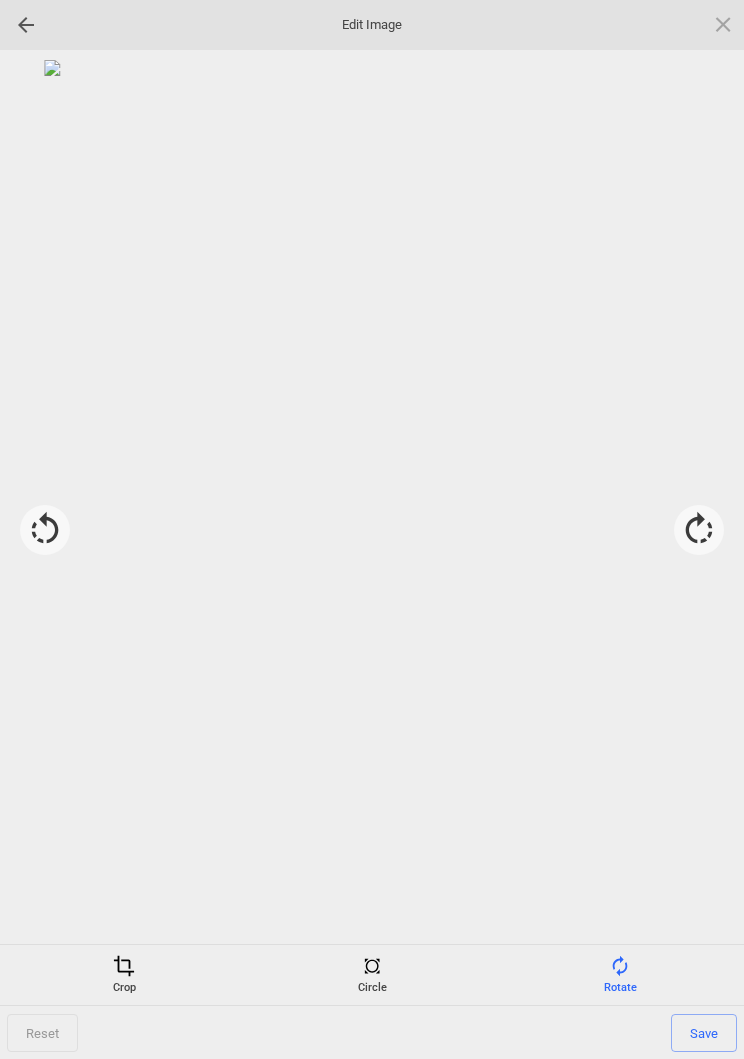 click at bounding box center (699, 530) 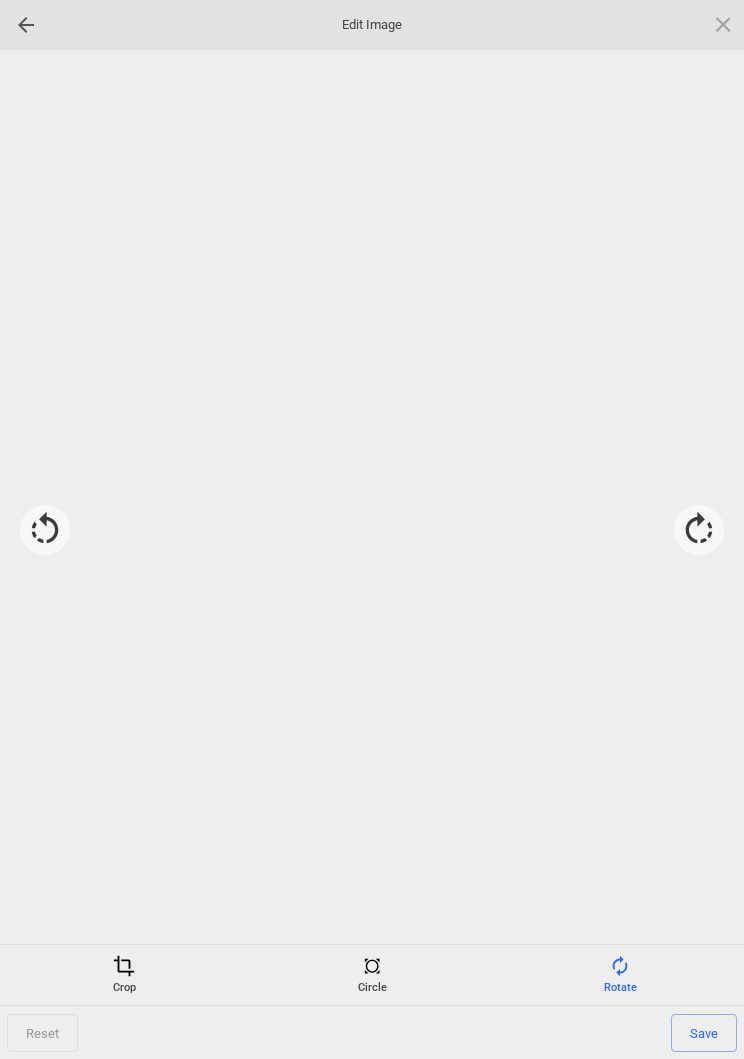 click at bounding box center (699, 530) 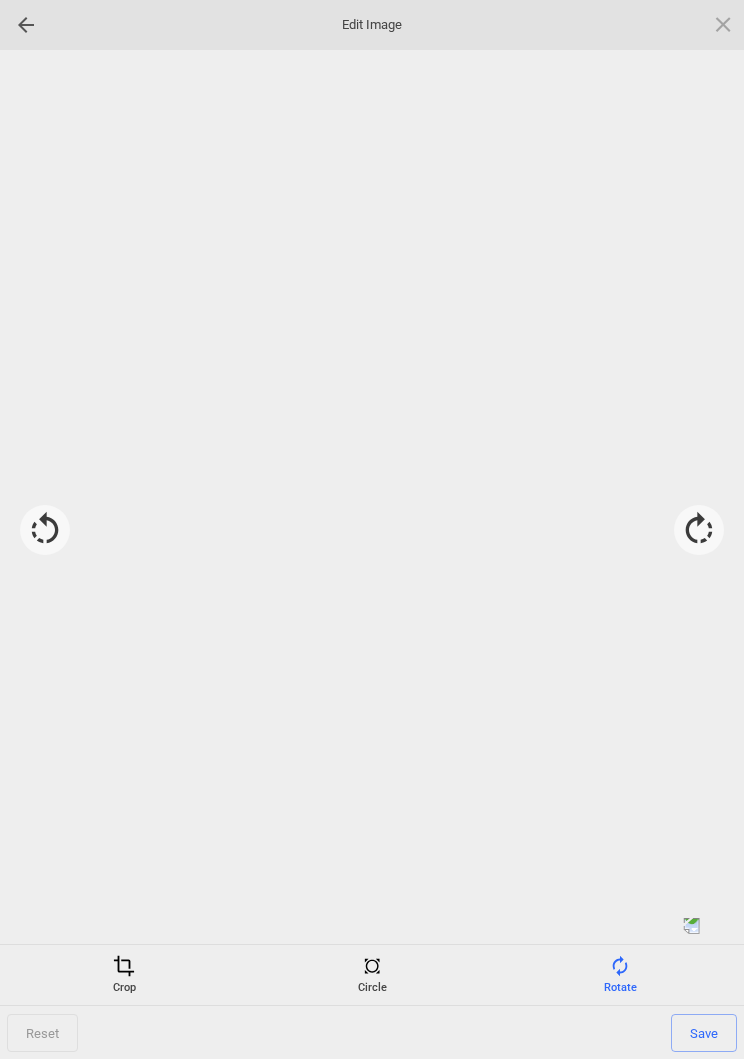 click at bounding box center [699, 530] 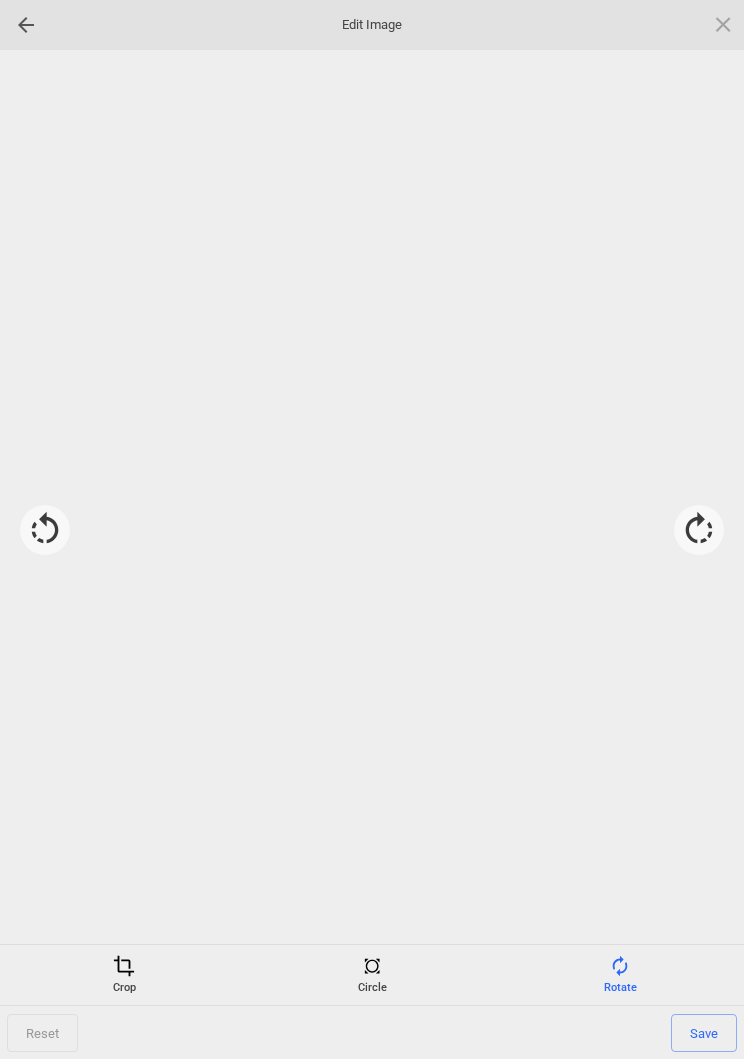 click at bounding box center [699, 530] 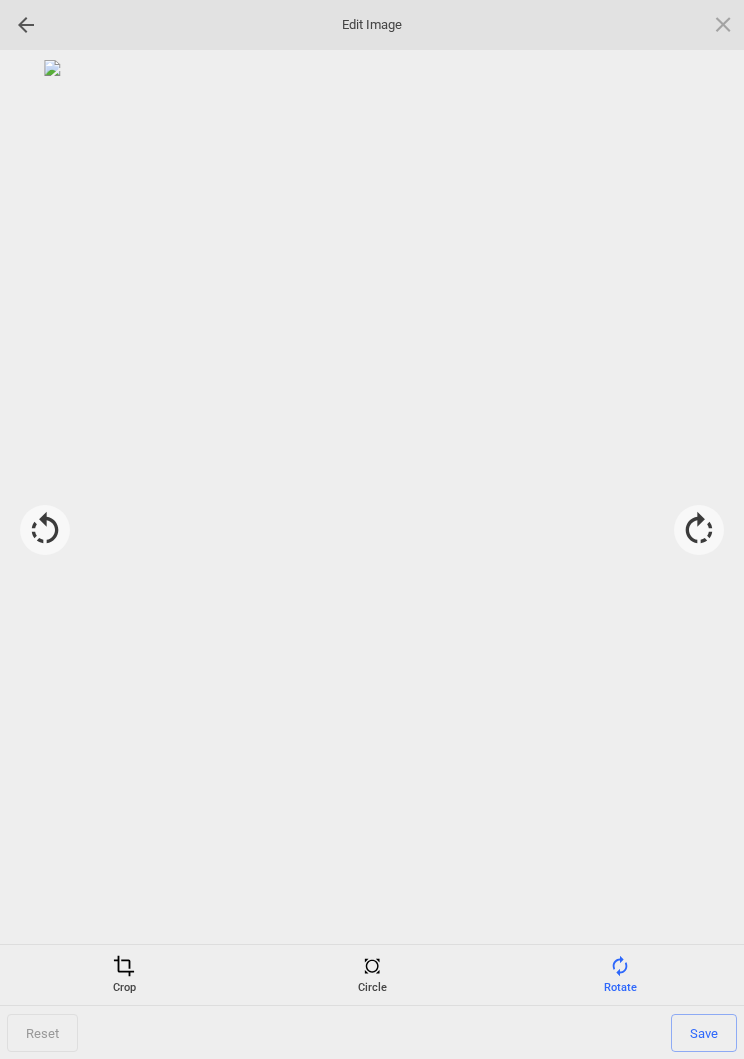 click on "Save" at bounding box center [704, 1033] 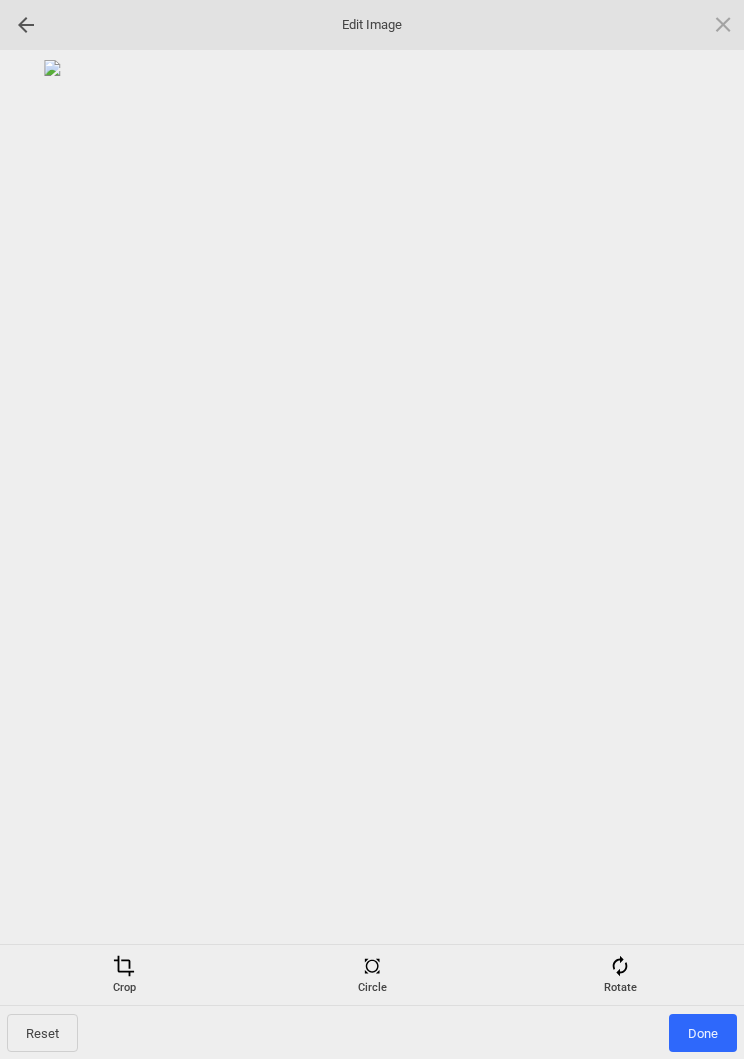 click on "Done" at bounding box center (703, 1033) 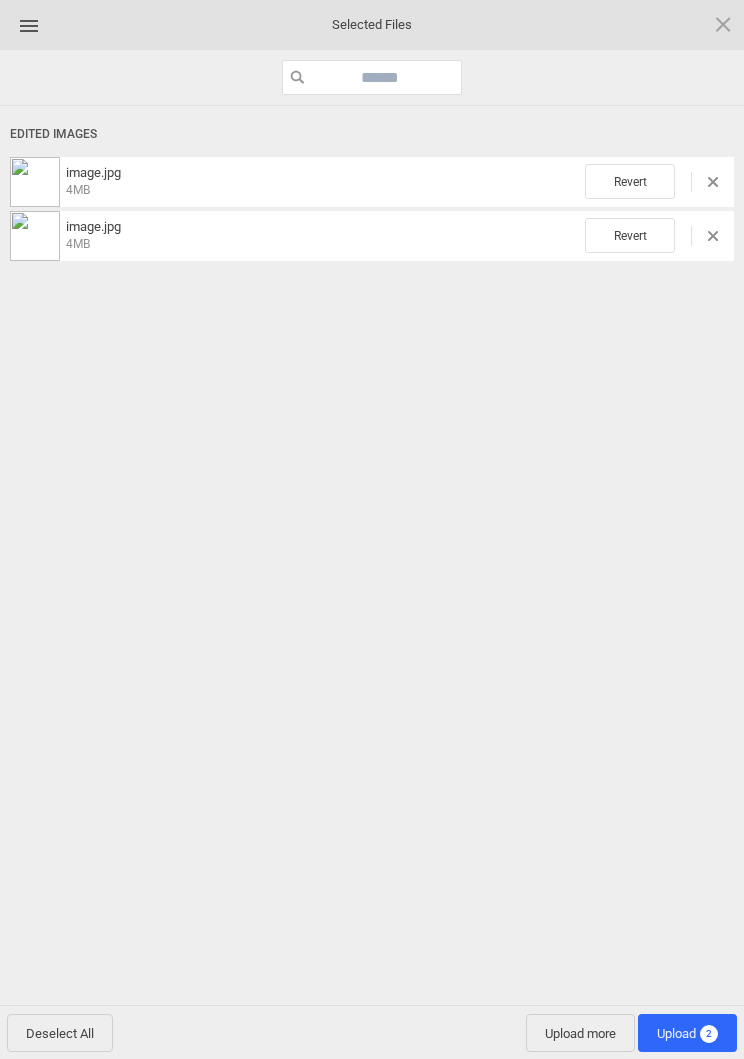 click on "Upload more" at bounding box center (580, 1033) 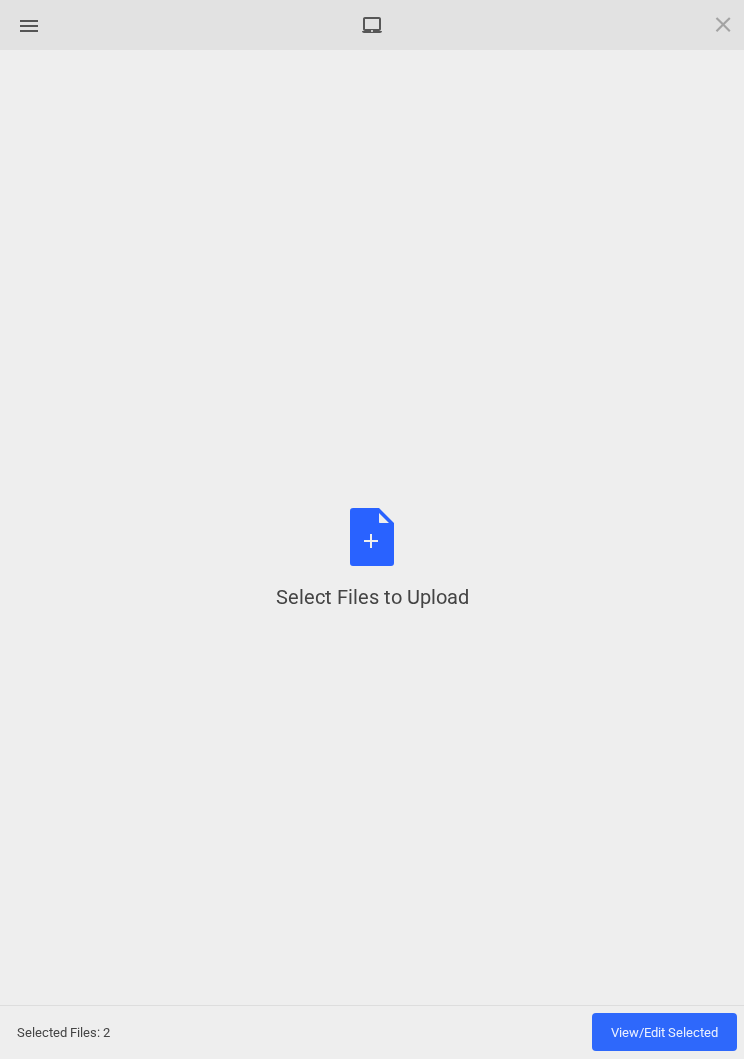 click on "Select Files to Upload
or Drag and Drop, Copy and Paste Files" at bounding box center [372, 559] 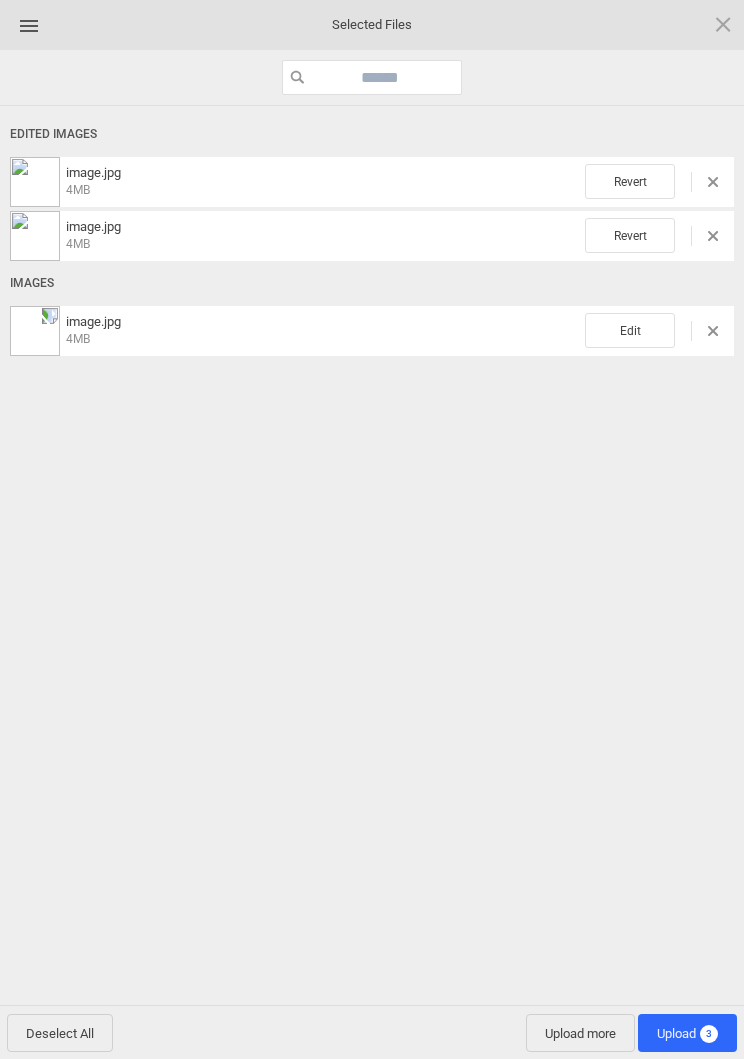 click on "Edit" at bounding box center (630, 330) 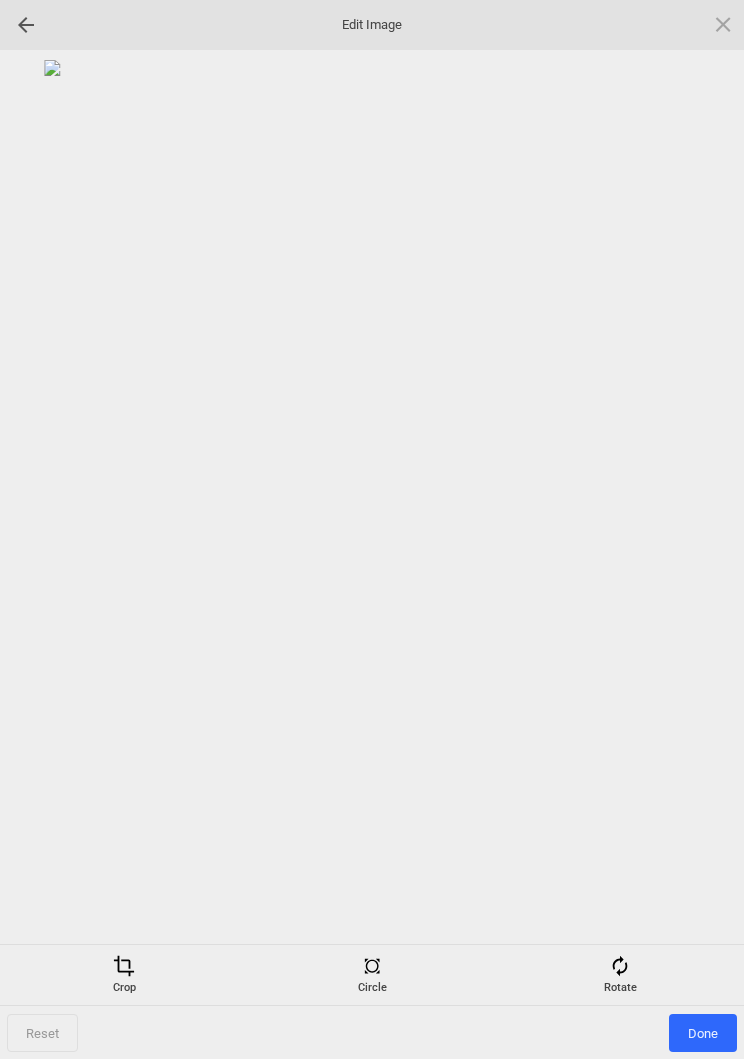 click on "Rotate" at bounding box center [620, 975] 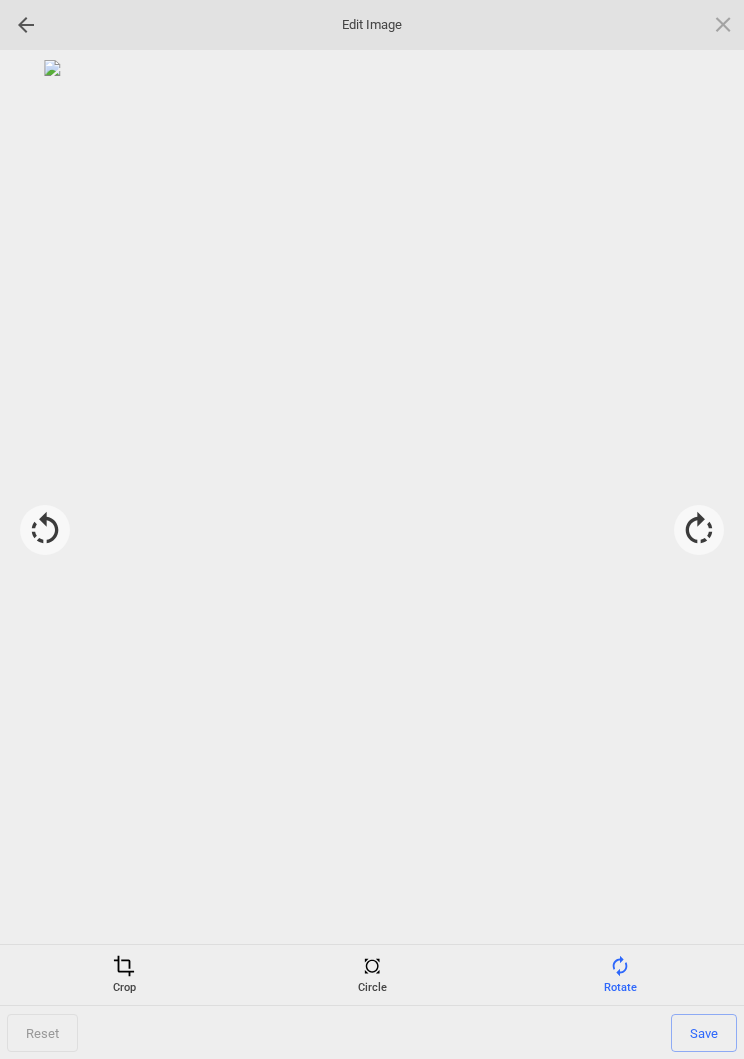 click at bounding box center [699, 530] 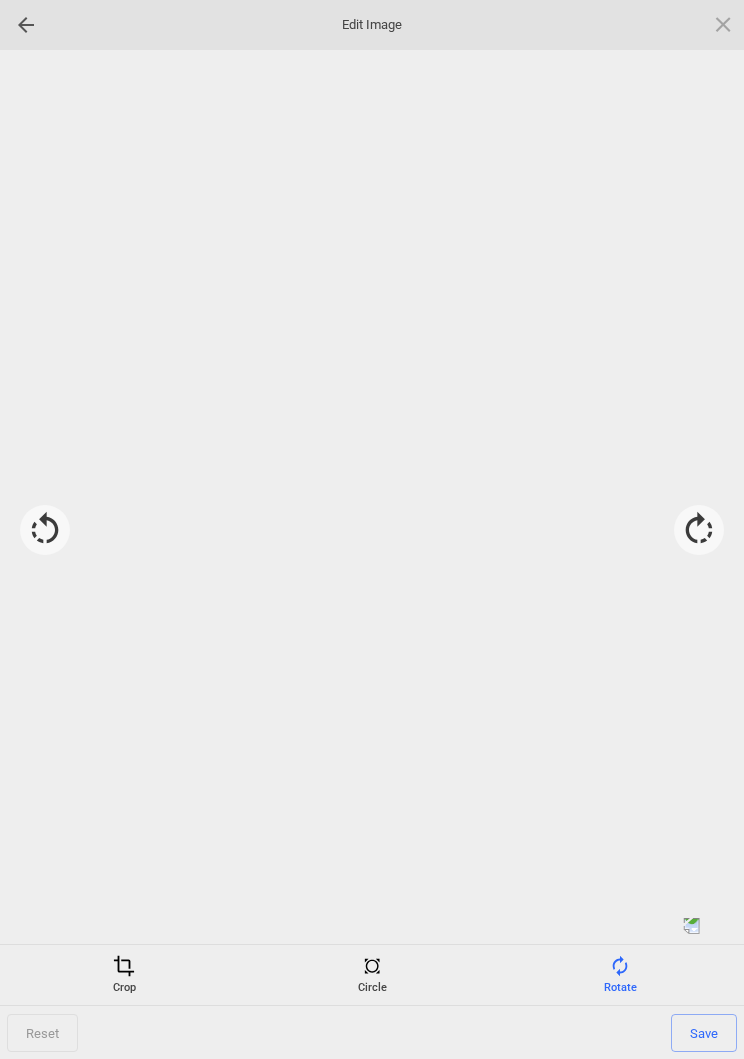 click at bounding box center (699, 530) 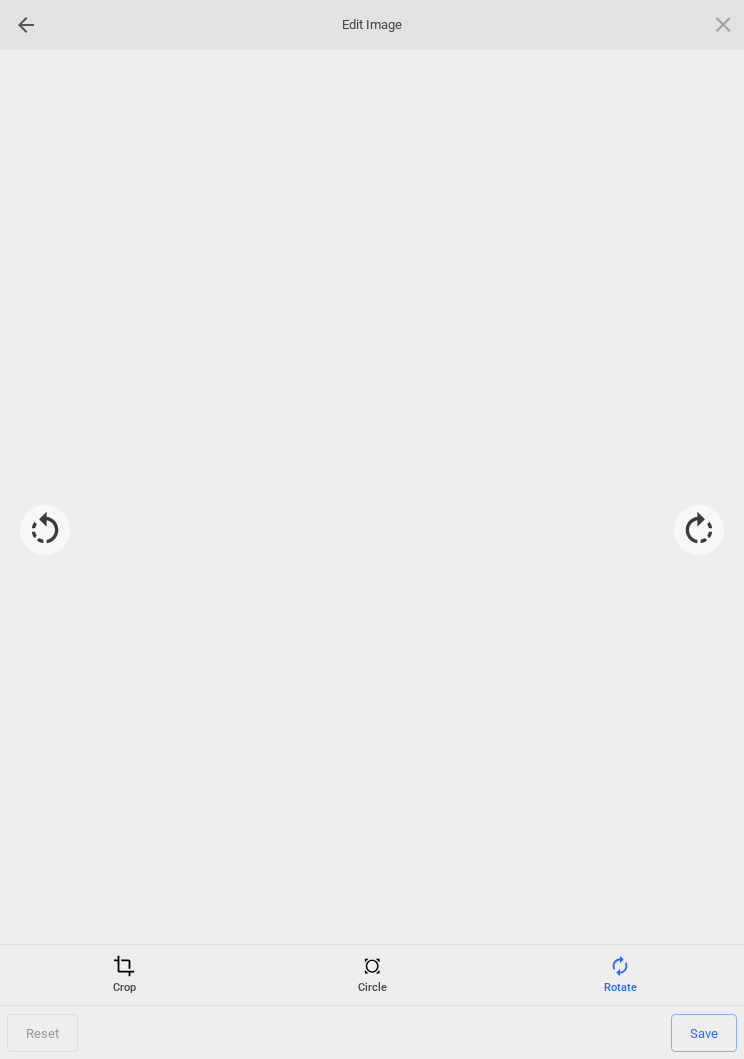click at bounding box center (699, 530) 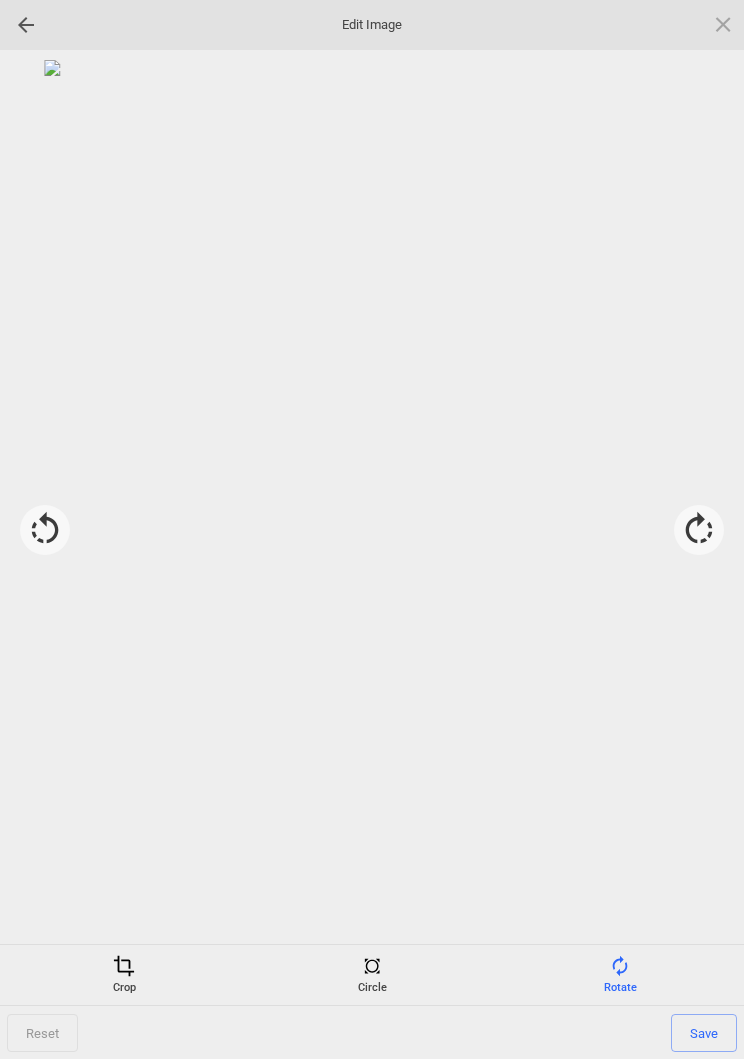 click on "Save" at bounding box center [704, 1033] 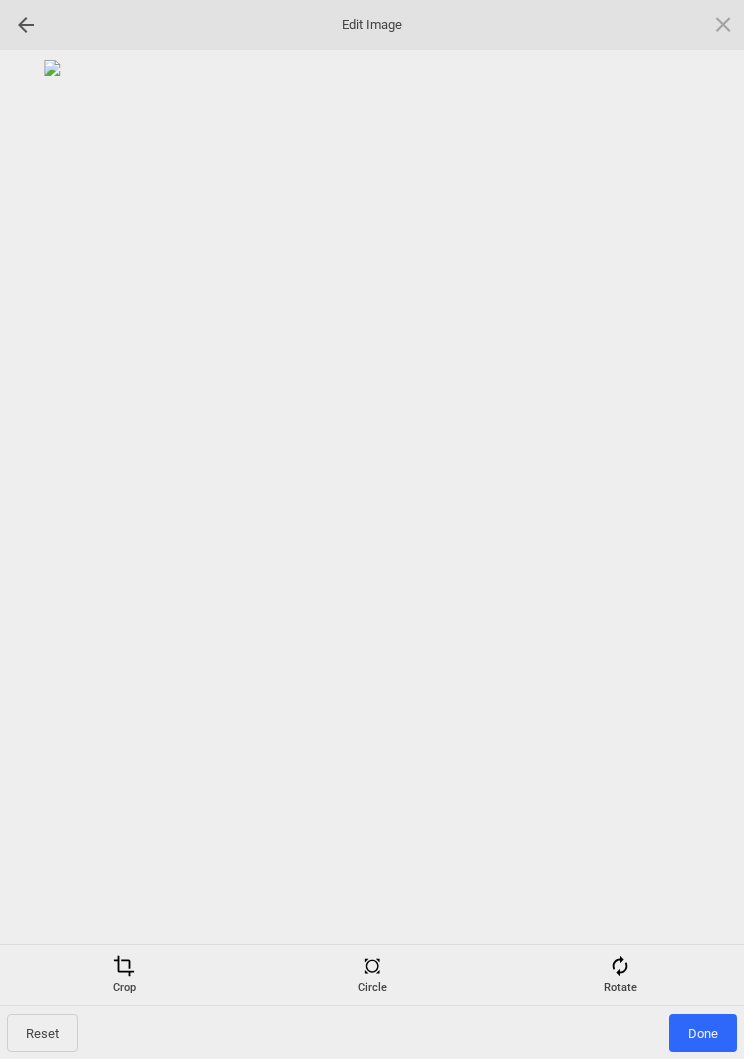 click on "Done" at bounding box center [703, 1033] 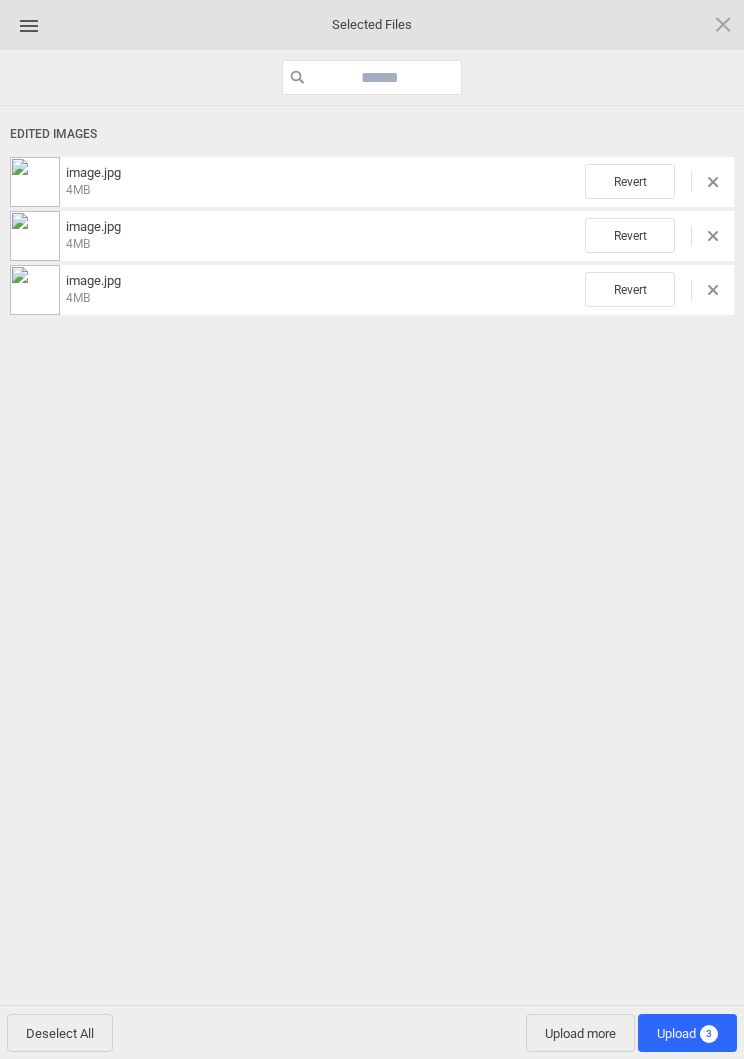 click on "Upload
3" at bounding box center (687, 1033) 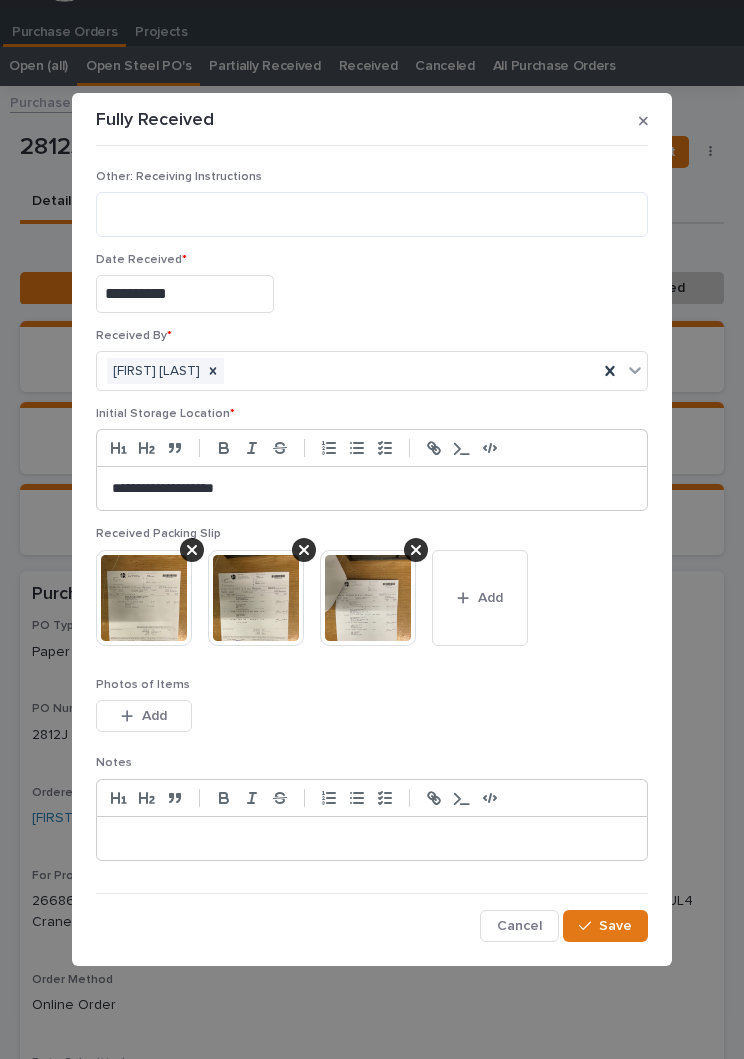 click on "Save" at bounding box center [605, 926] 